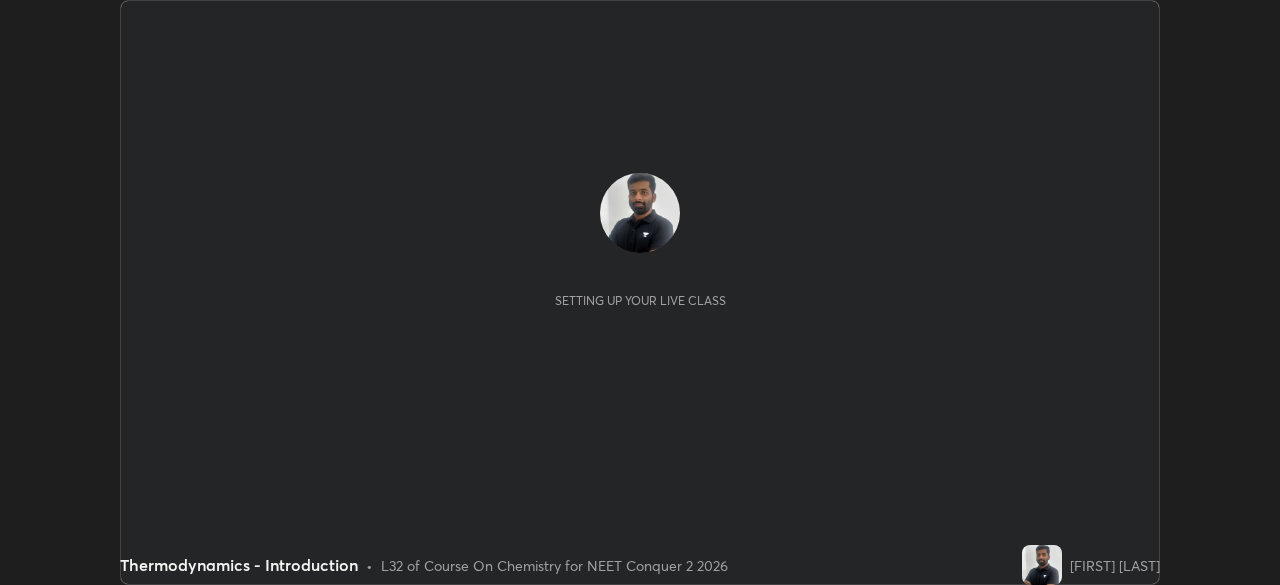 scroll, scrollTop: 0, scrollLeft: 0, axis: both 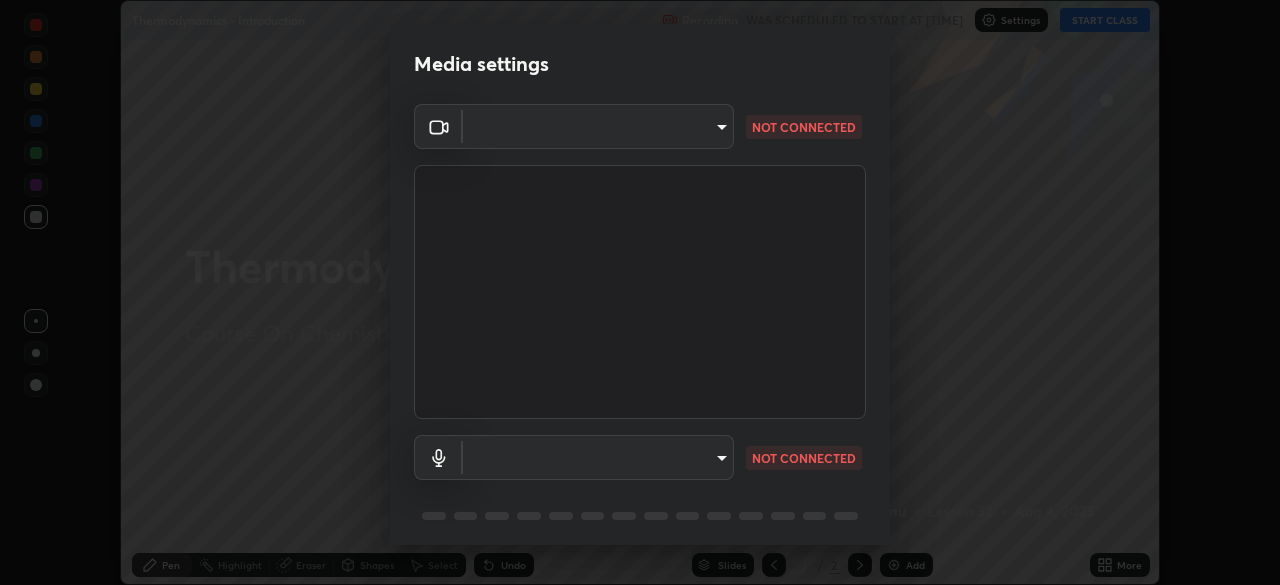 type on "0acba3b956650a6650c5664b97f3b396654fc9691dbf7dca78d34d57b57889b9" 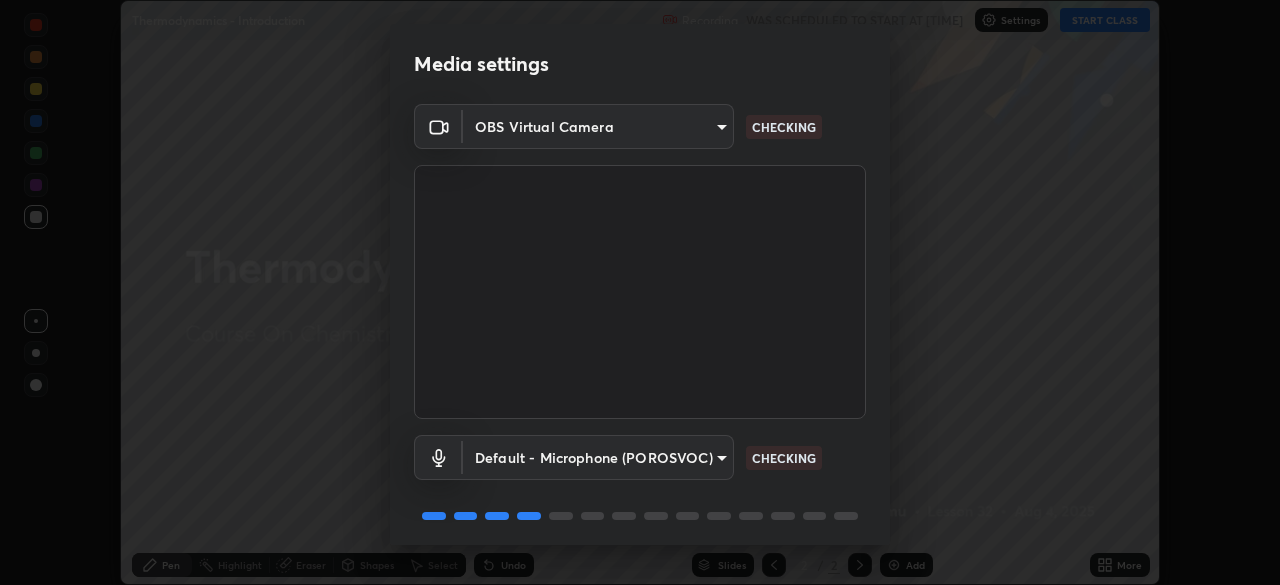 scroll, scrollTop: 71, scrollLeft: 0, axis: vertical 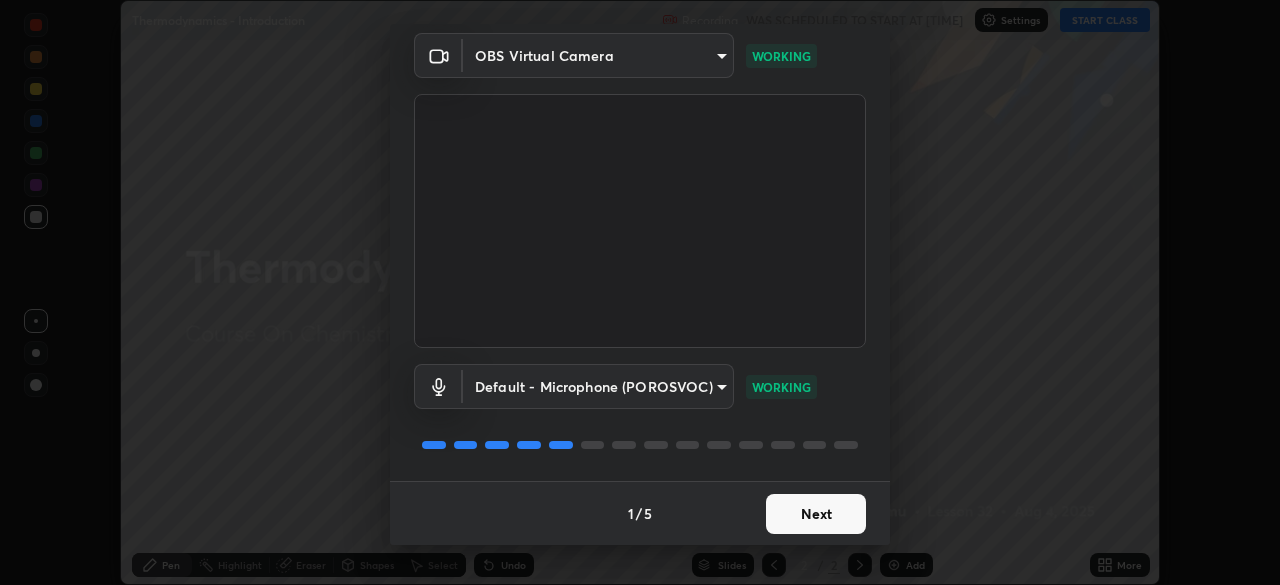 click on "Next" at bounding box center (816, 514) 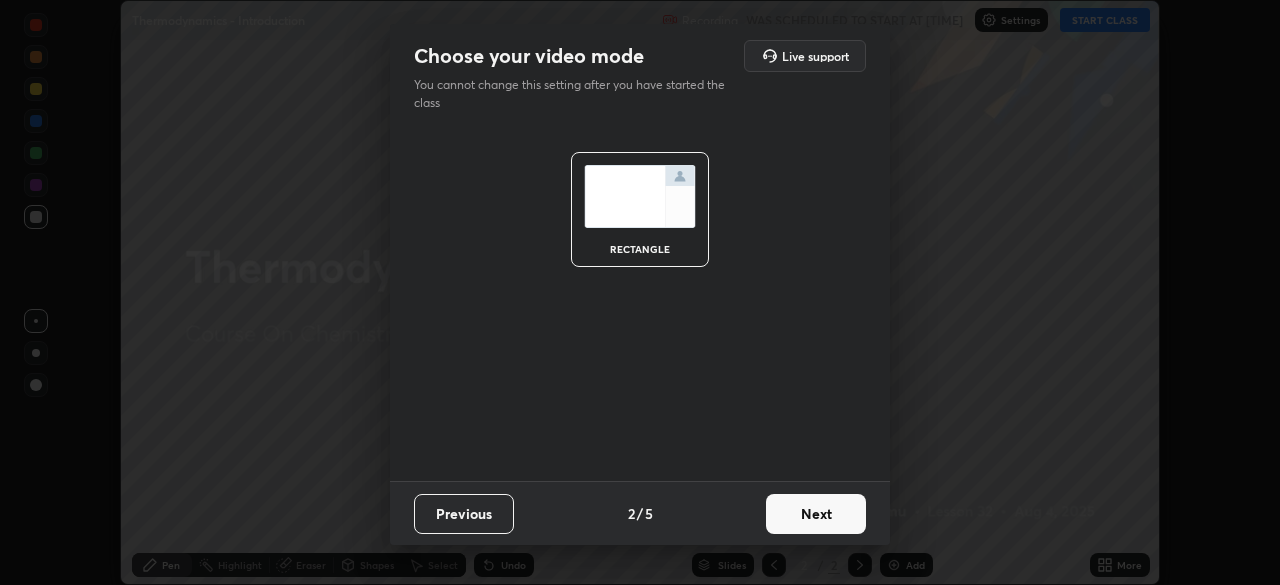 scroll, scrollTop: 0, scrollLeft: 0, axis: both 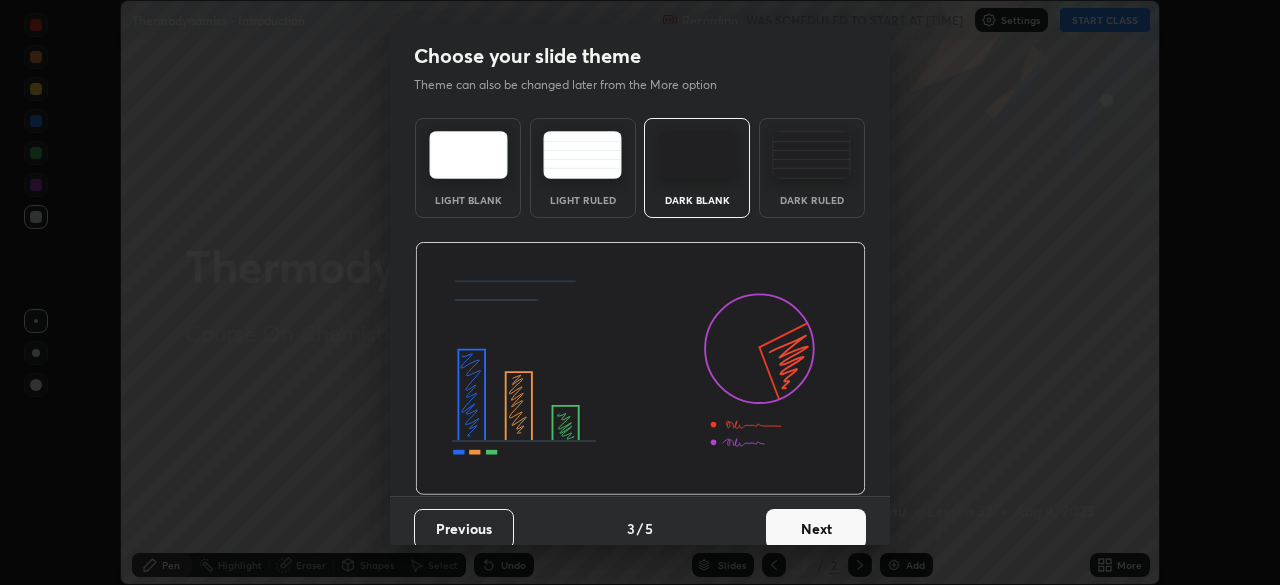 click on "Next" at bounding box center (816, 529) 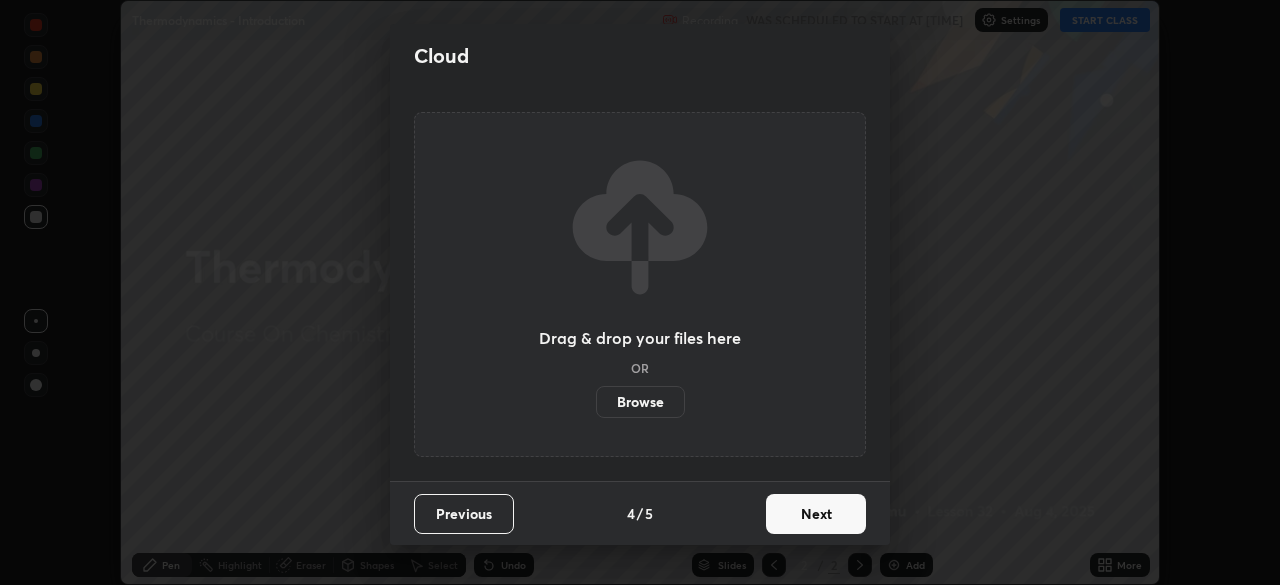 click on "Next" at bounding box center [816, 514] 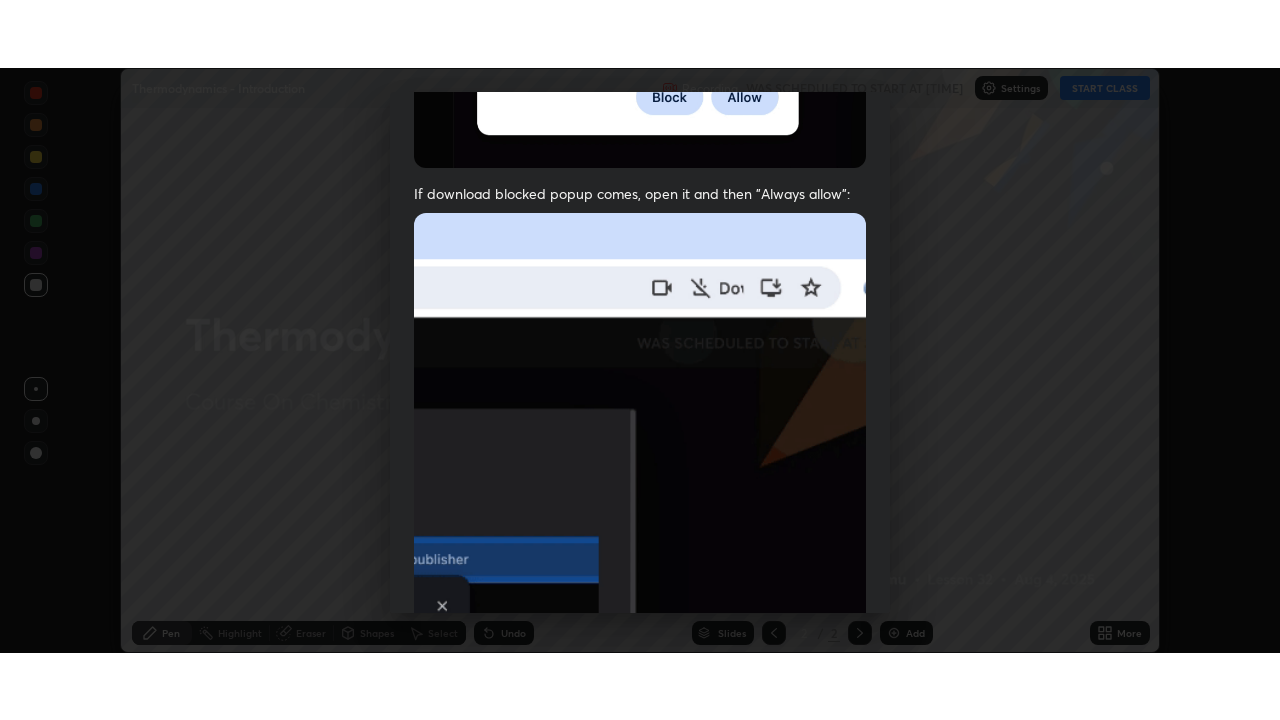 scroll, scrollTop: 479, scrollLeft: 0, axis: vertical 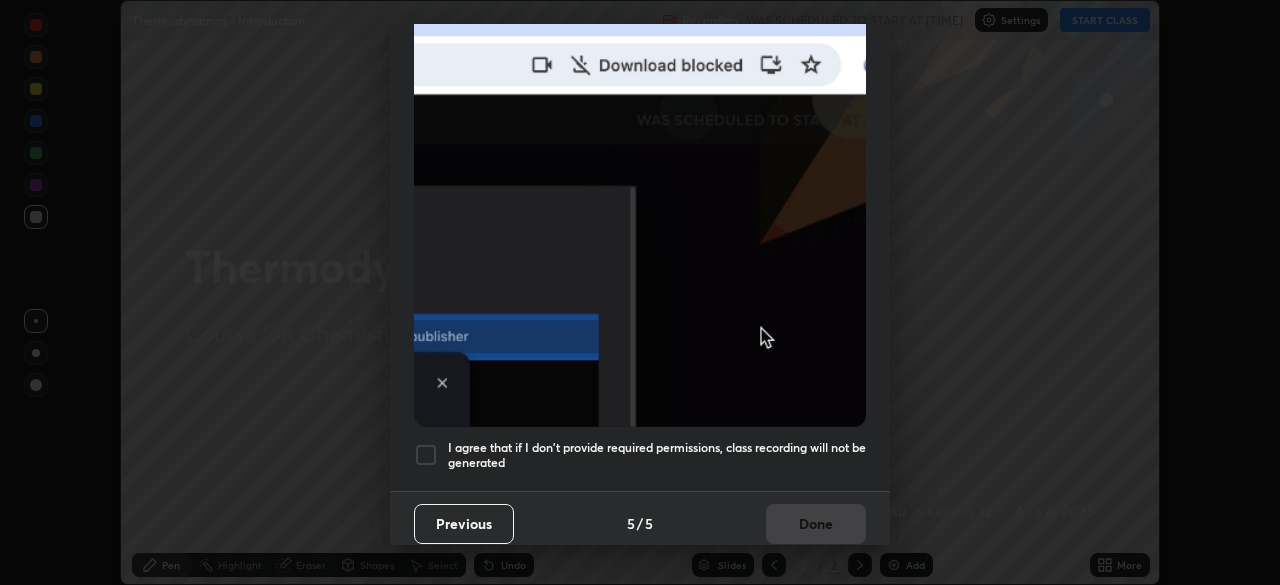 click on "I agree that if I don't provide required permissions, class recording will not be generated" at bounding box center [657, 455] 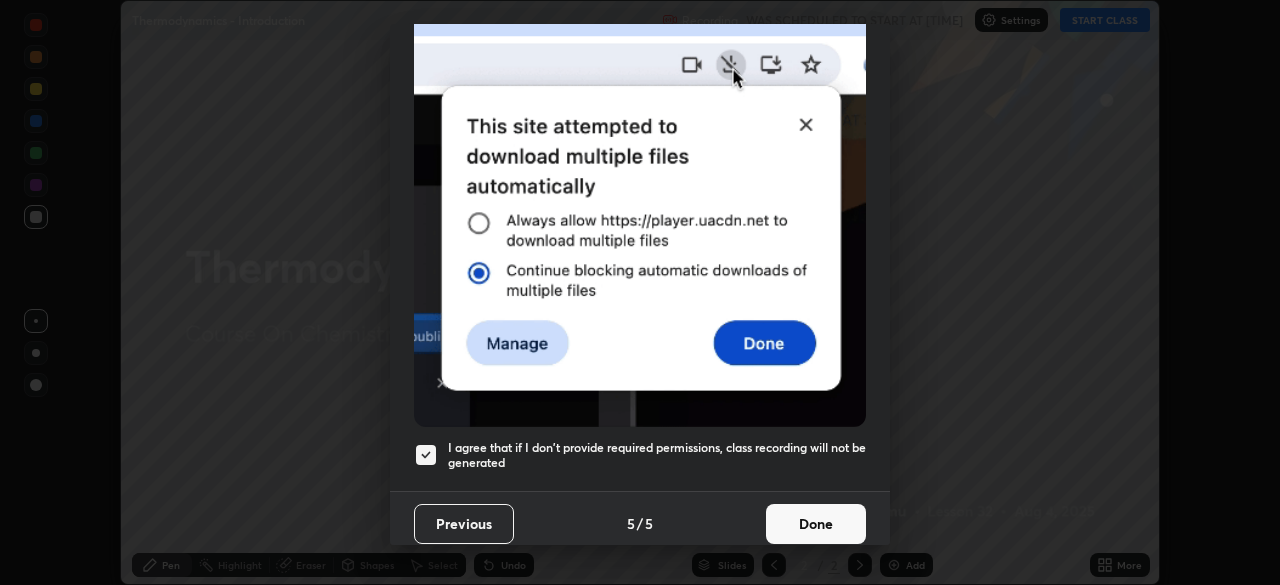 click on "Done" at bounding box center [816, 524] 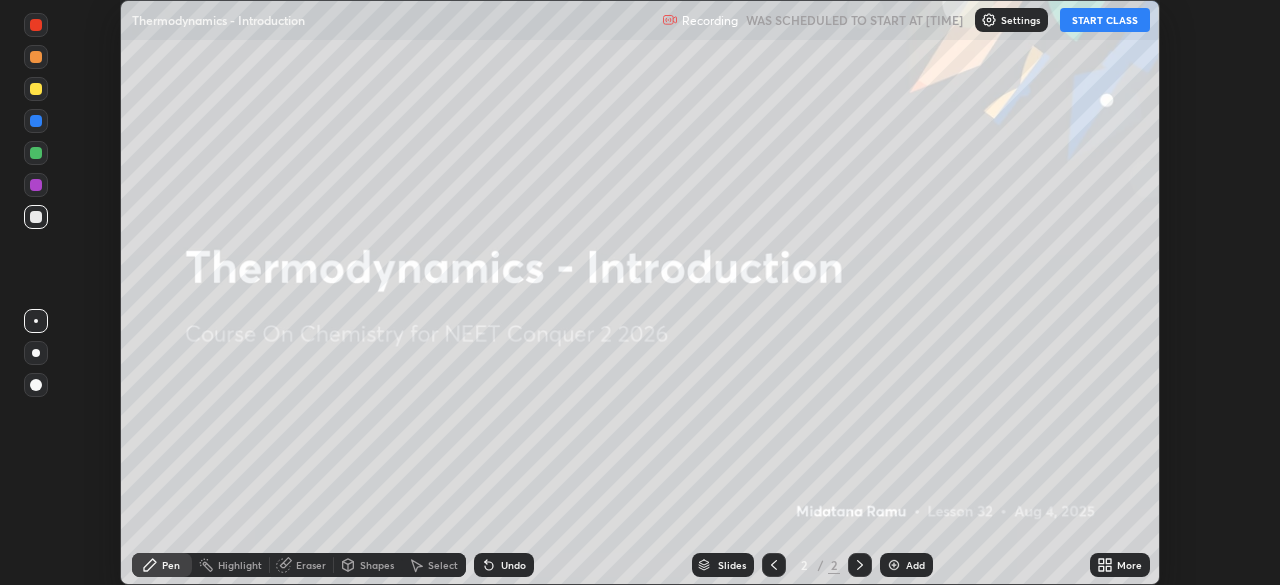 click on "START CLASS" at bounding box center [1105, 20] 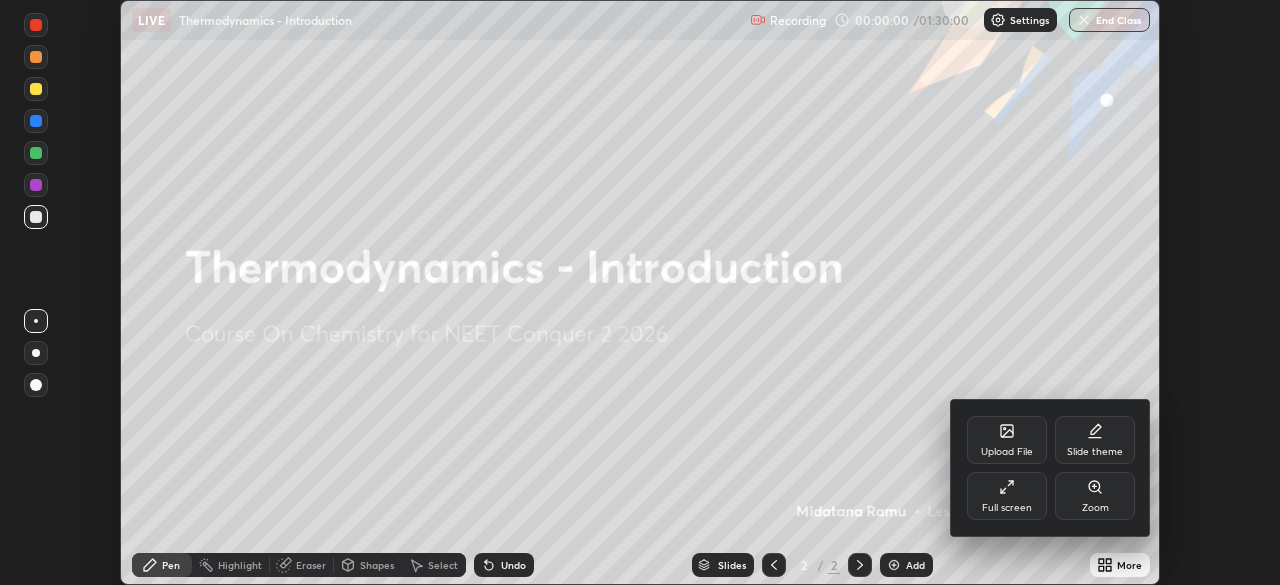 click on "Full screen" at bounding box center [1007, 496] 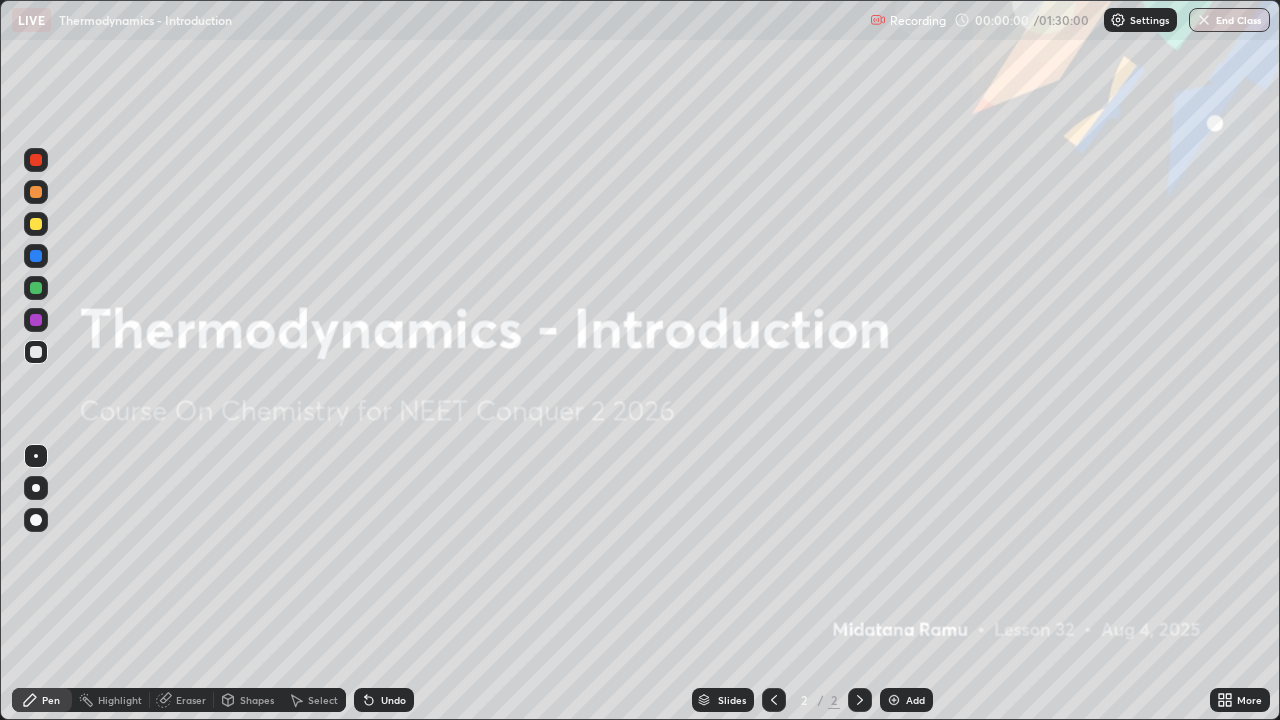 scroll, scrollTop: 99280, scrollLeft: 98720, axis: both 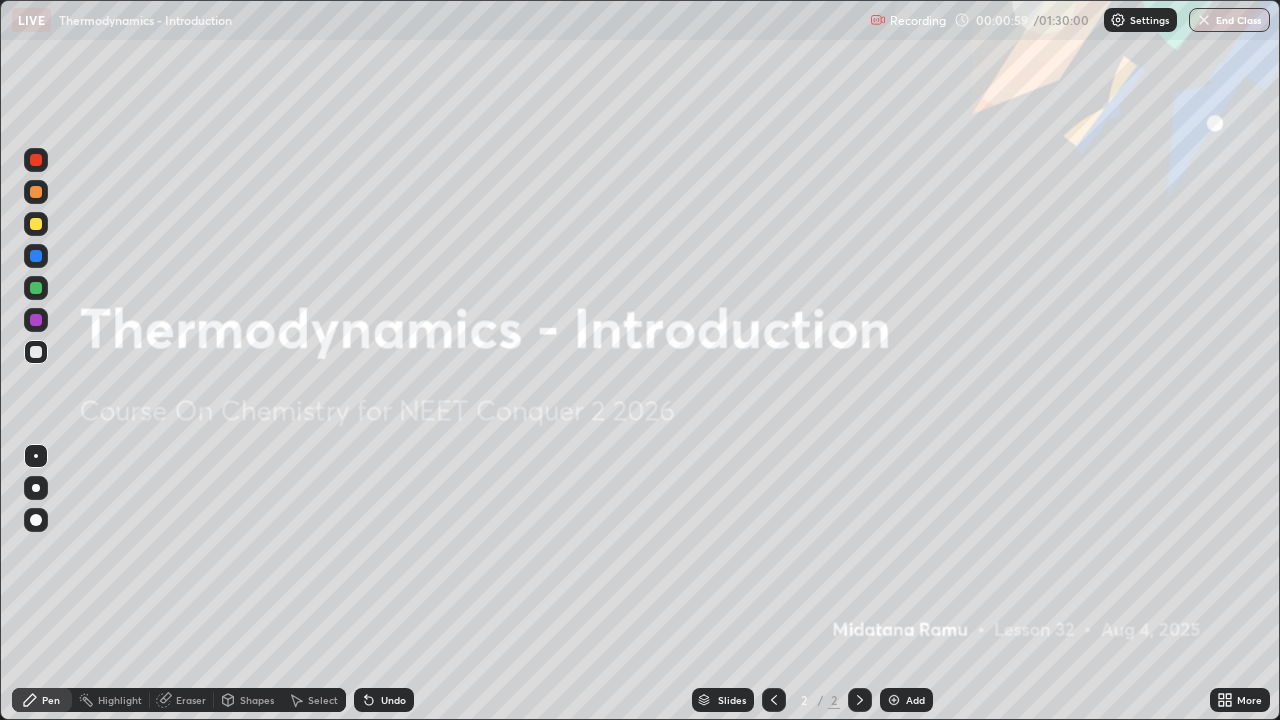 click at bounding box center (36, 488) 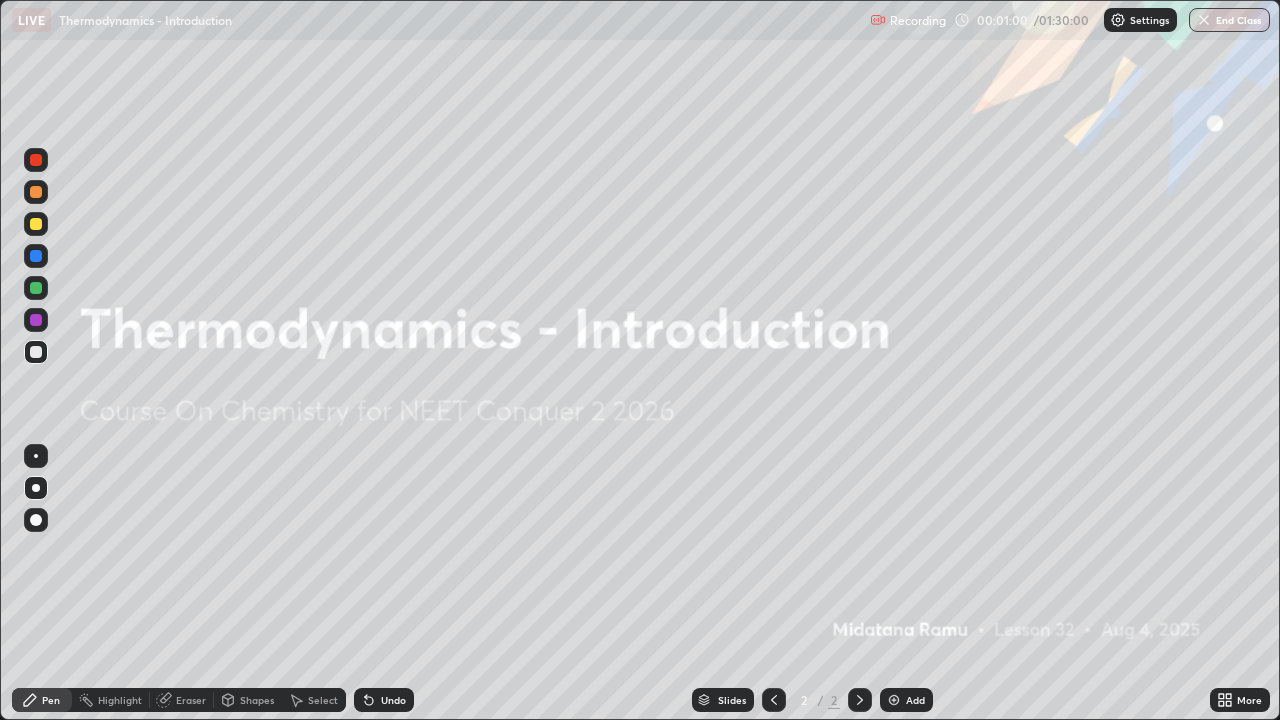 click at bounding box center (36, 192) 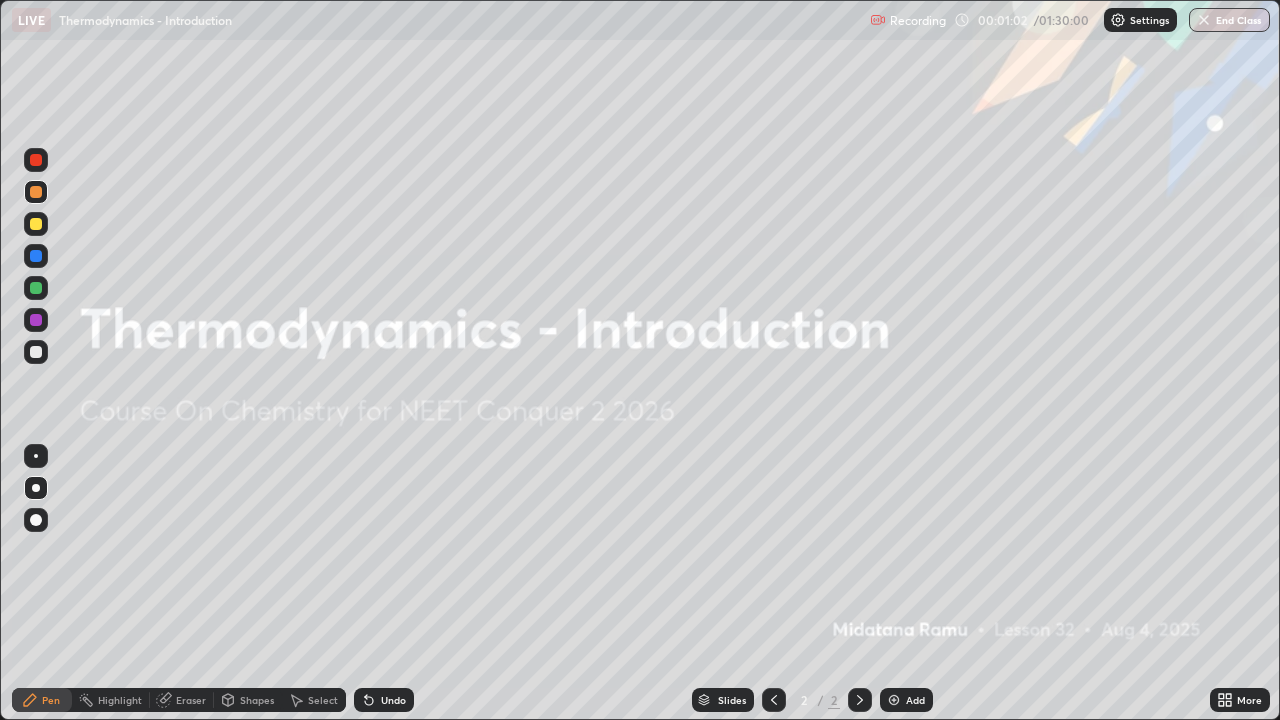 click at bounding box center [894, 700] 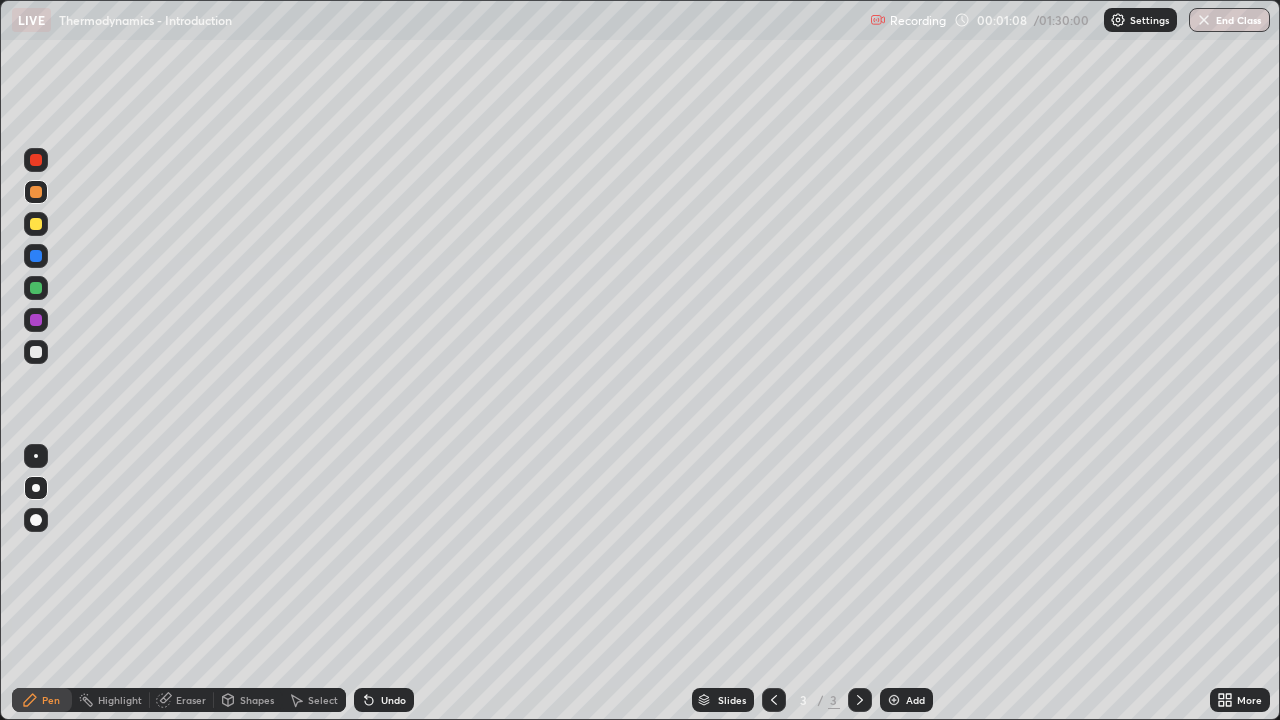 click on "Undo" at bounding box center [384, 700] 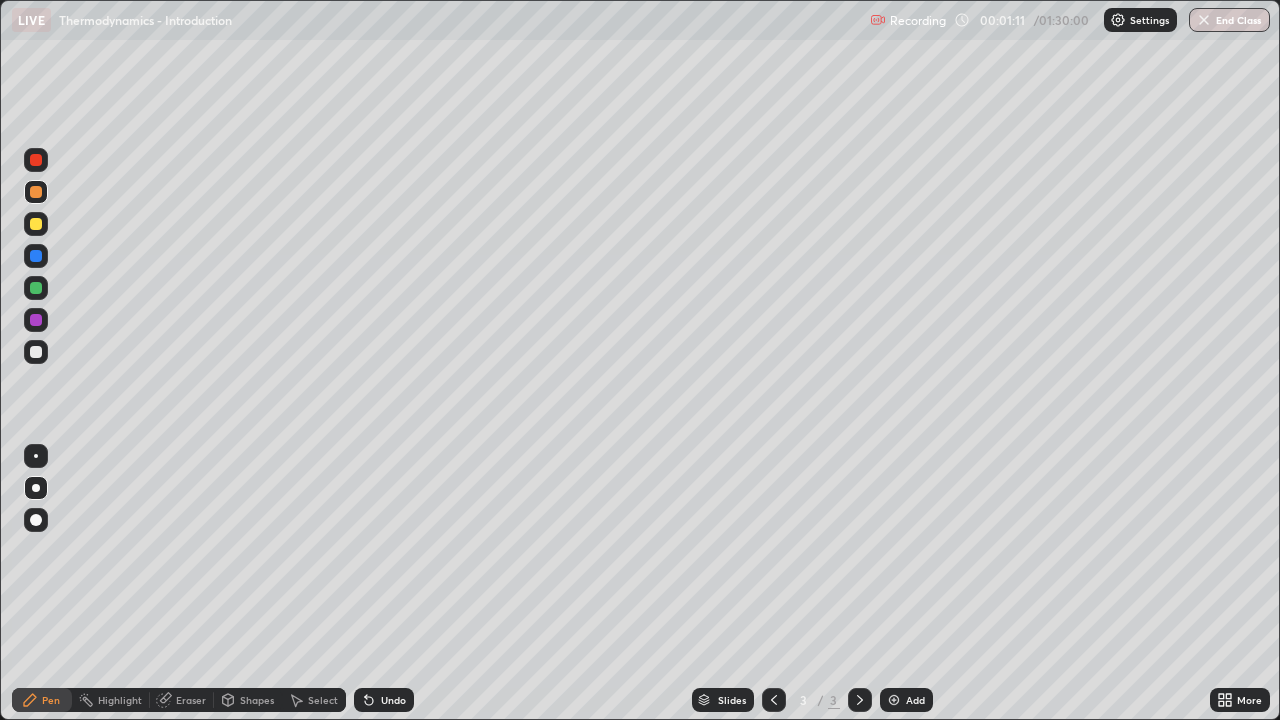 click at bounding box center [36, 288] 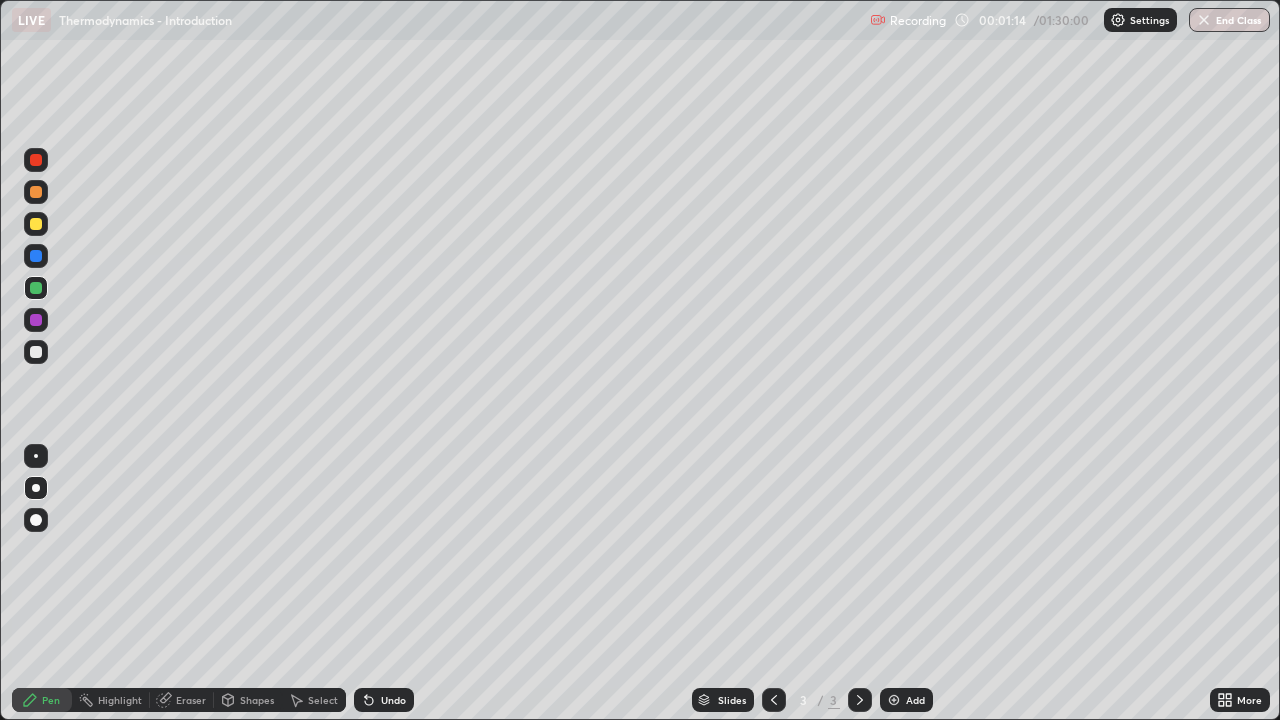 click at bounding box center [36, 192] 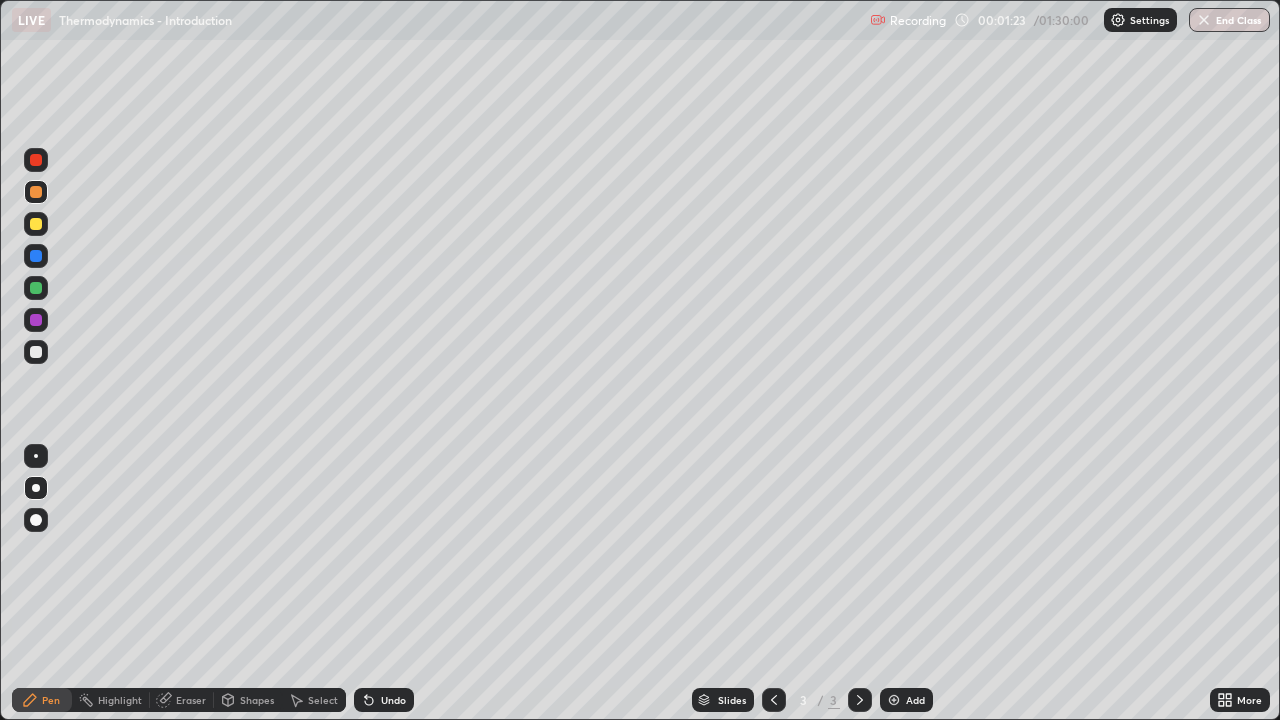 click at bounding box center [36, 288] 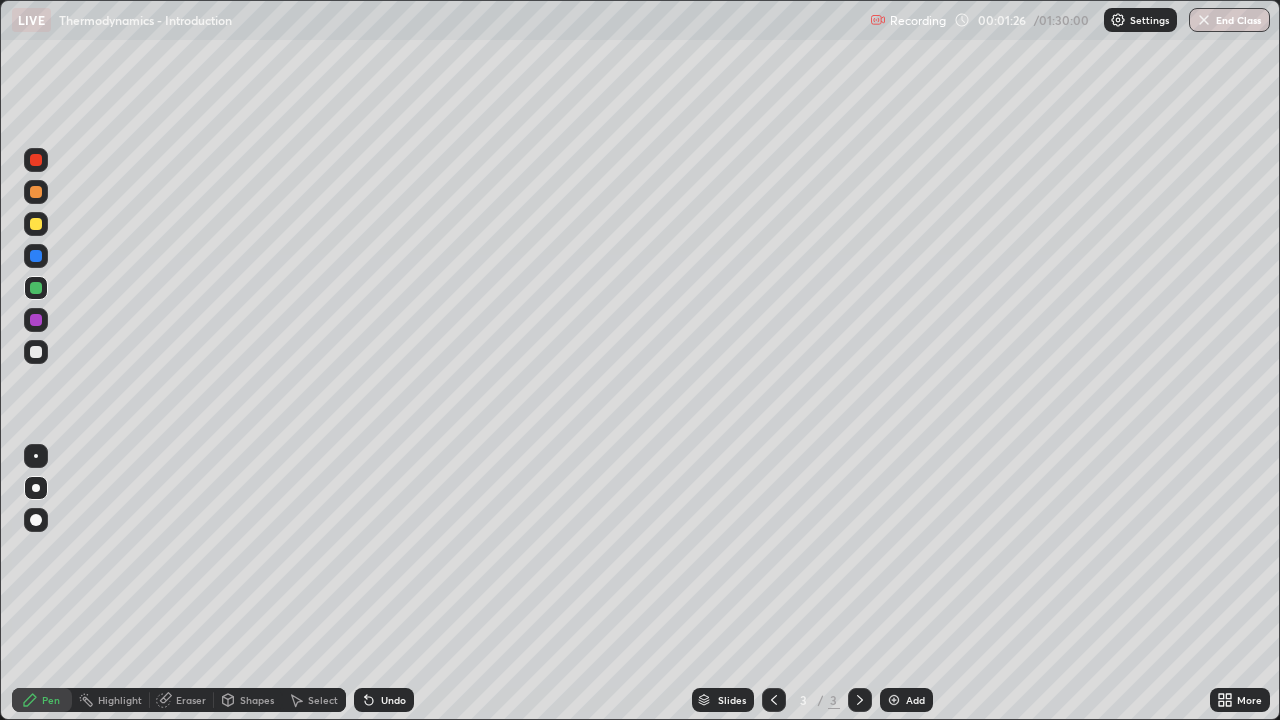 click at bounding box center [36, 352] 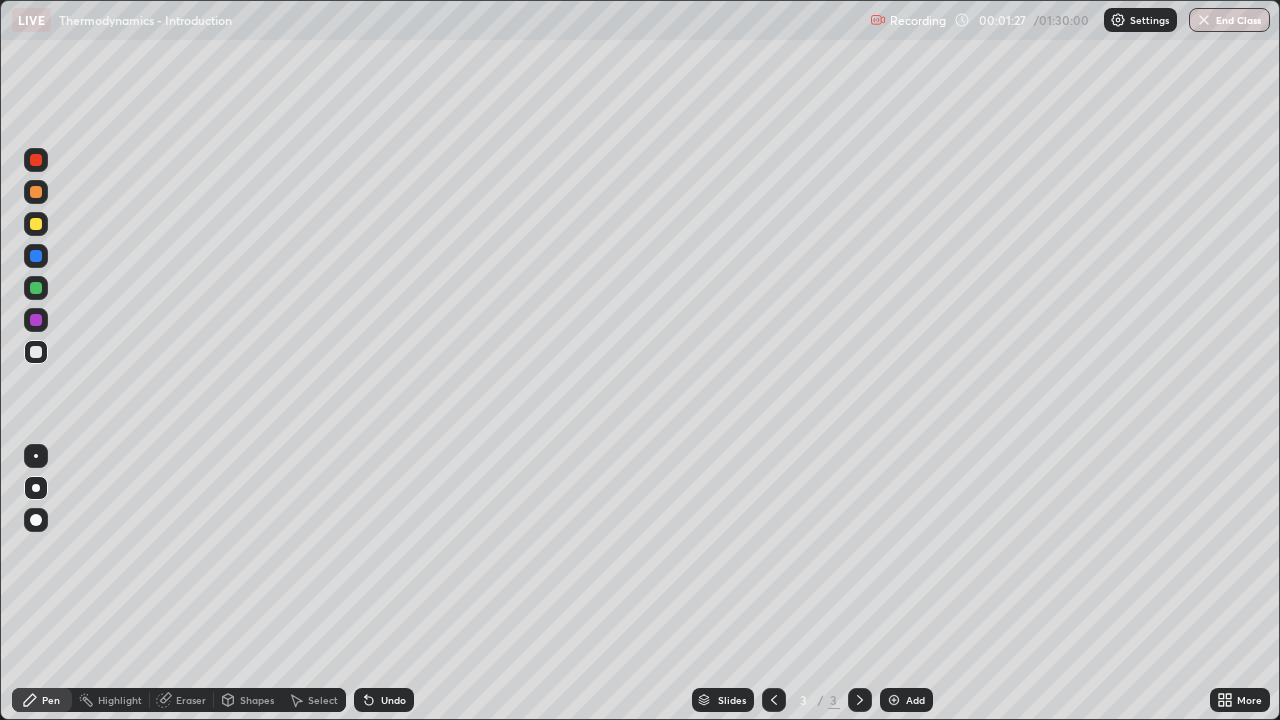 click at bounding box center (36, 224) 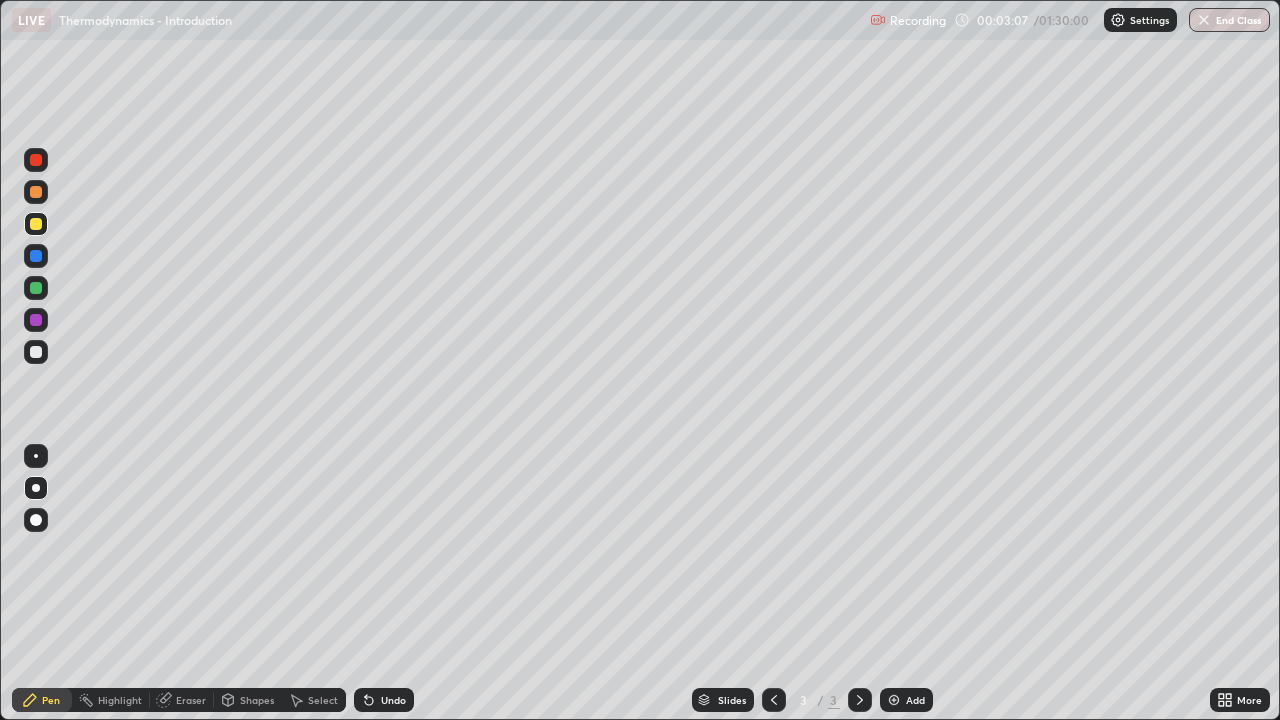 click at bounding box center [36, 352] 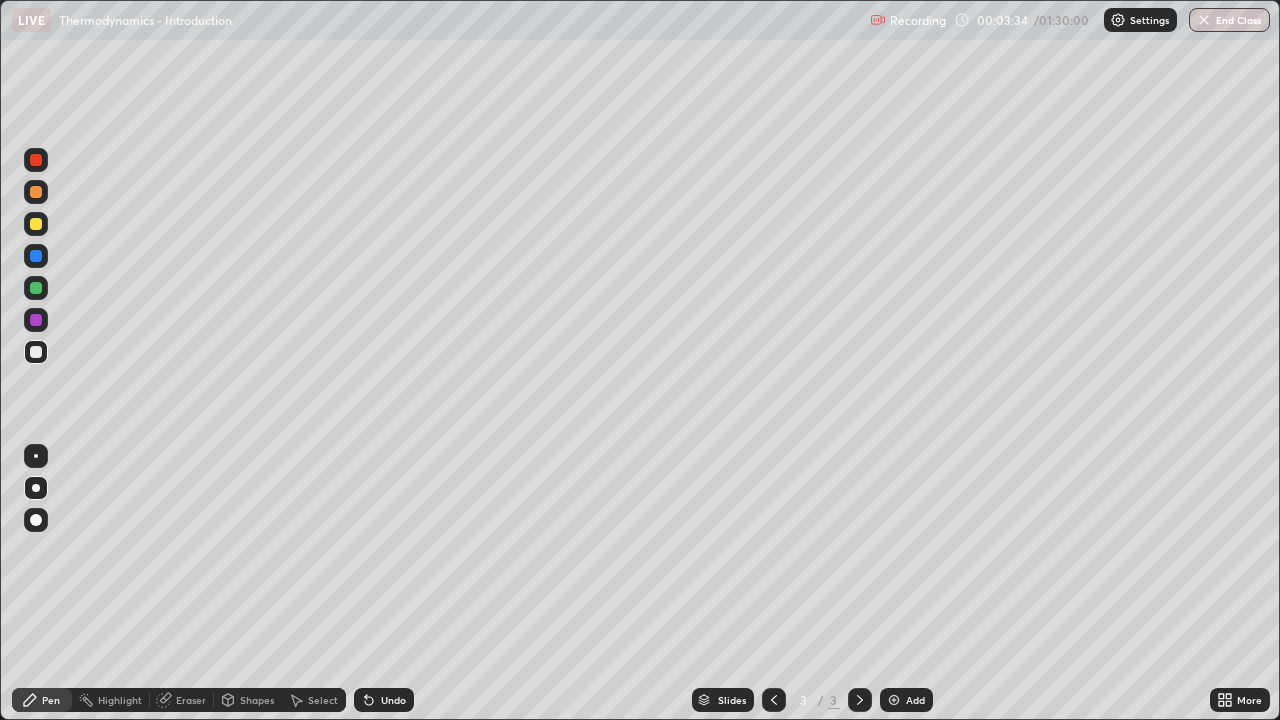 click at bounding box center [36, 320] 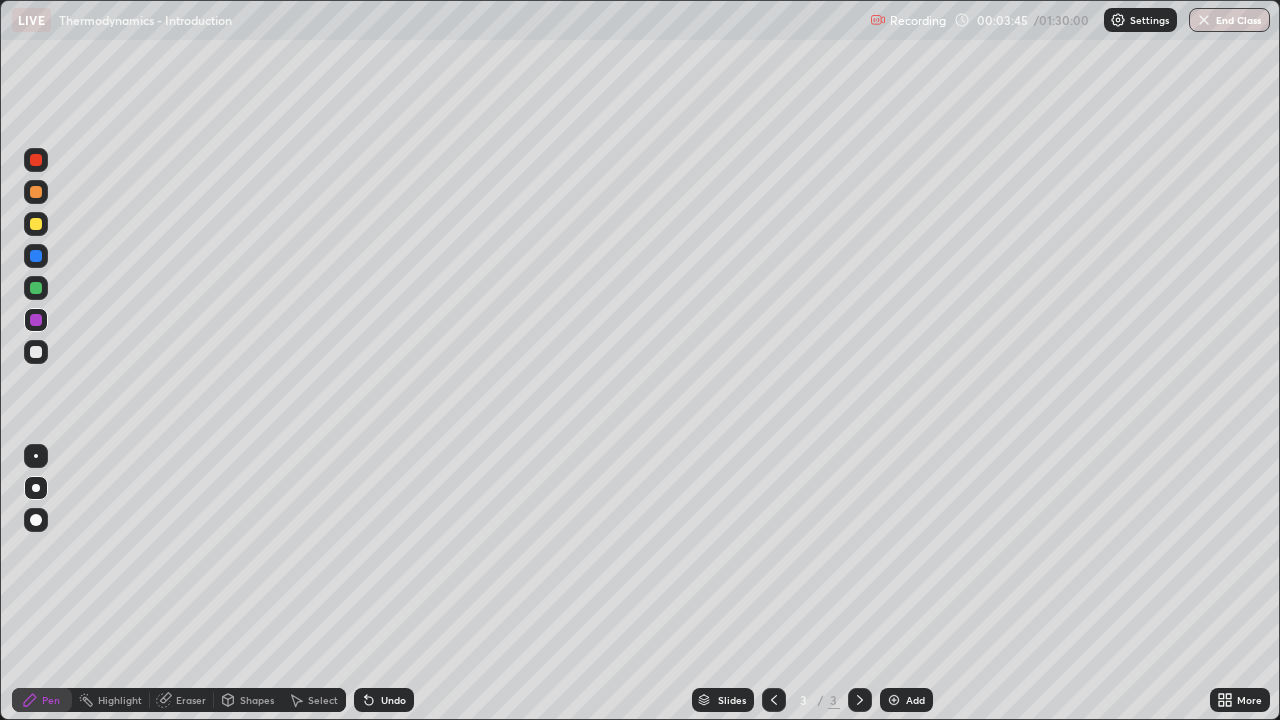 click at bounding box center [36, 352] 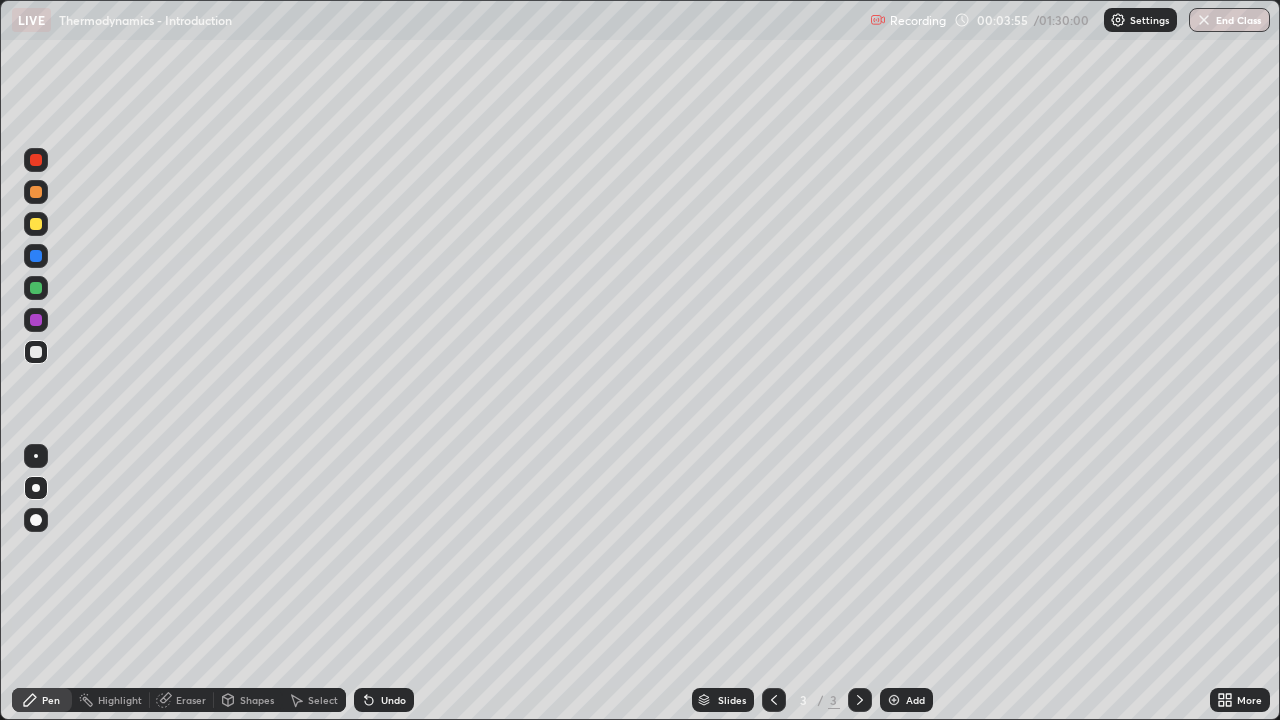 click at bounding box center (36, 320) 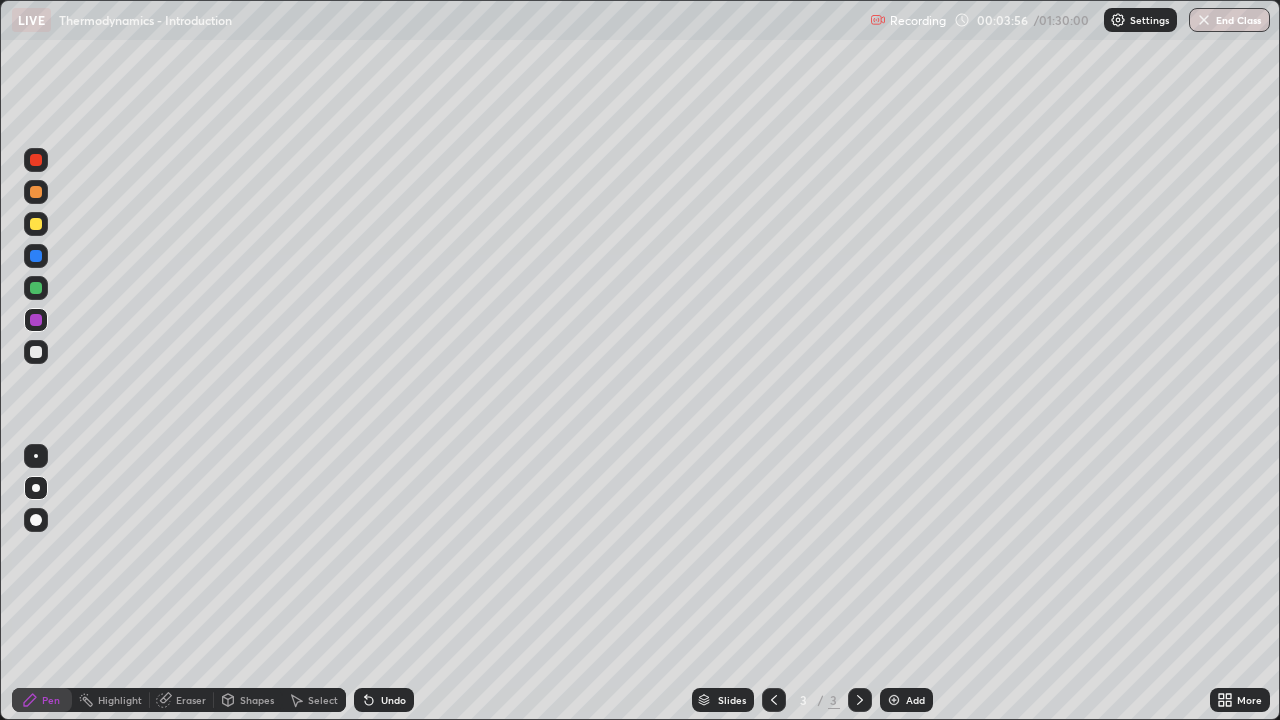 click at bounding box center (36, 352) 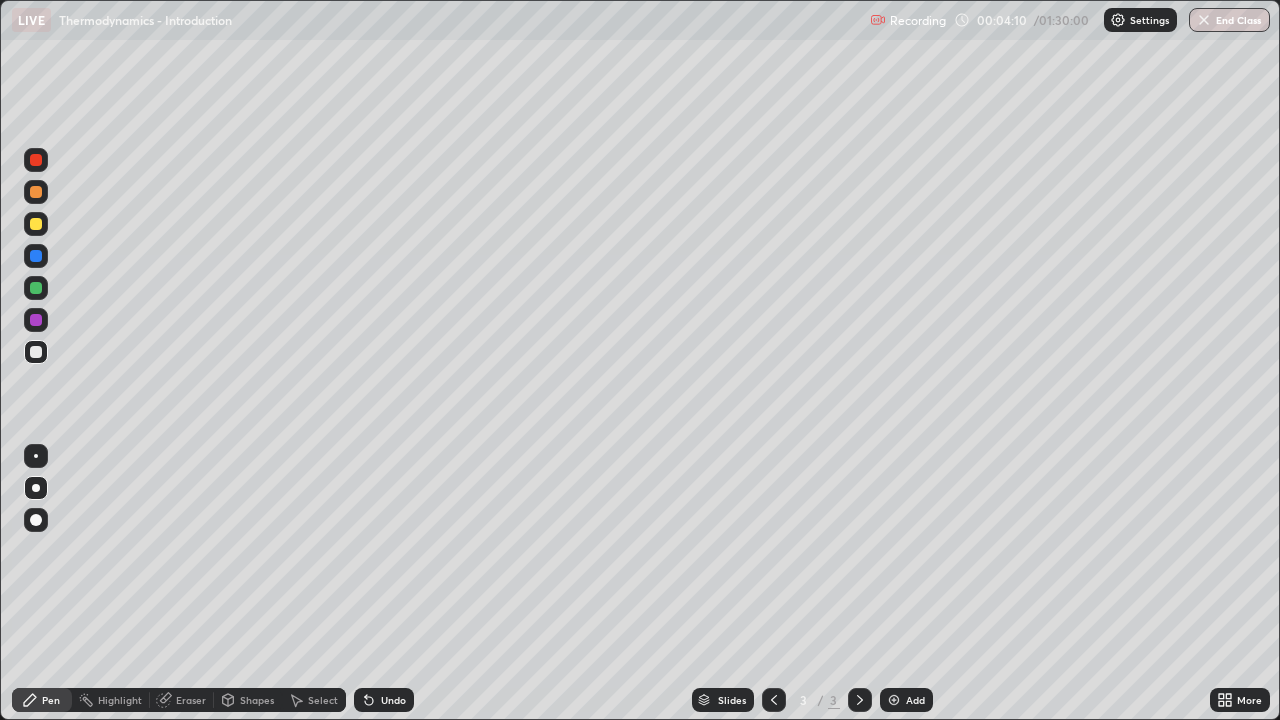 click at bounding box center [36, 320] 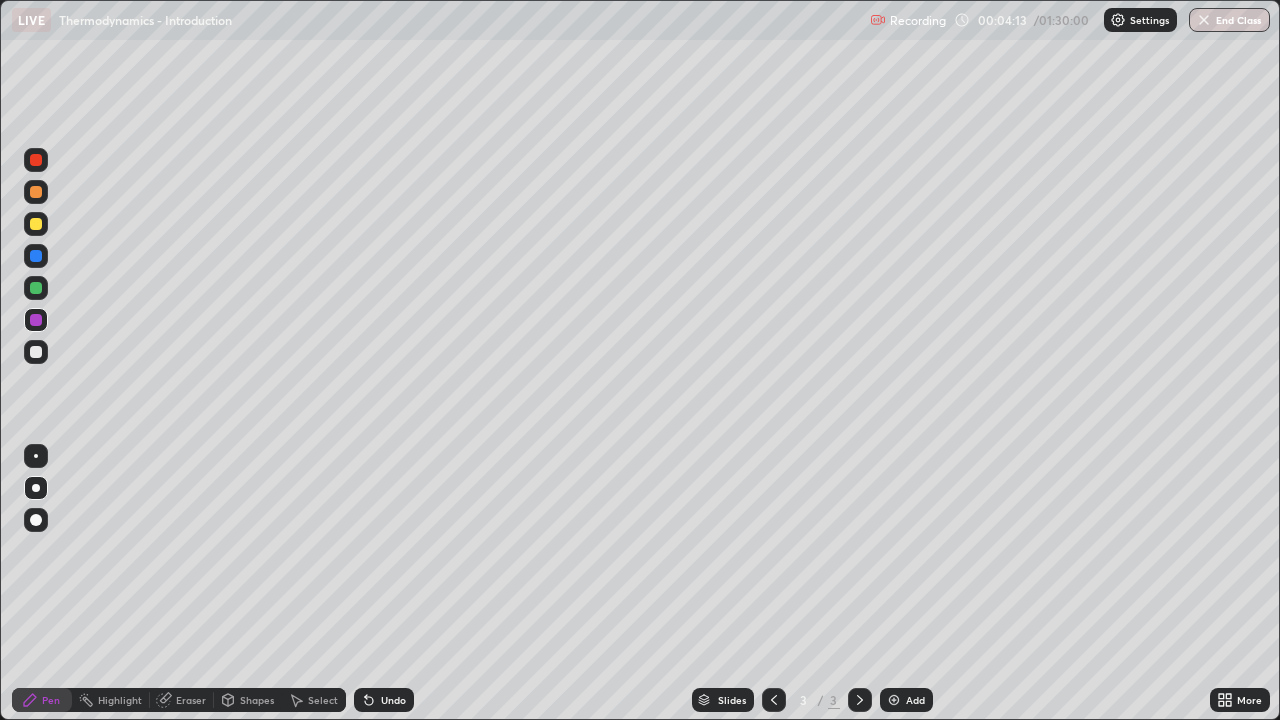 click on "Undo" at bounding box center [393, 700] 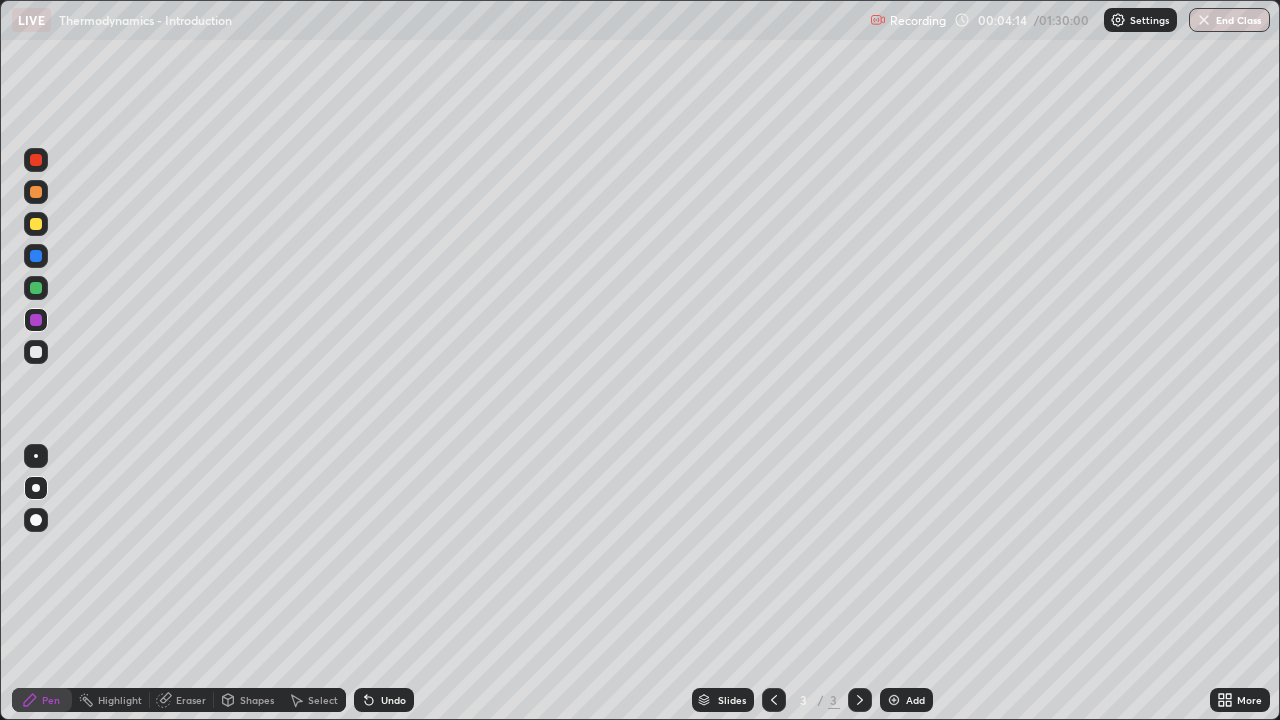 click at bounding box center [36, 352] 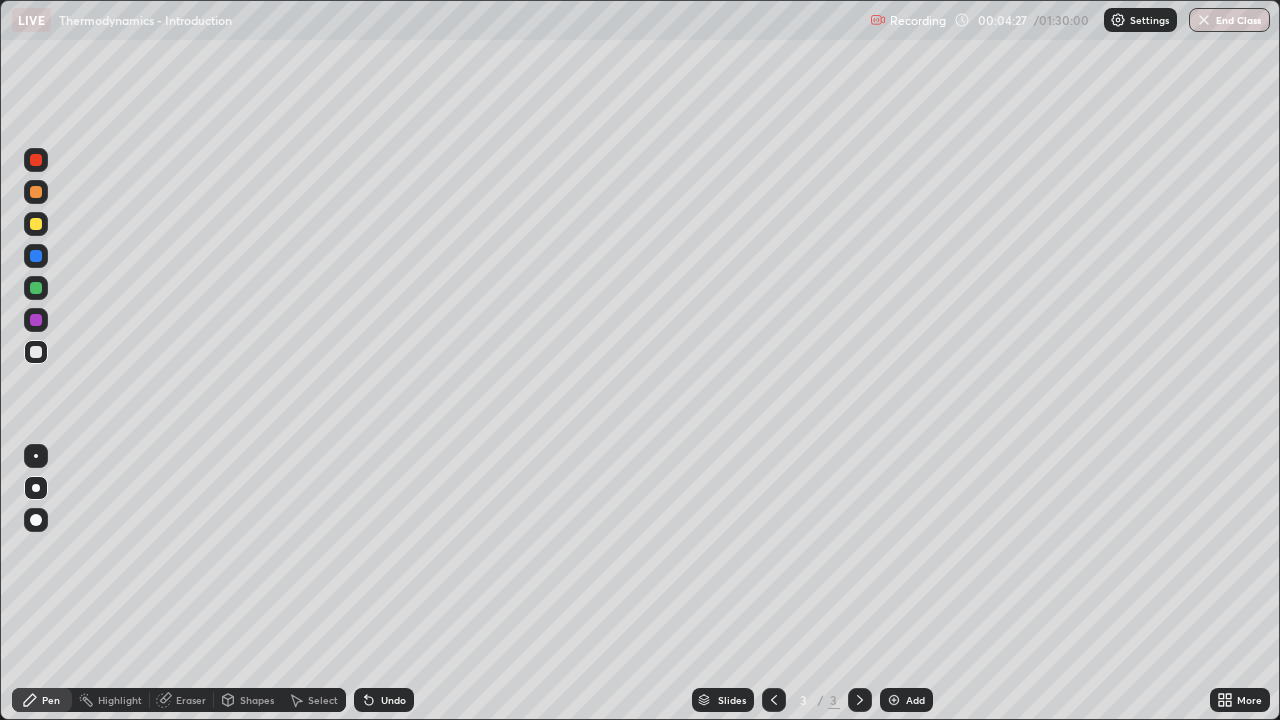 click at bounding box center [36, 320] 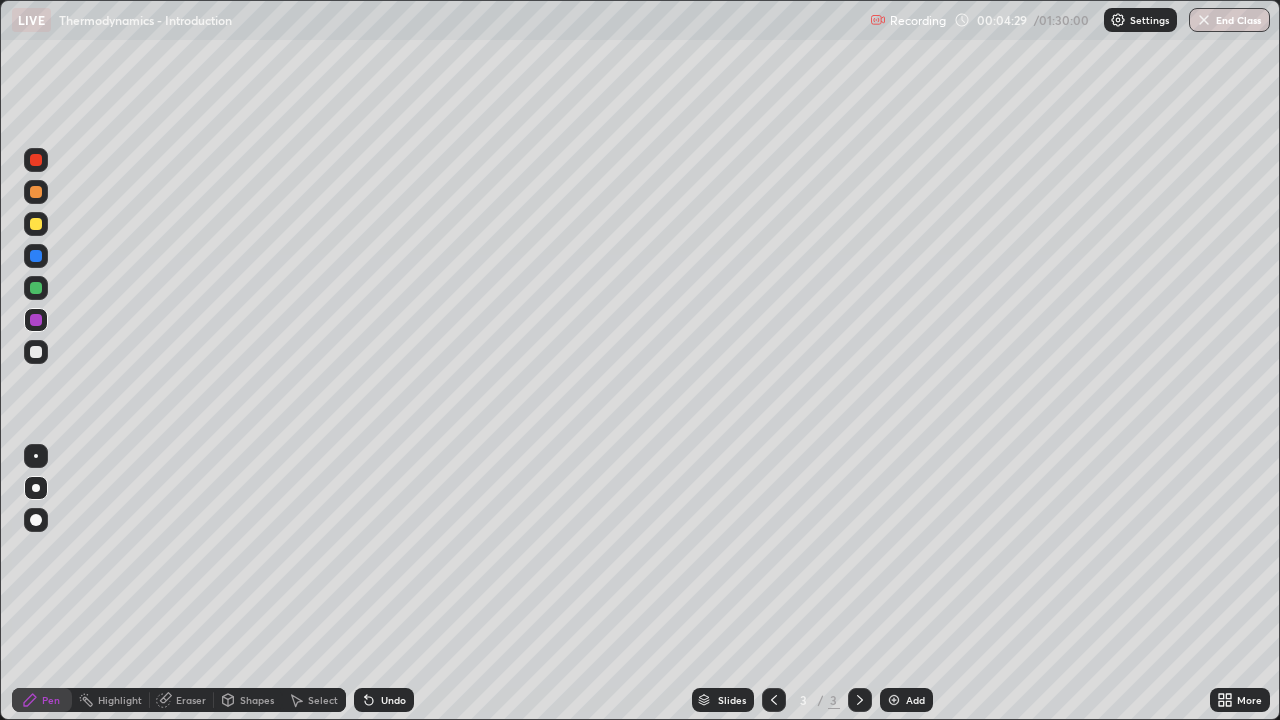 click at bounding box center (36, 352) 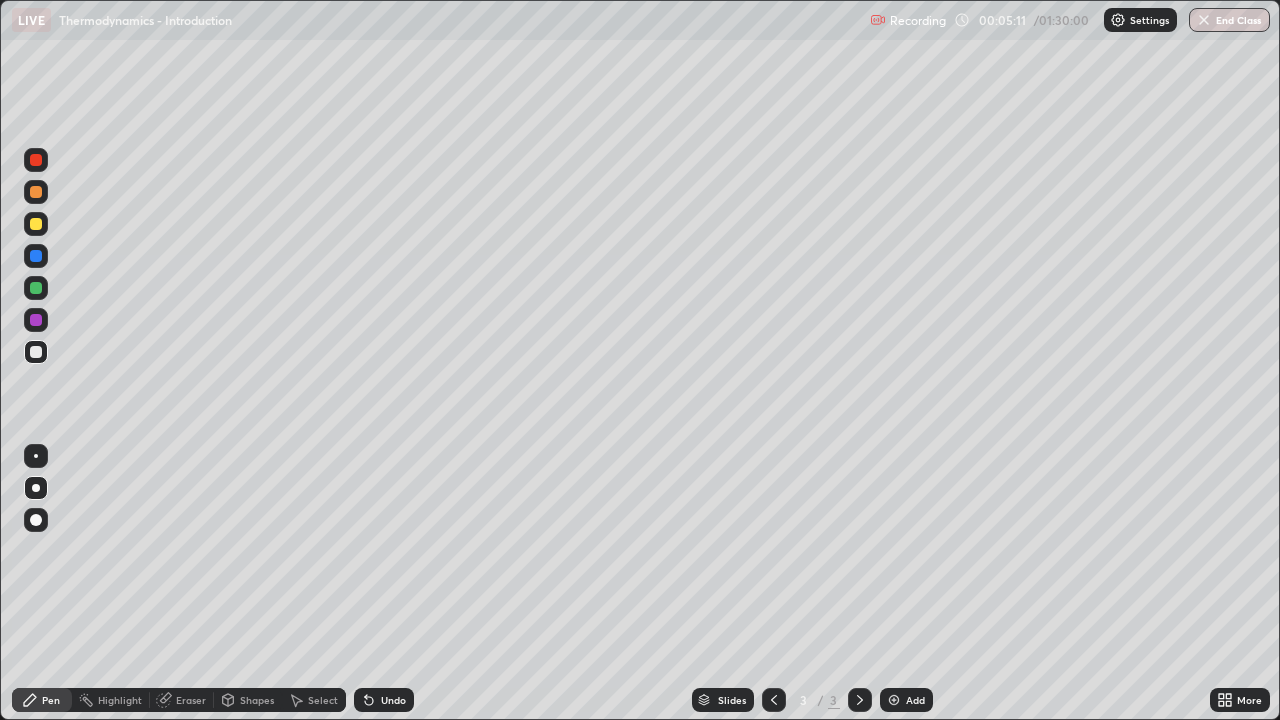 click at bounding box center (36, 224) 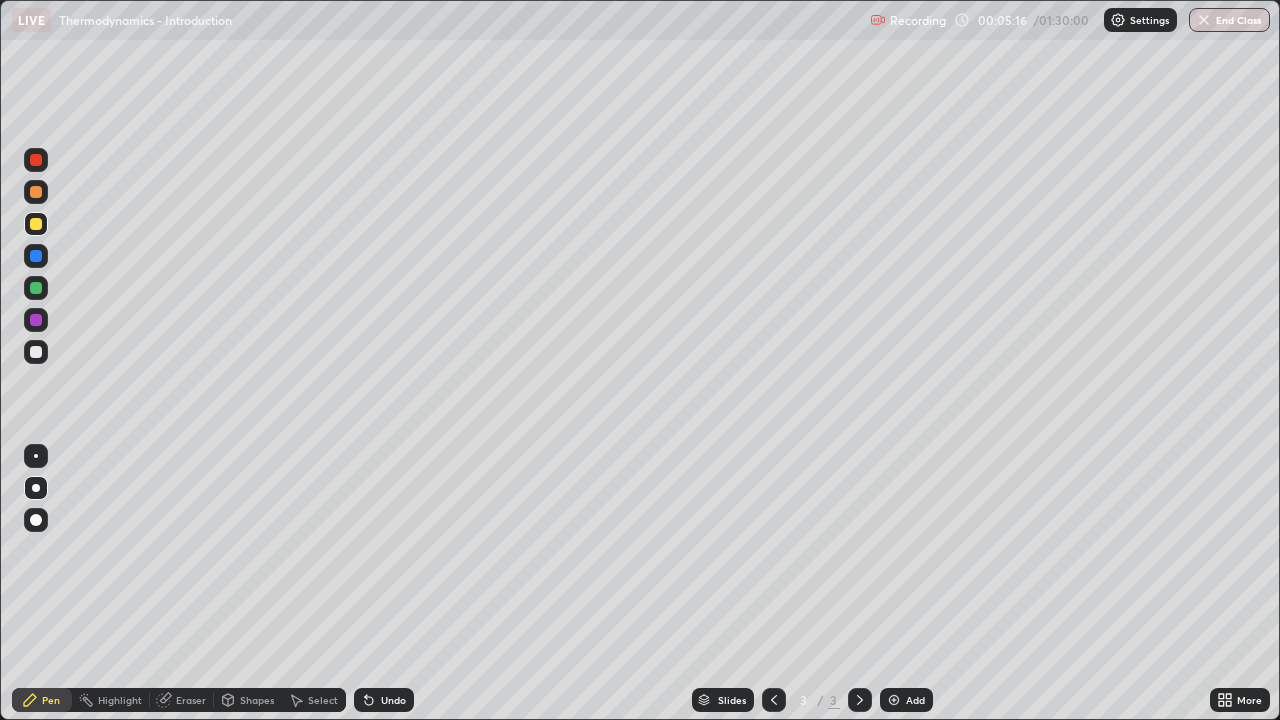 click at bounding box center [36, 352] 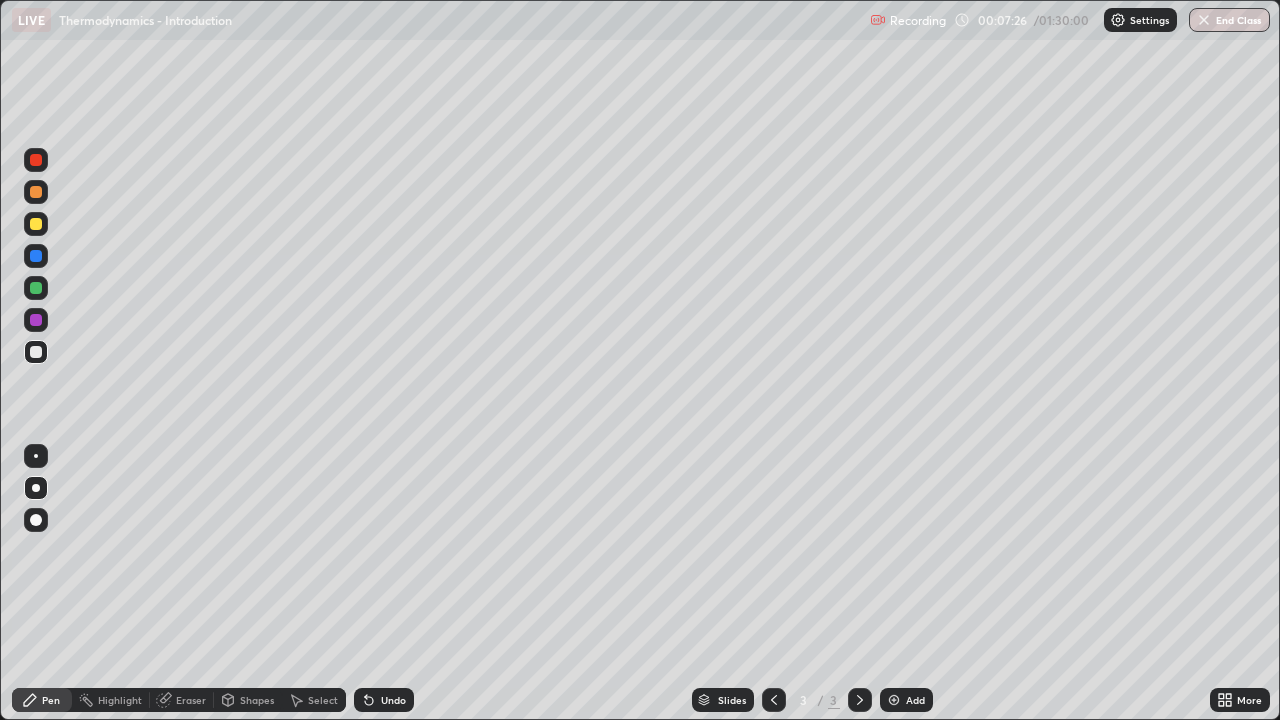 click at bounding box center (36, 224) 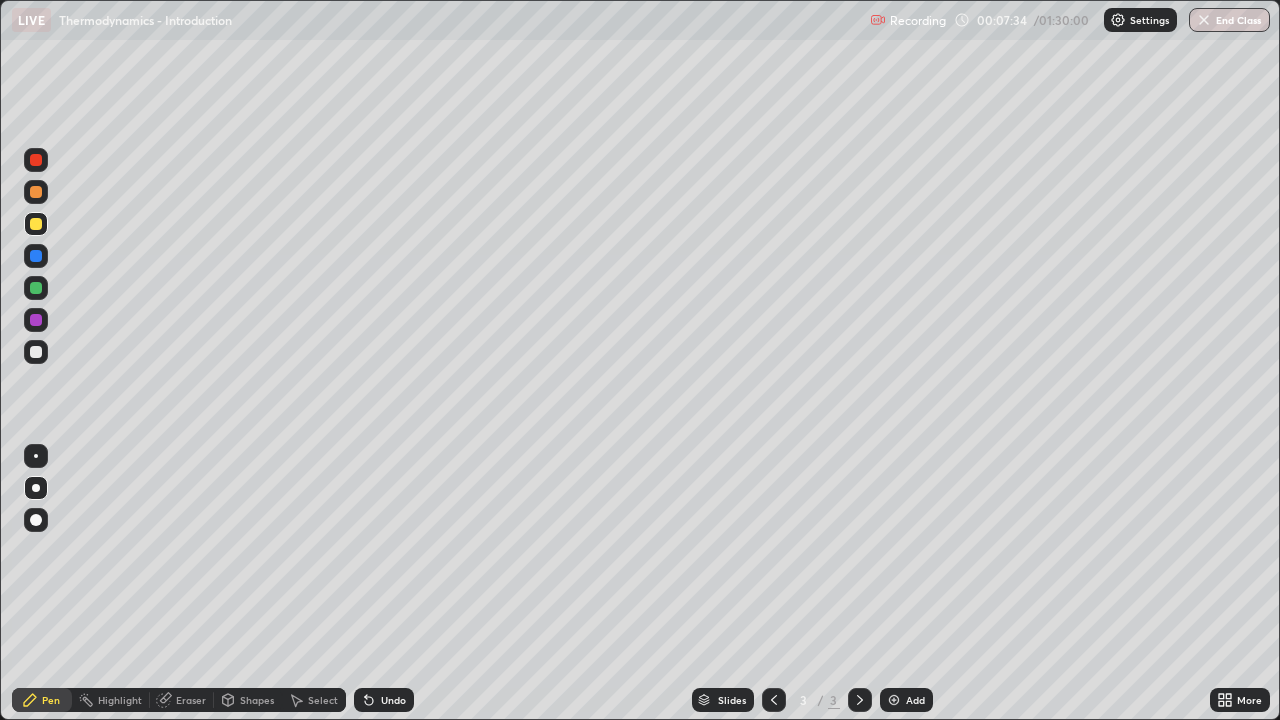 click at bounding box center (36, 352) 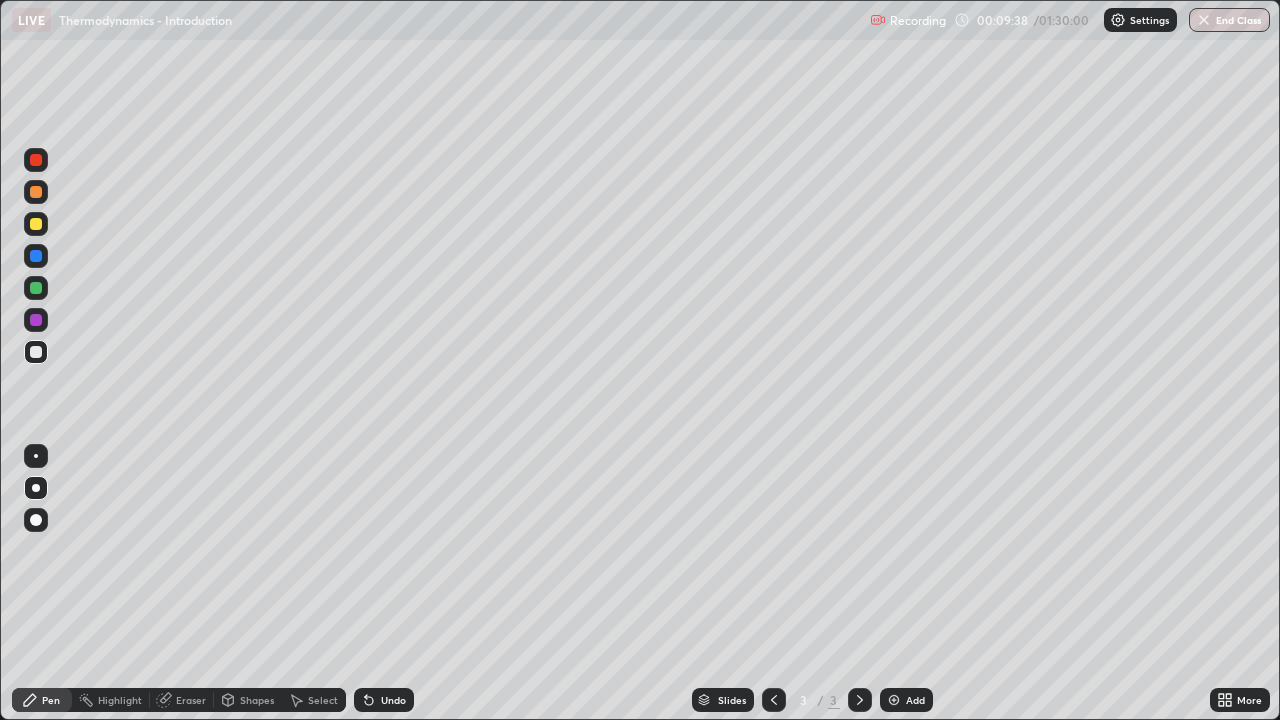 click at bounding box center [894, 700] 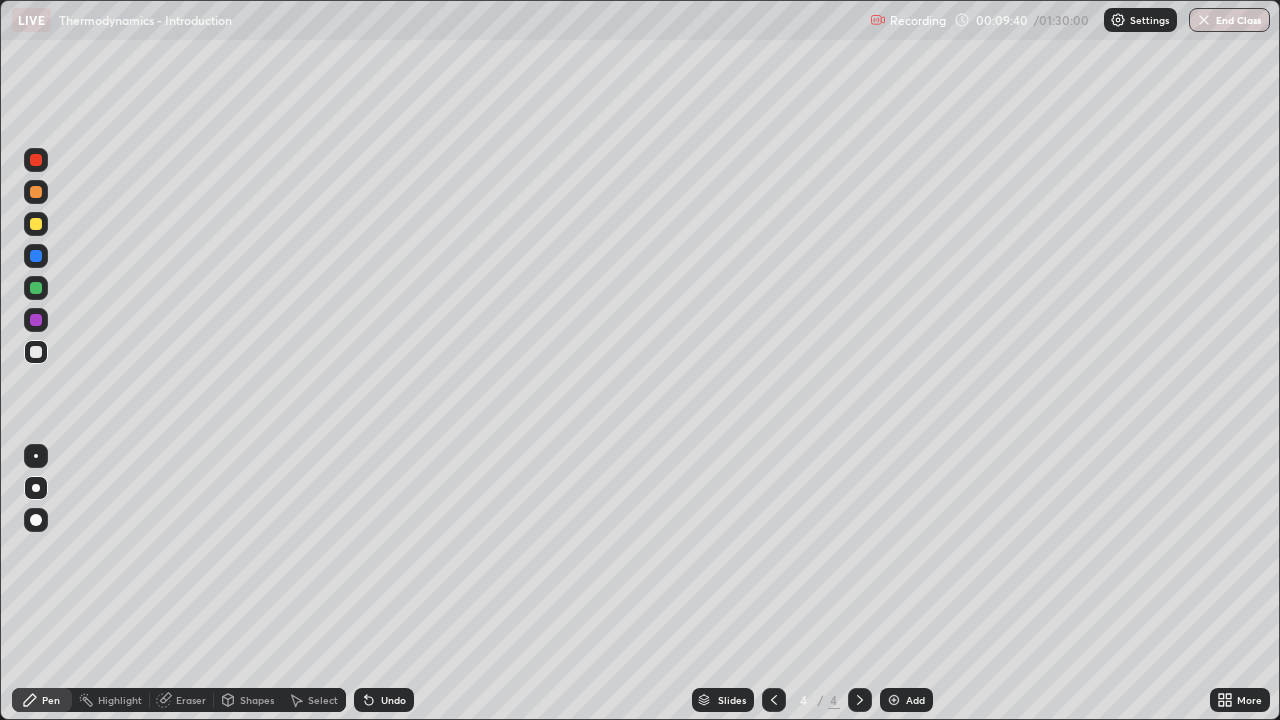 click at bounding box center [36, 224] 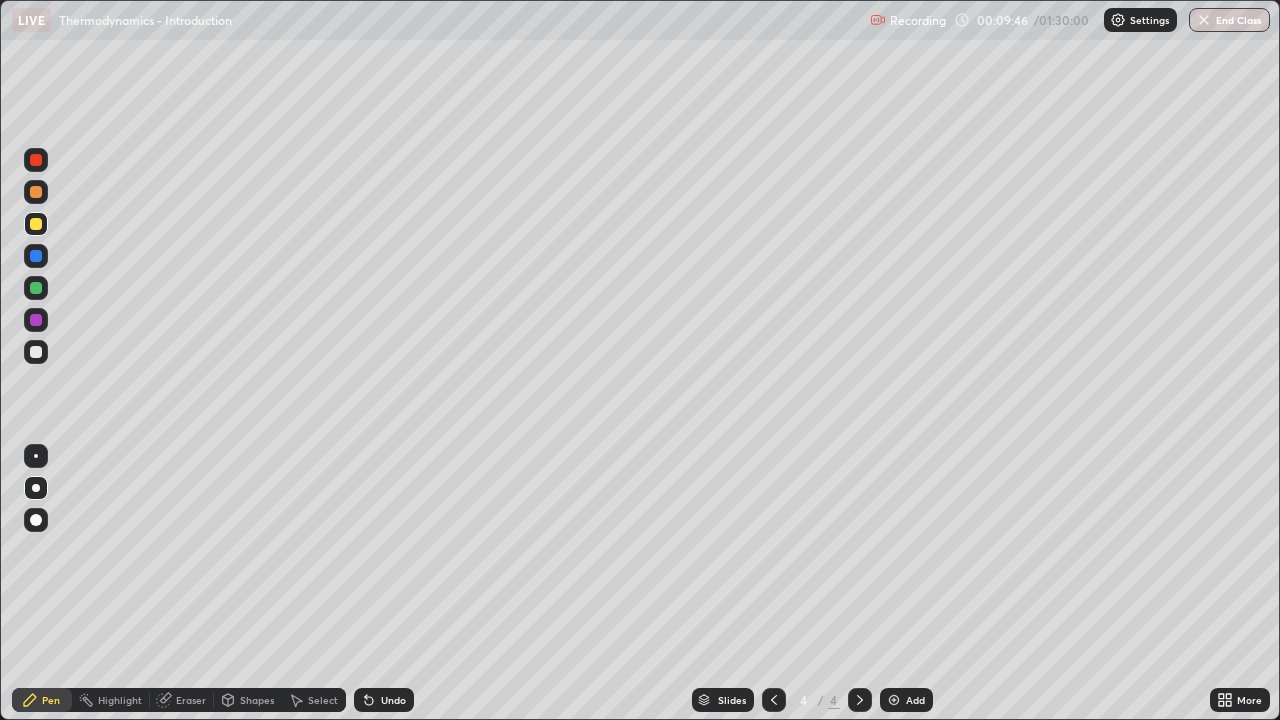 click at bounding box center [36, 352] 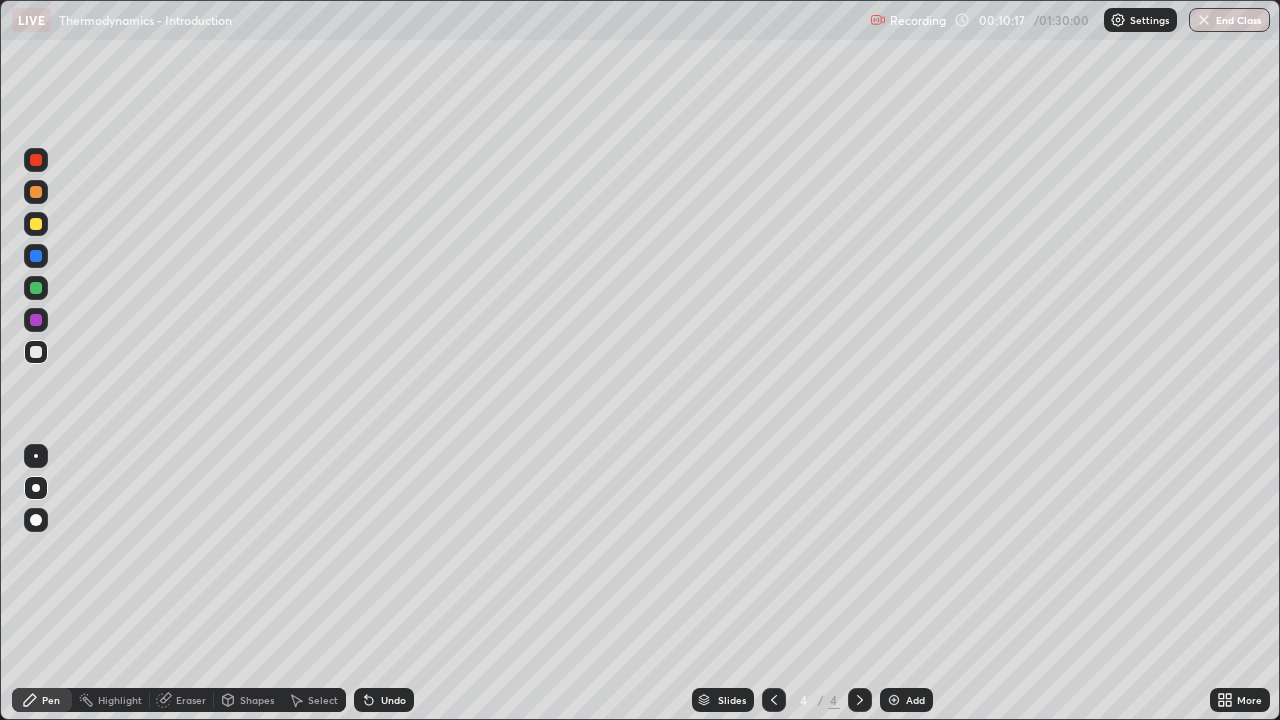 click on "Undo" at bounding box center [393, 700] 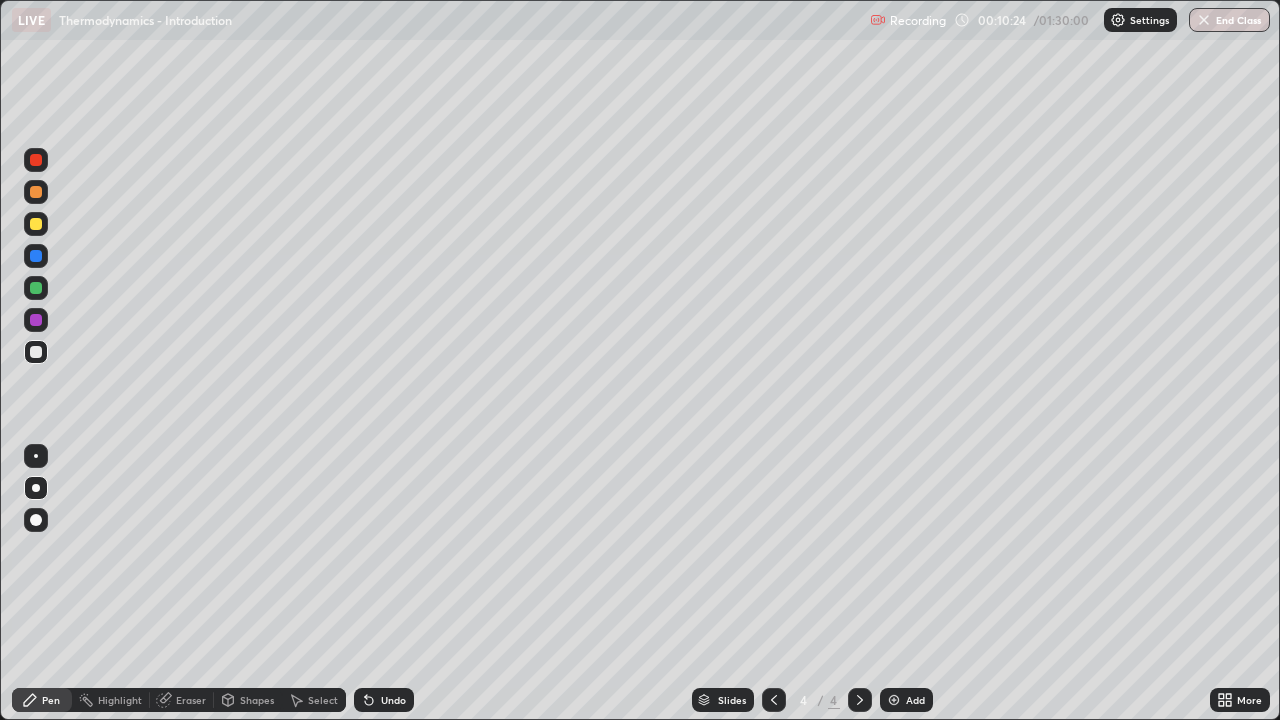 click on "Undo" at bounding box center [393, 700] 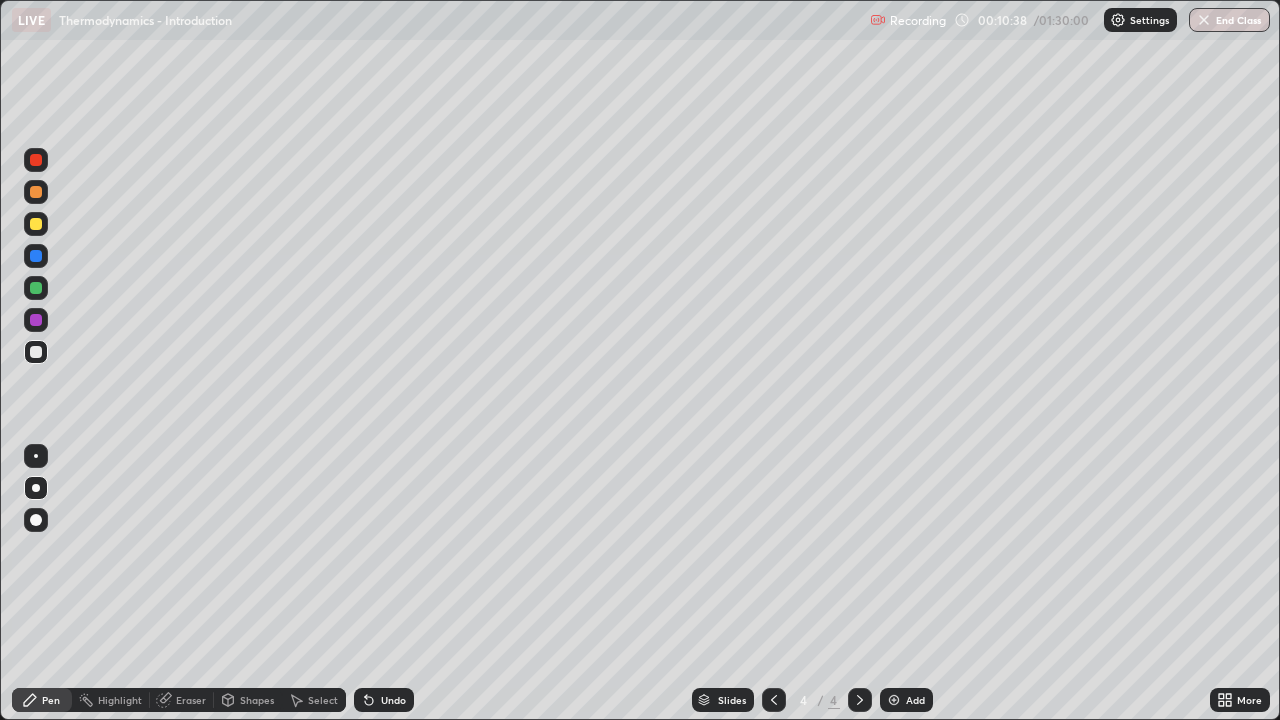 click at bounding box center (36, 224) 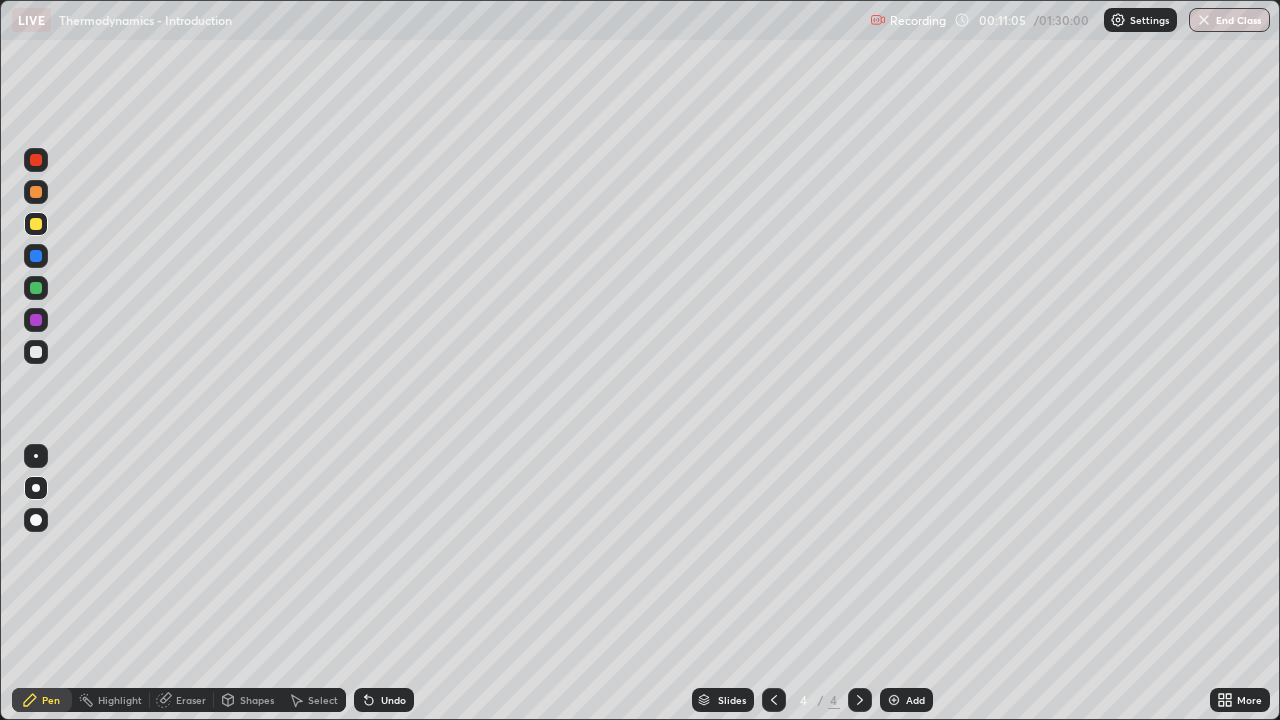 click at bounding box center [36, 352] 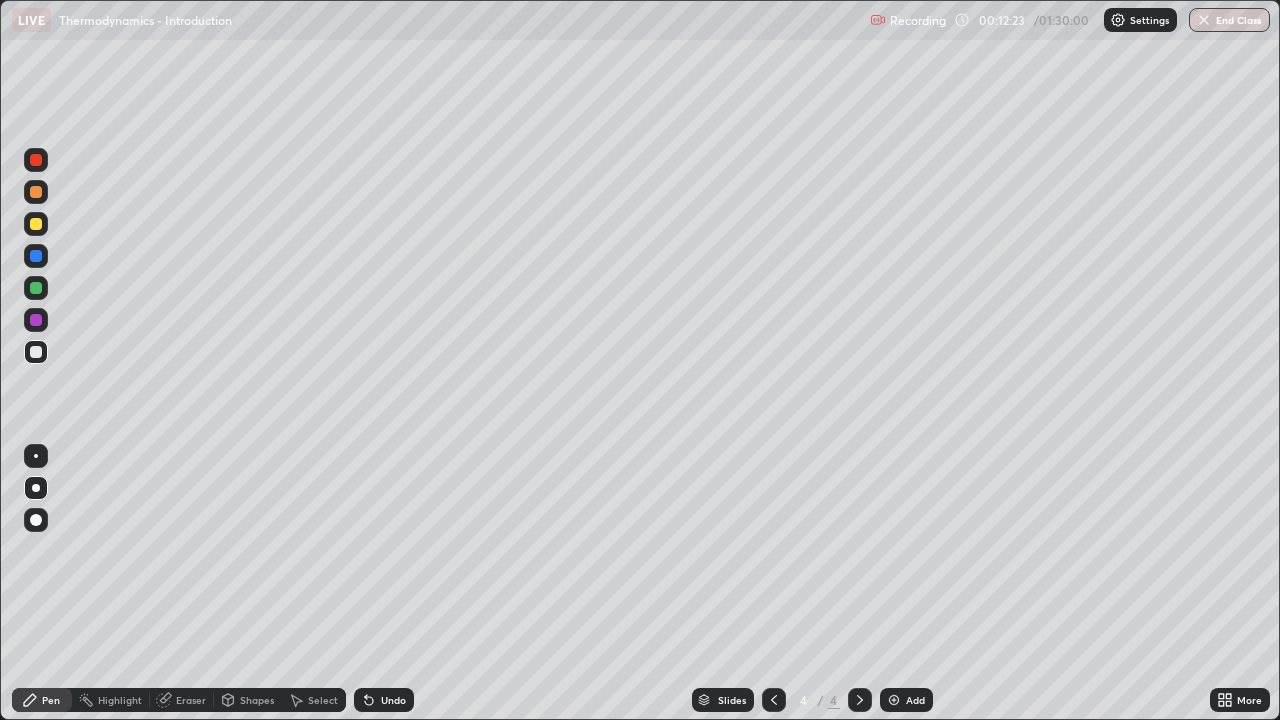 click on "Eraser" at bounding box center [191, 700] 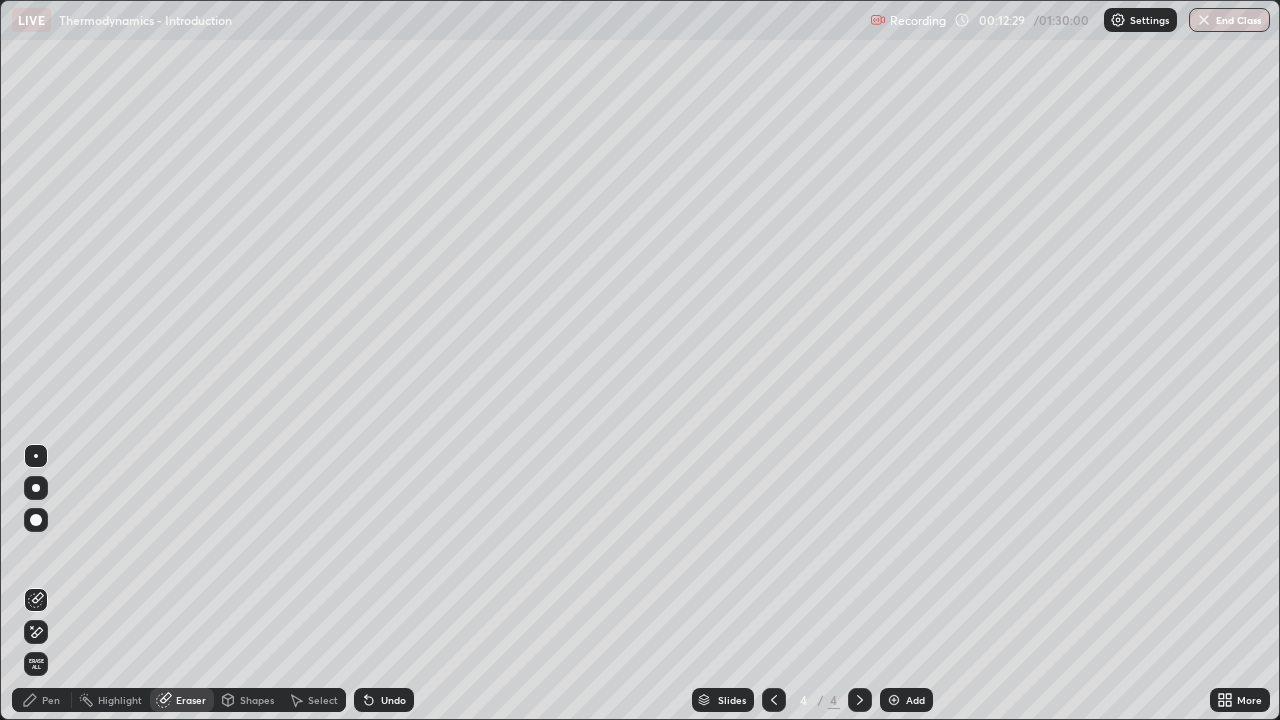 click 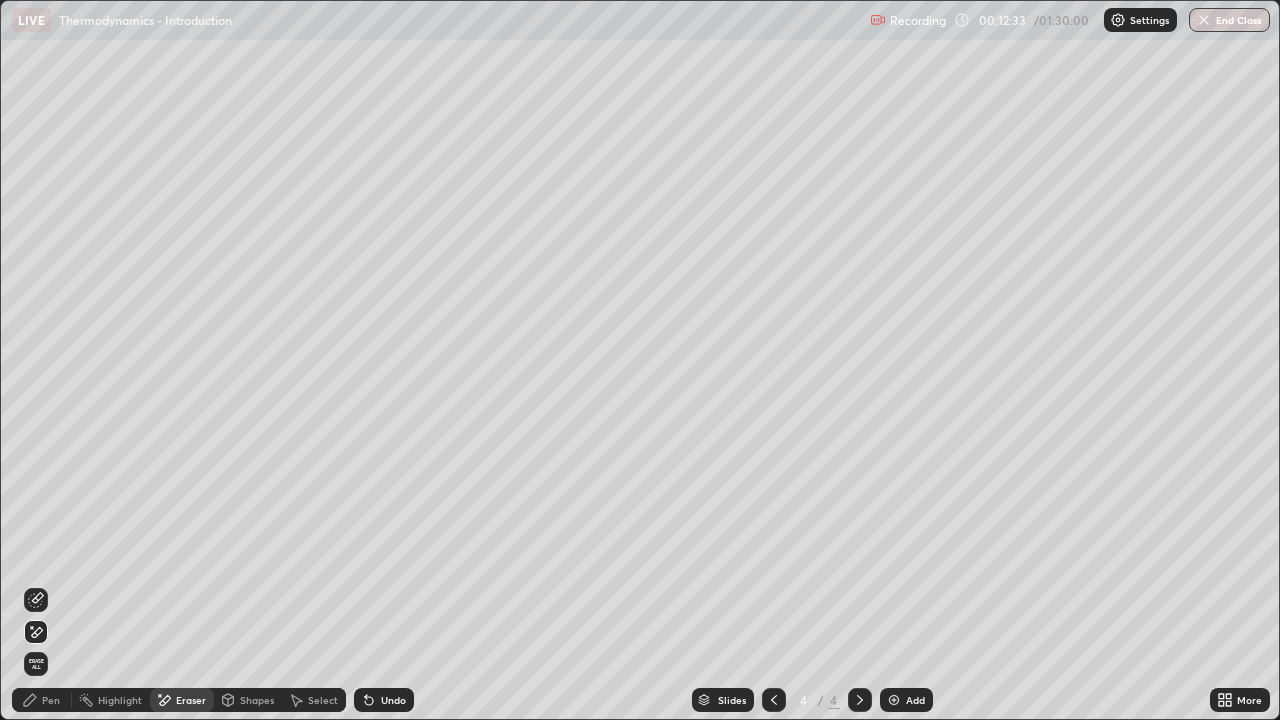 click on "Pen" at bounding box center [51, 700] 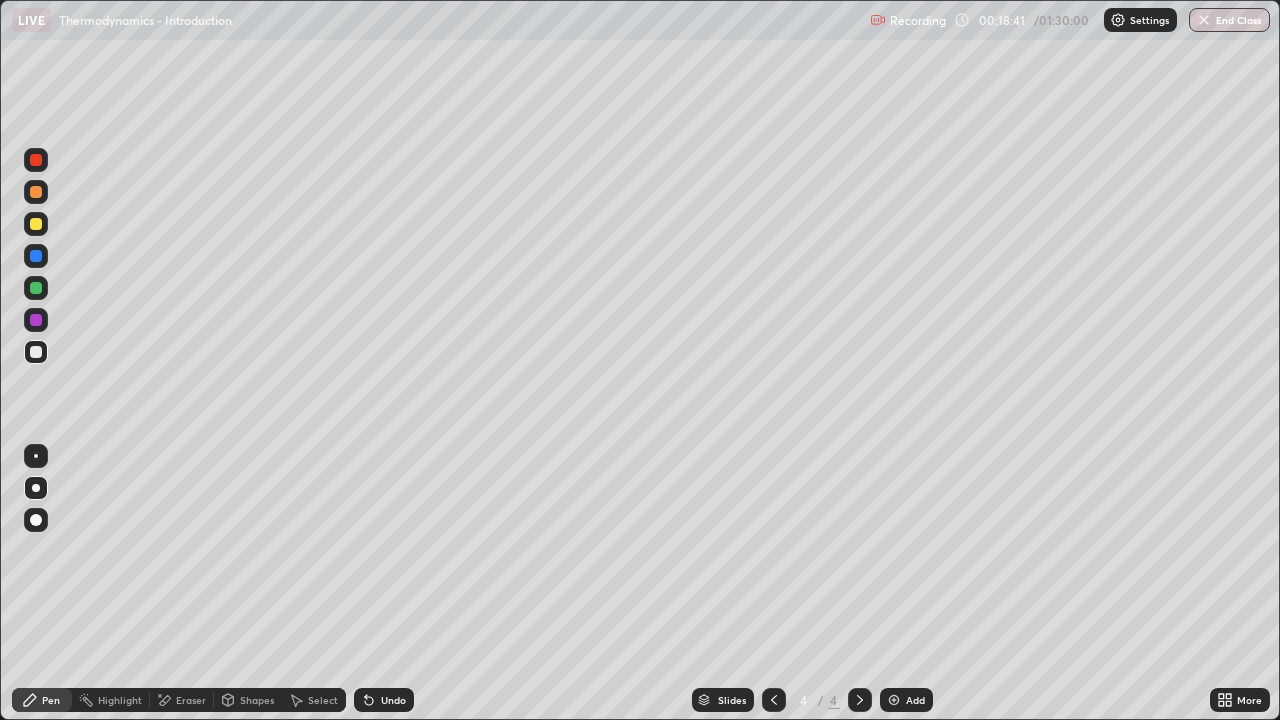 click on "Eraser" at bounding box center [191, 700] 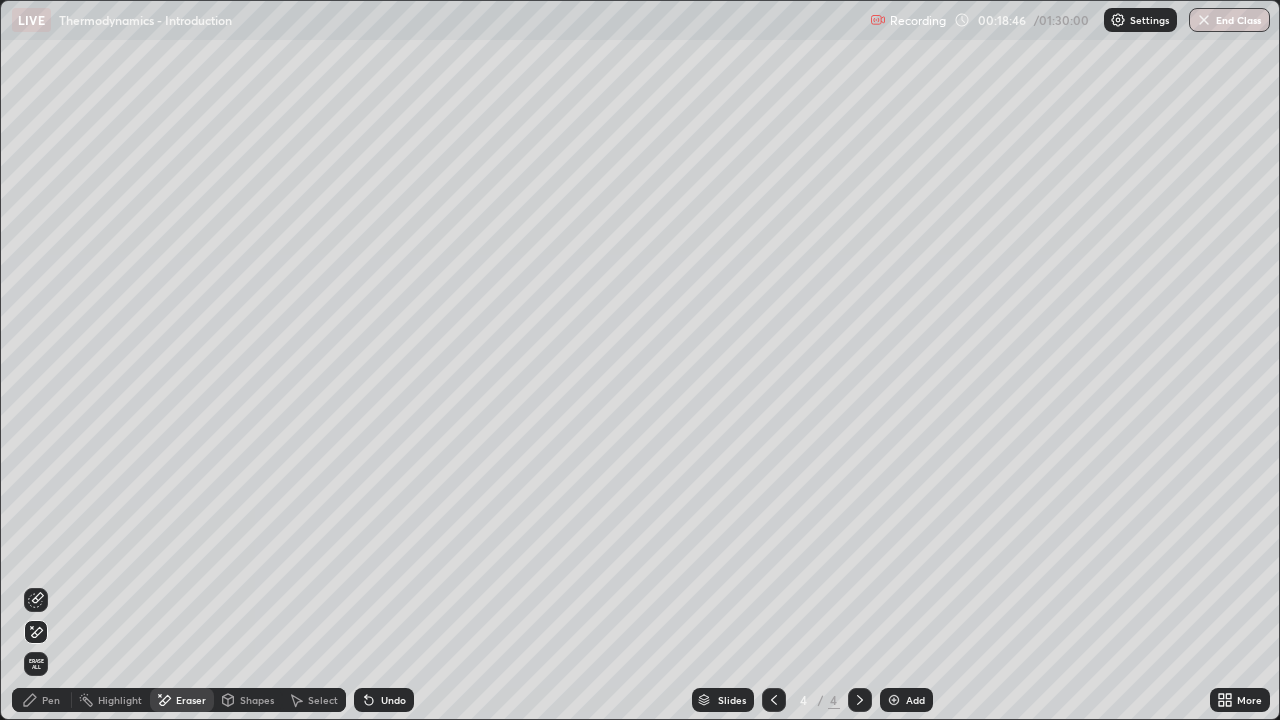 click on "Pen" at bounding box center (51, 700) 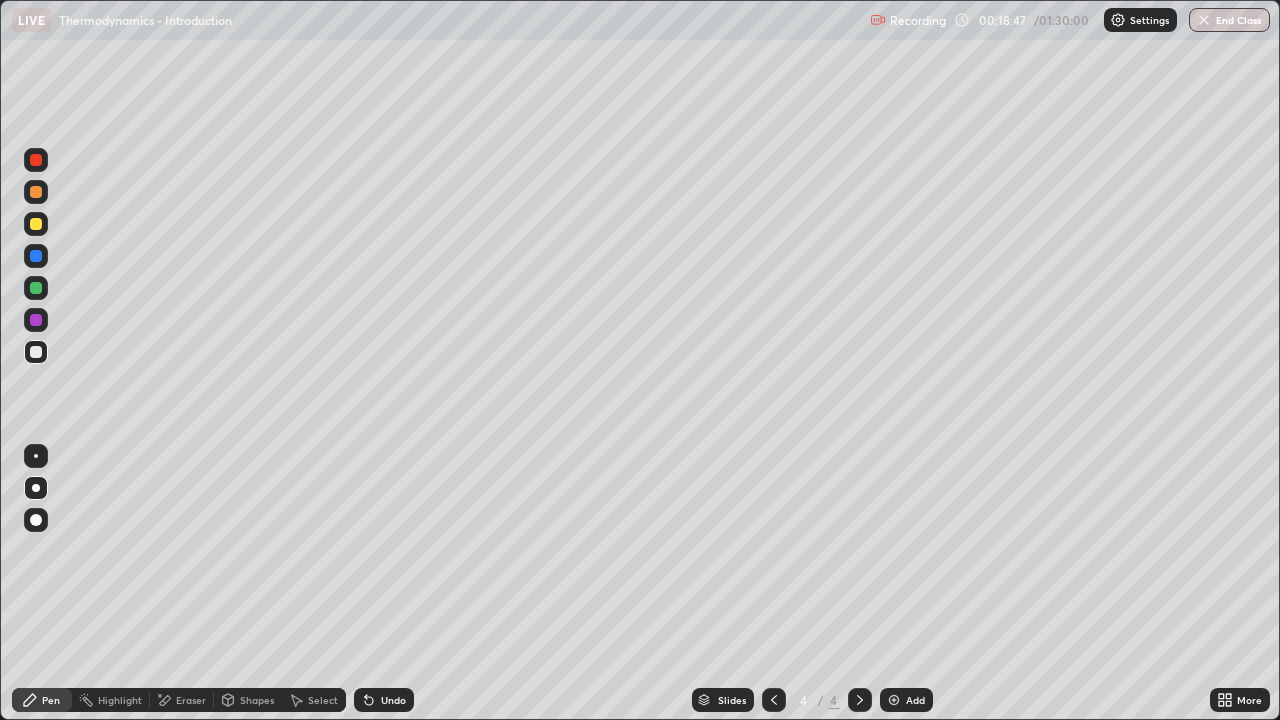 click at bounding box center (36, 224) 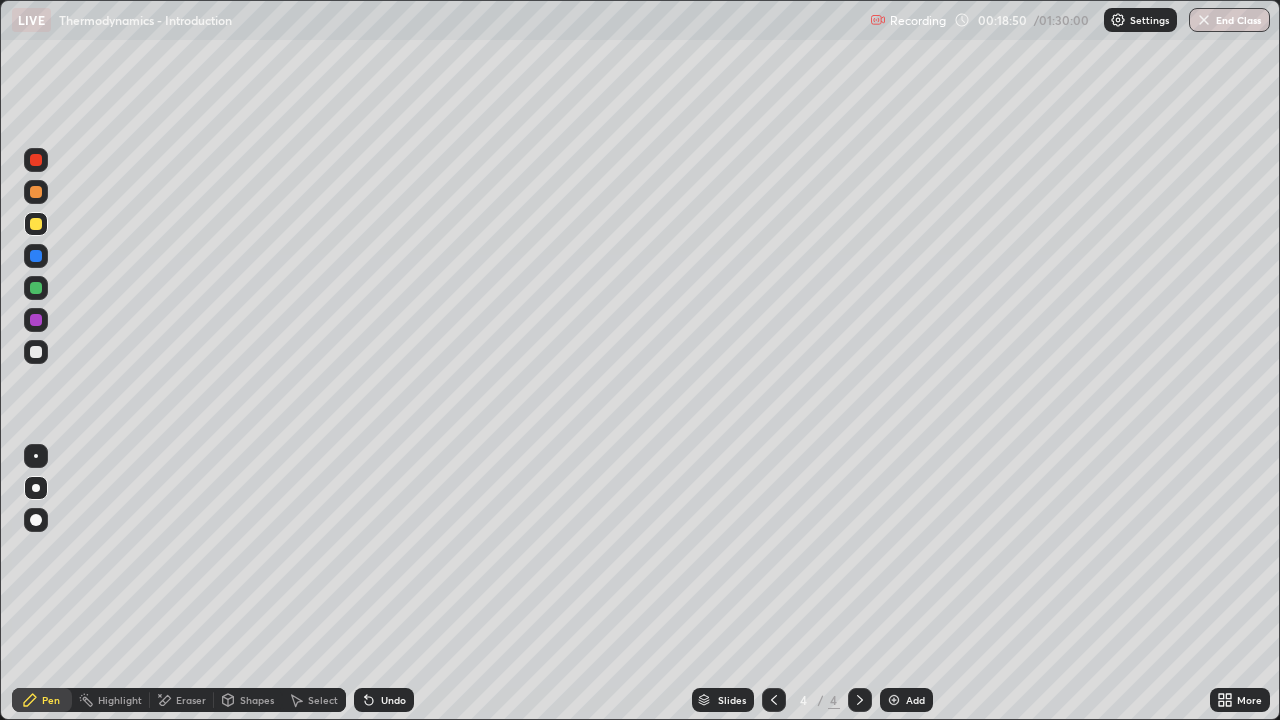 click at bounding box center (36, 352) 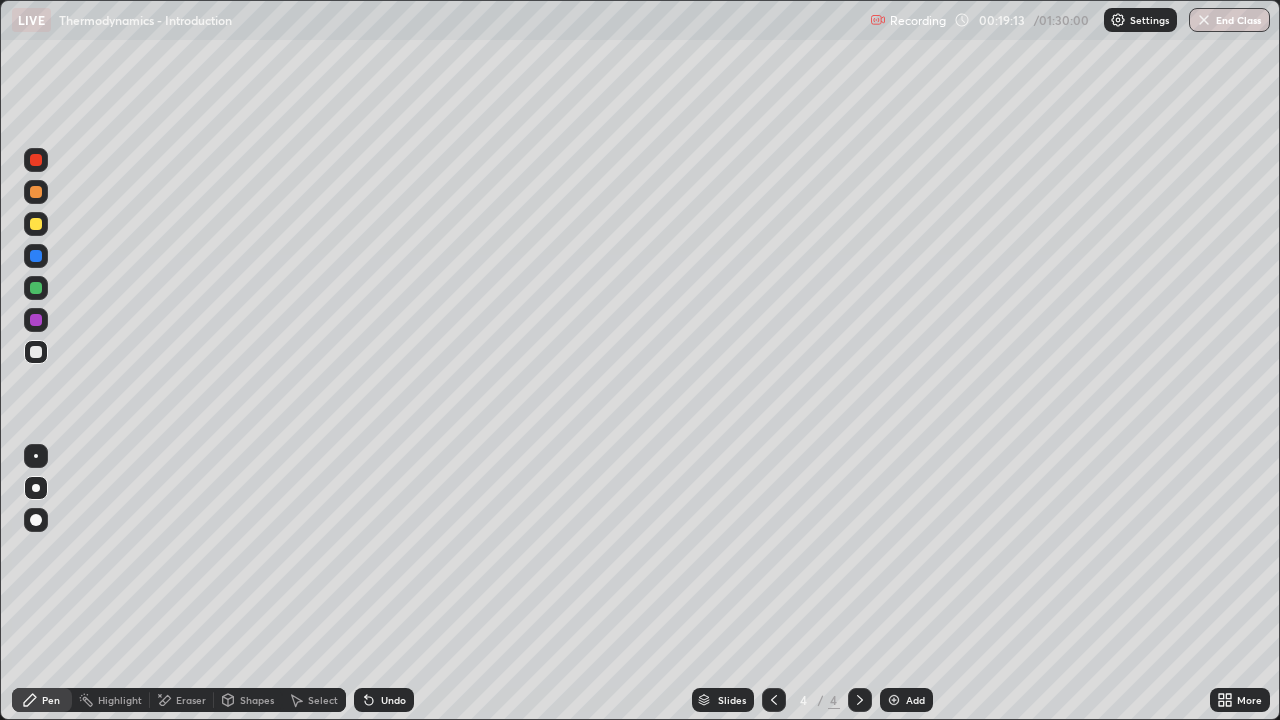 click on "Undo" at bounding box center (393, 700) 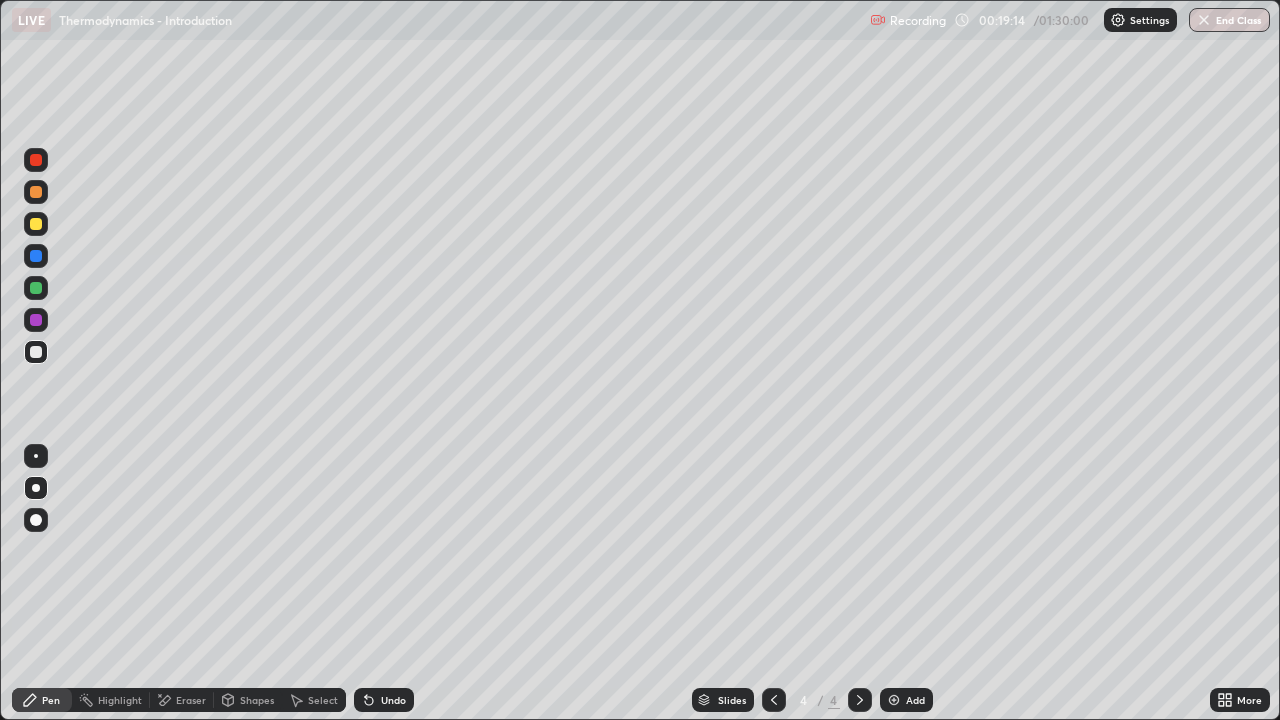 click on "Undo" at bounding box center [393, 700] 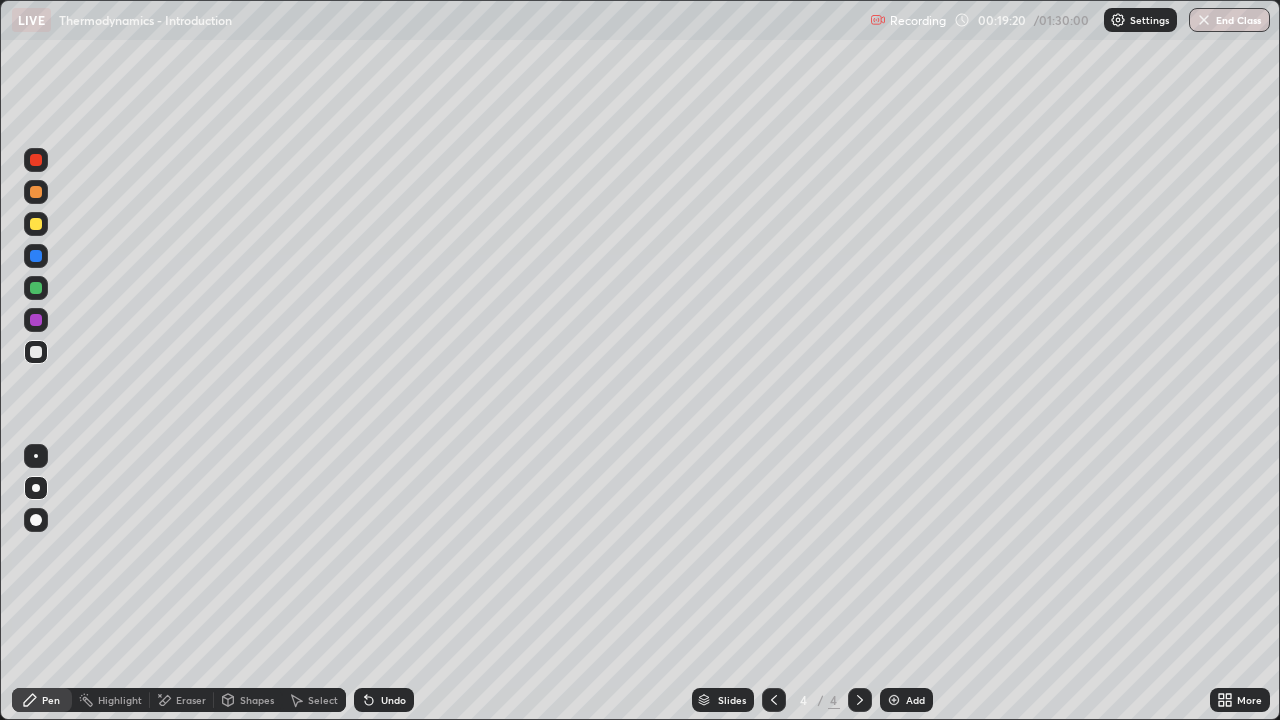 click on "Eraser" at bounding box center [191, 700] 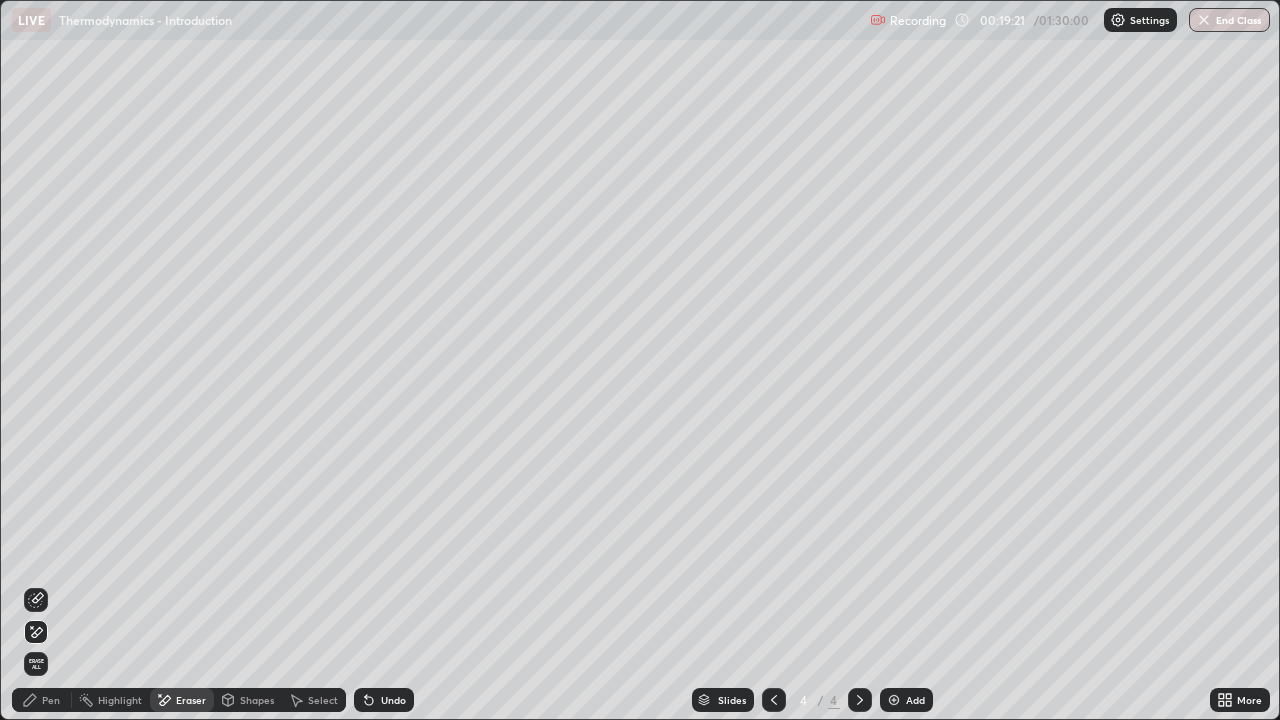 click on "Pen" at bounding box center (51, 700) 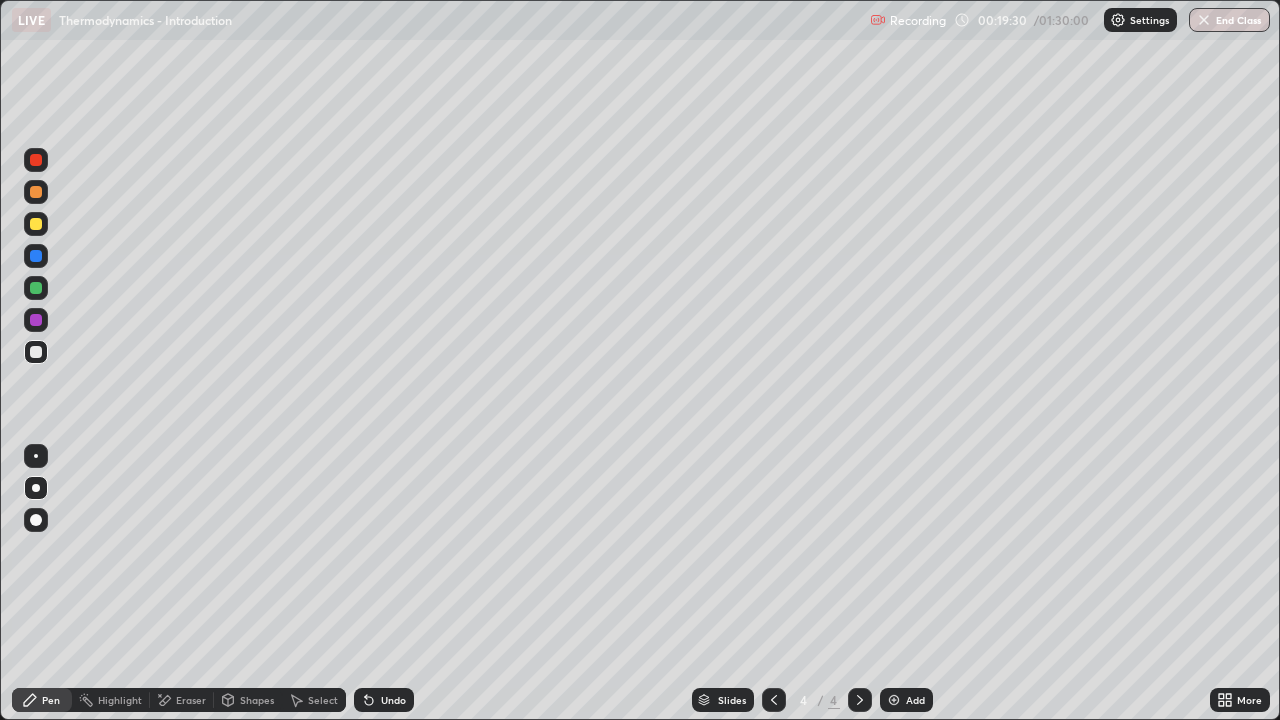 click on "Undo" at bounding box center [393, 700] 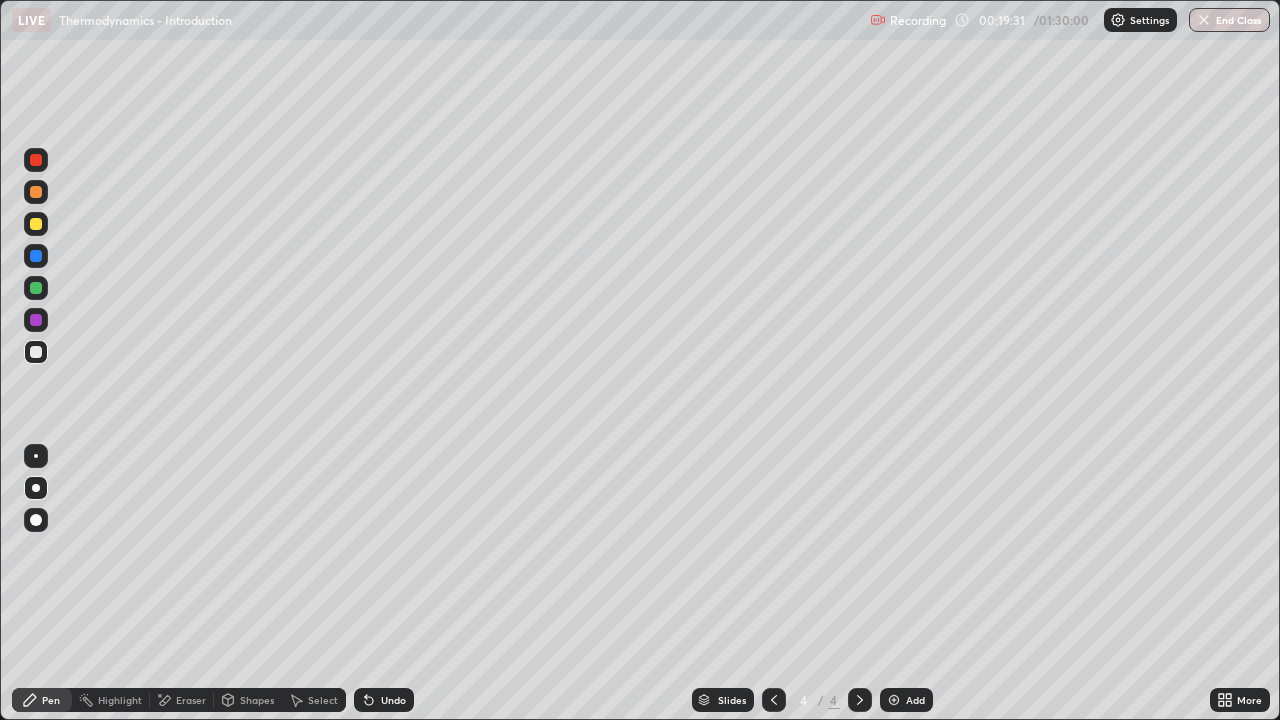 click on "Undo" at bounding box center [384, 700] 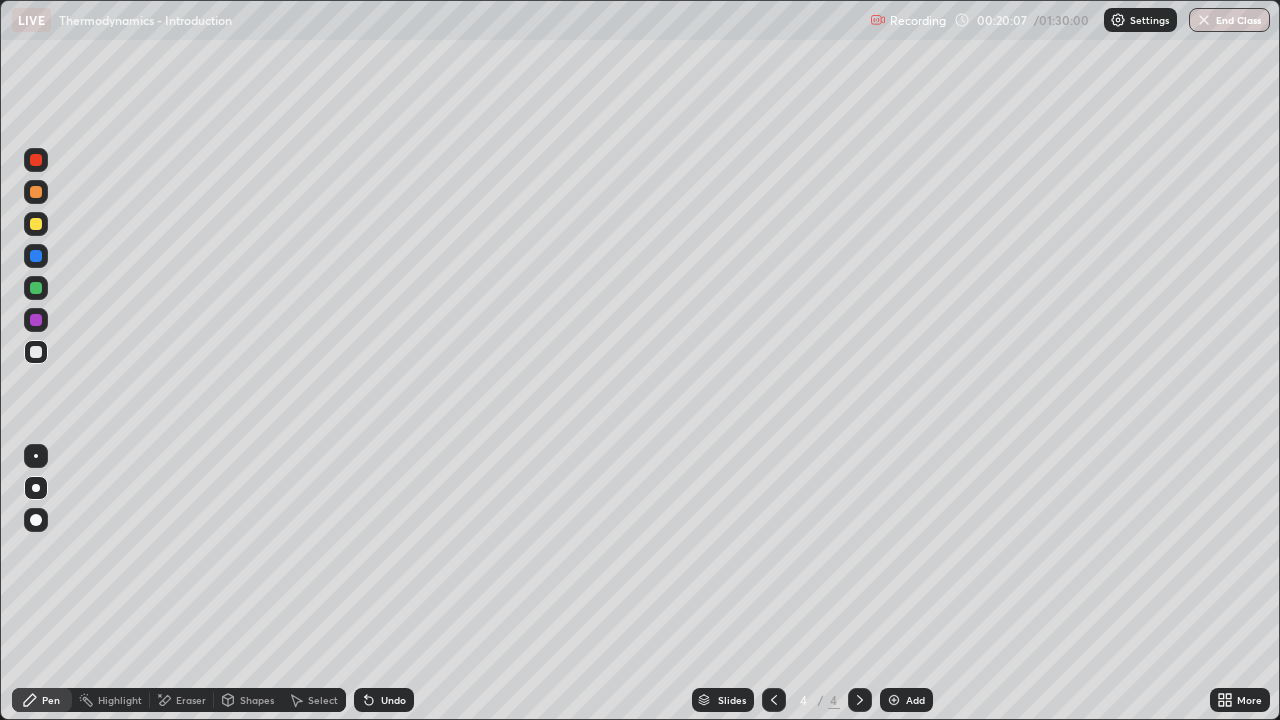 click on "Eraser" at bounding box center [182, 700] 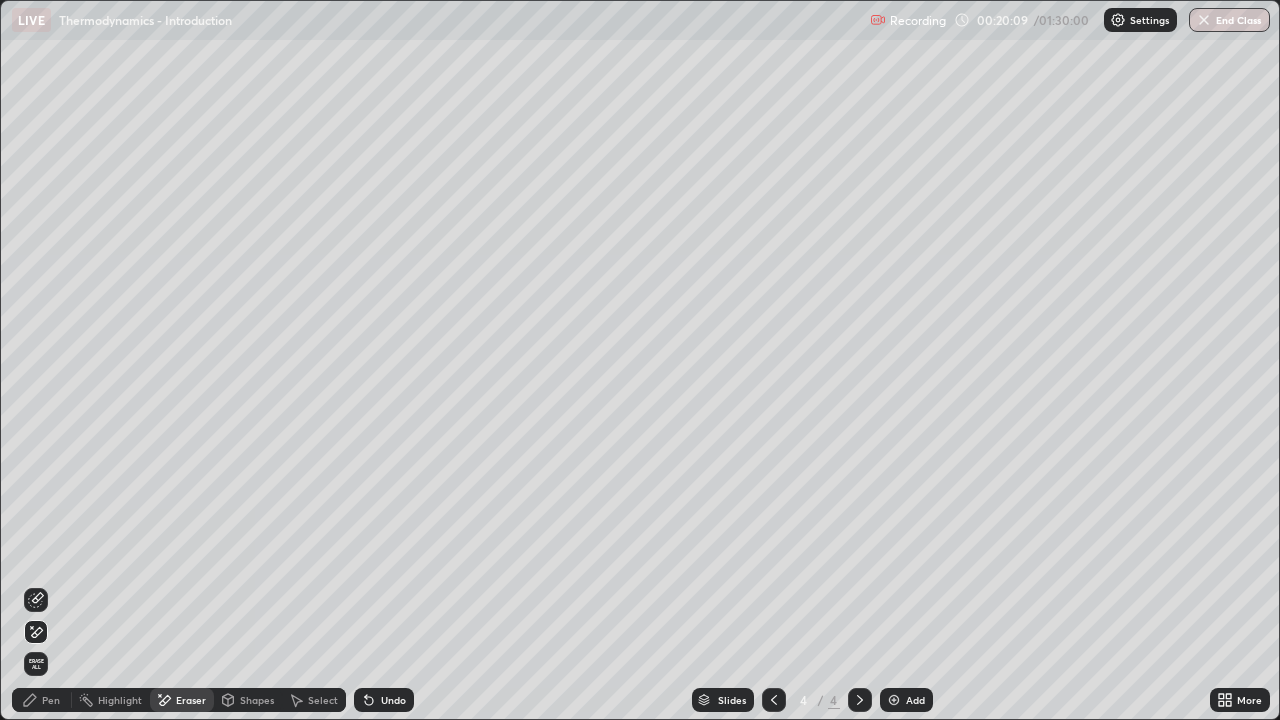 click on "Pen" at bounding box center (42, 700) 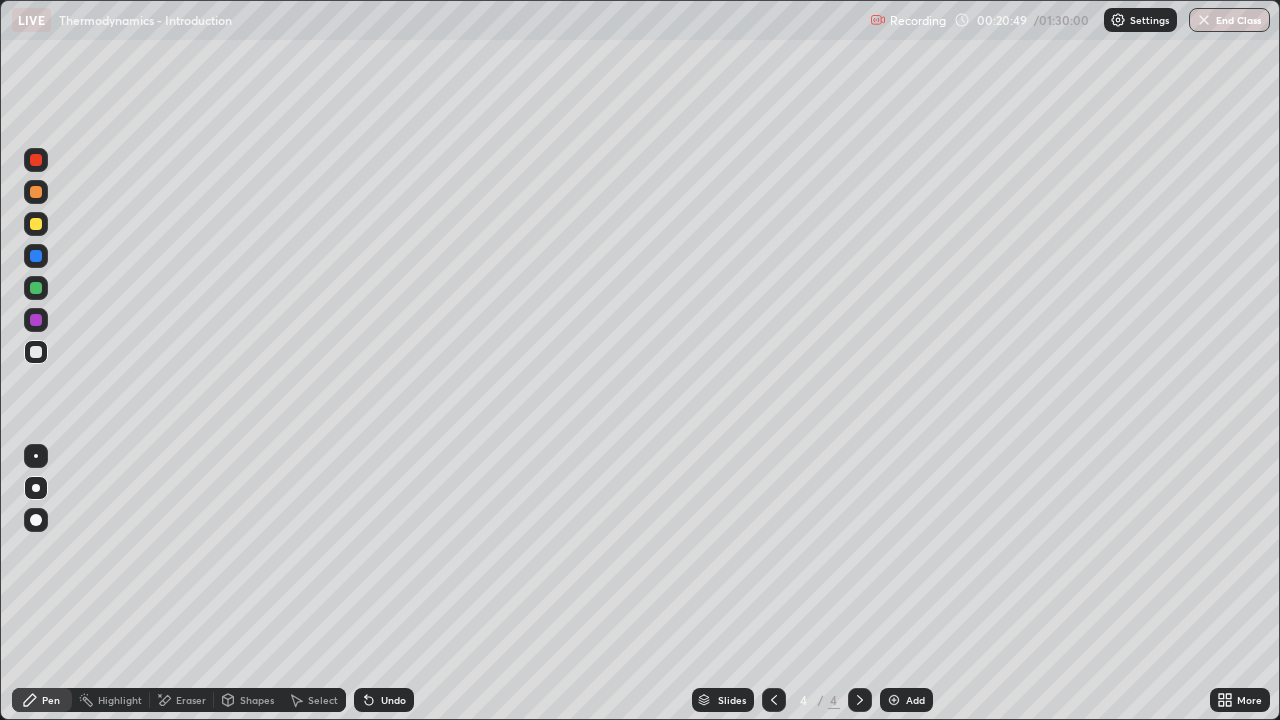 click at bounding box center (36, 224) 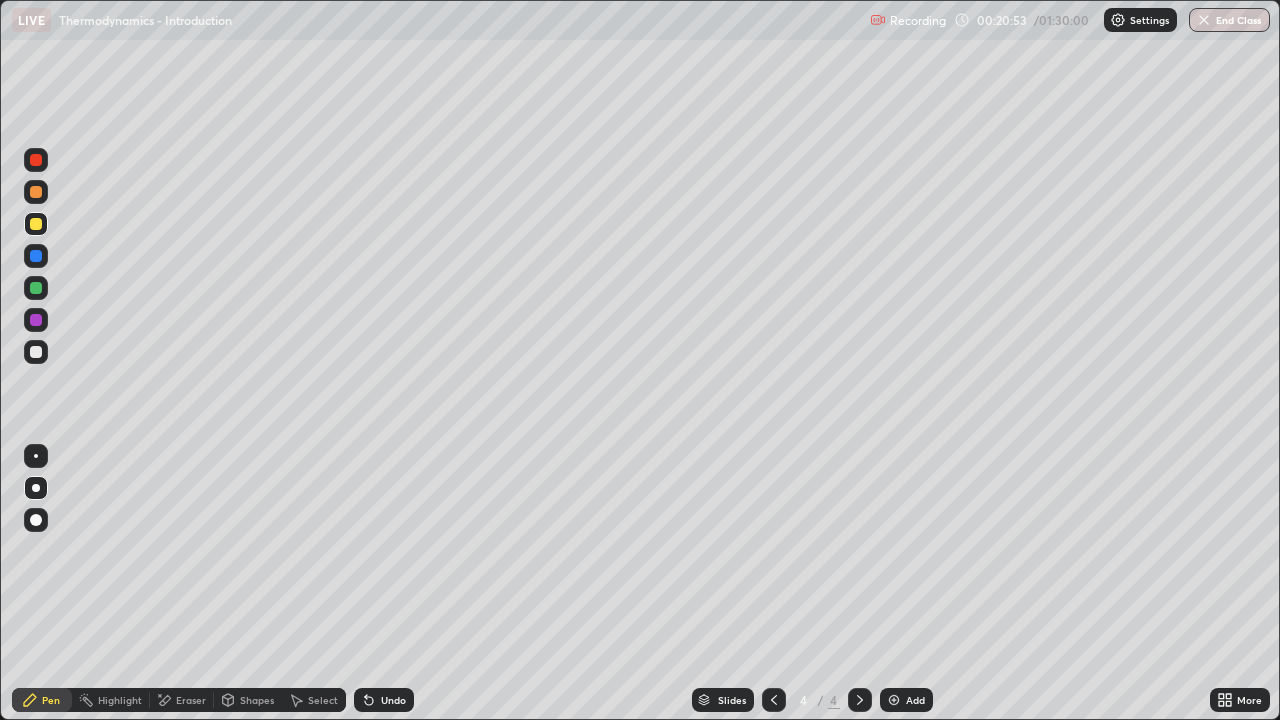 click at bounding box center (36, 352) 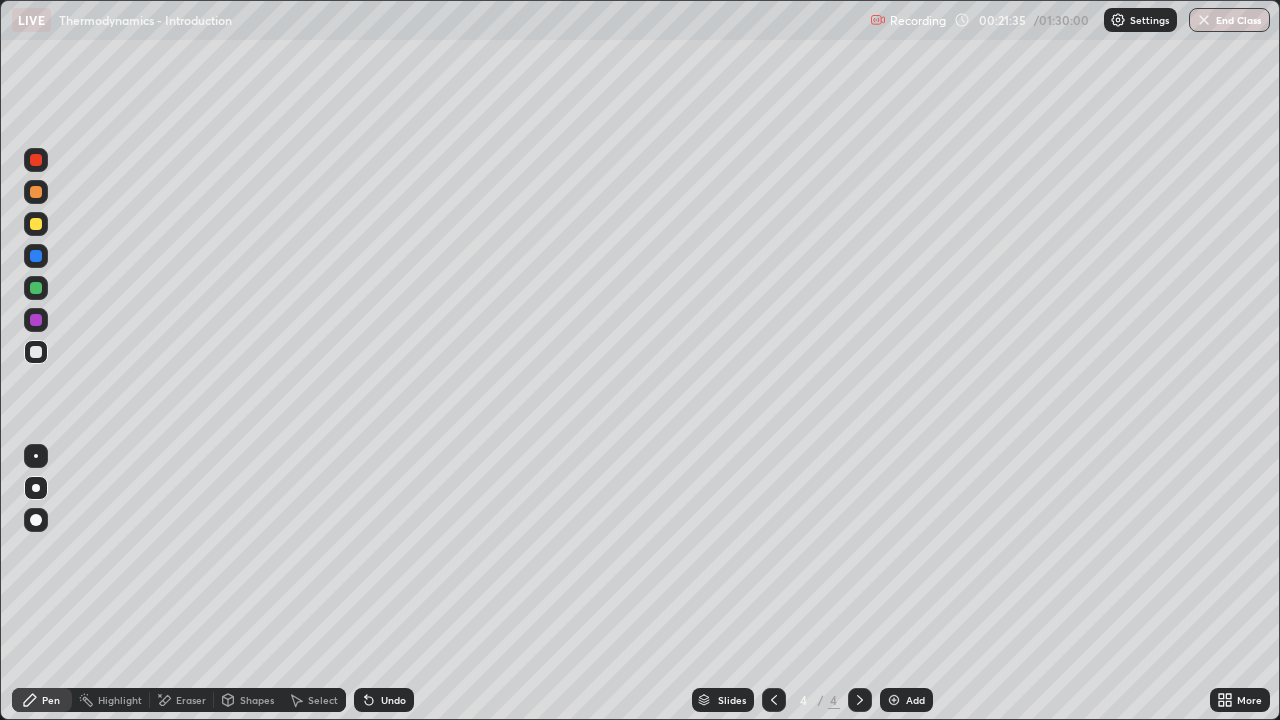 click on "Undo" at bounding box center (384, 700) 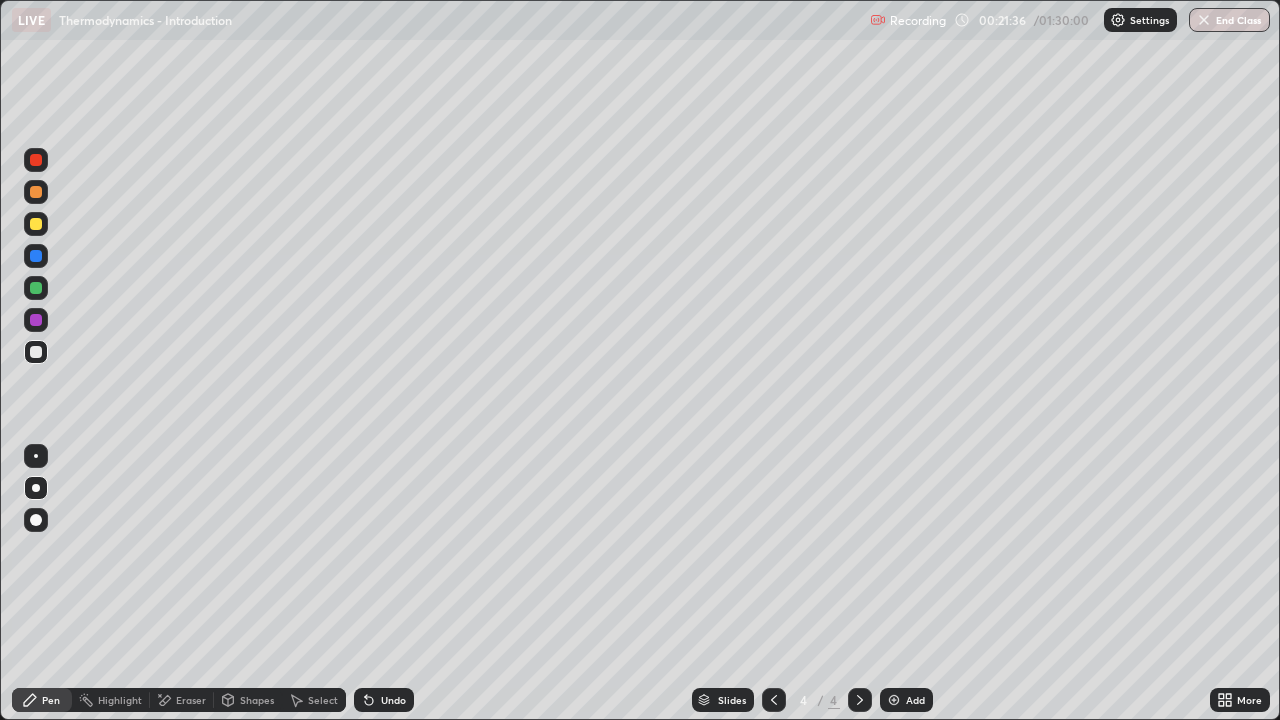 click on "Undo" at bounding box center [384, 700] 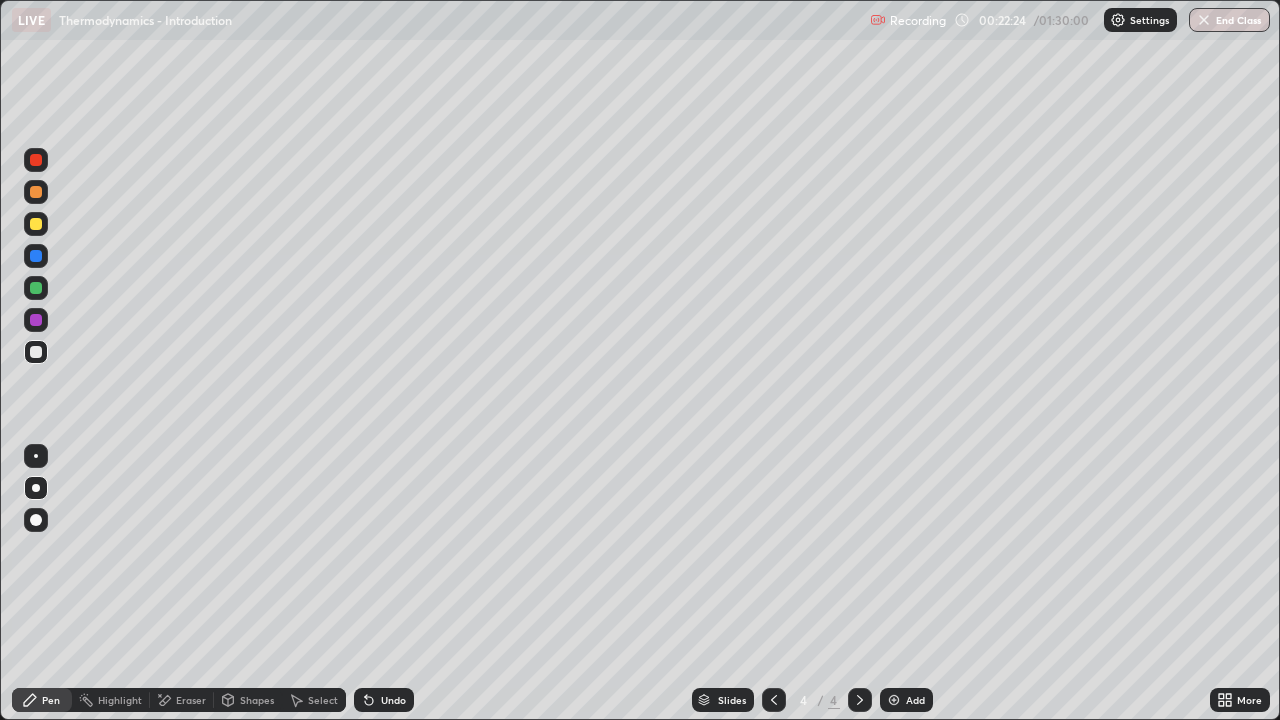 click at bounding box center [36, 192] 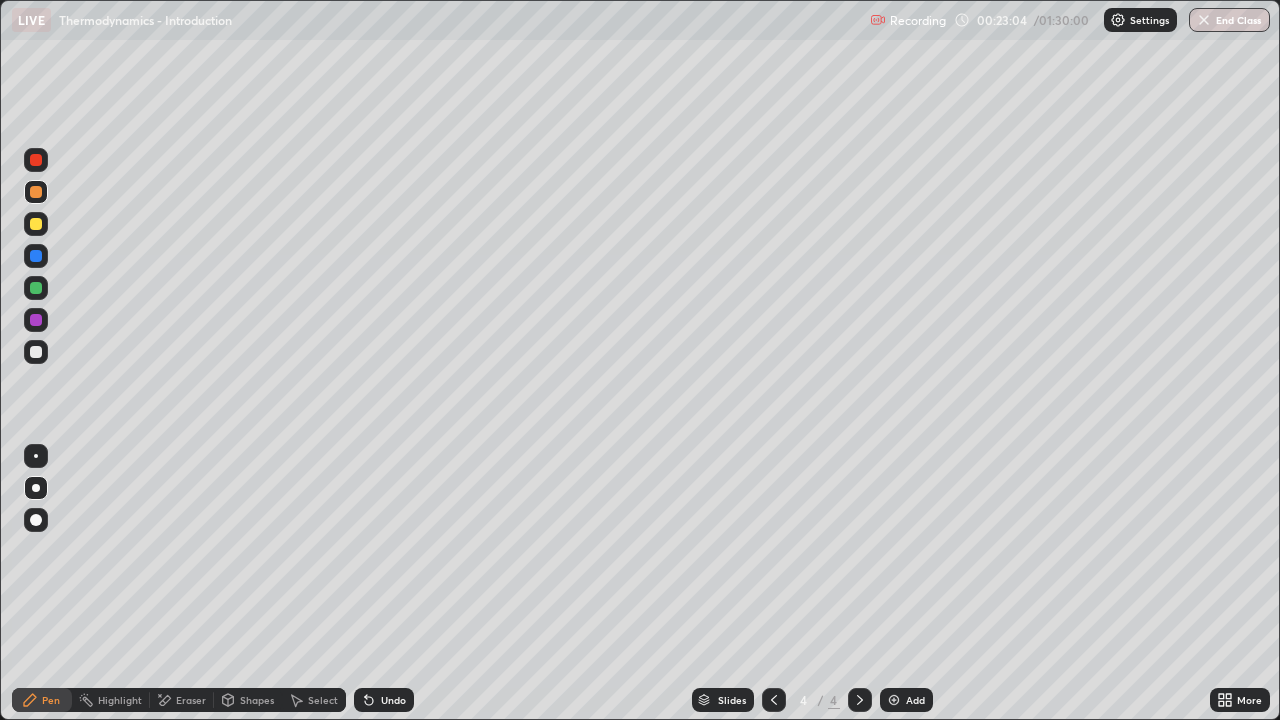 click at bounding box center (36, 224) 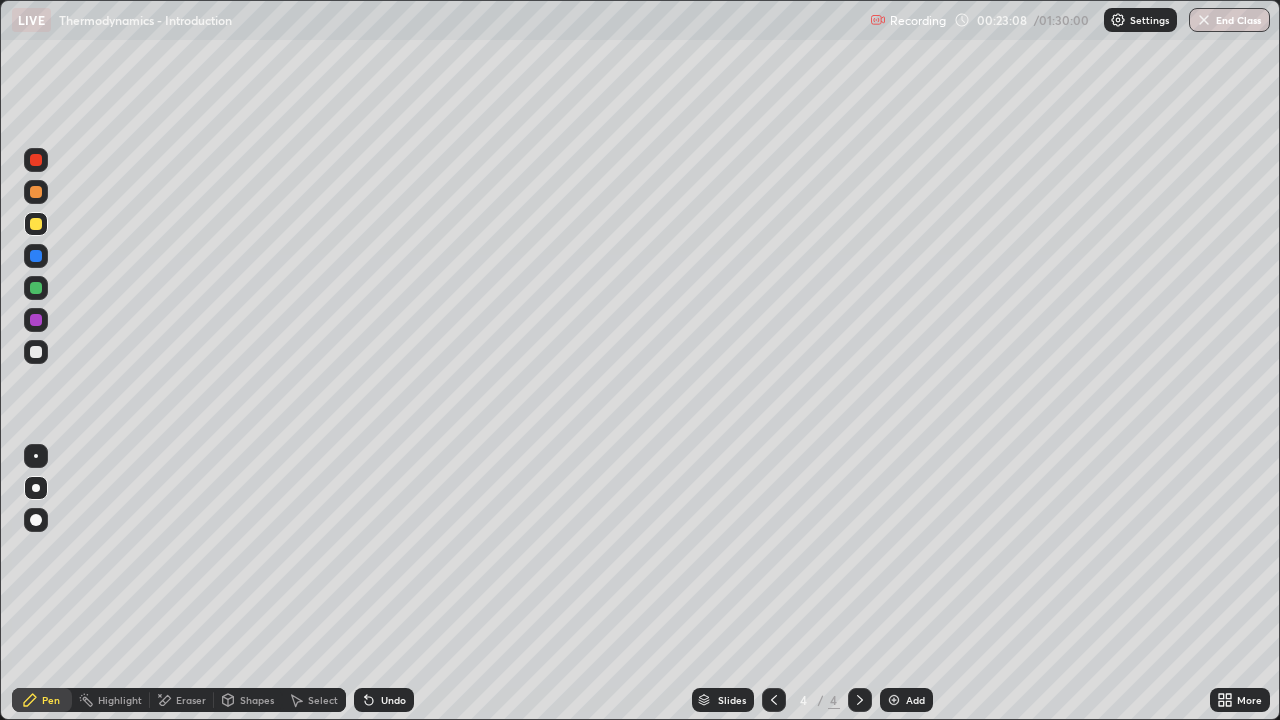 click at bounding box center (36, 352) 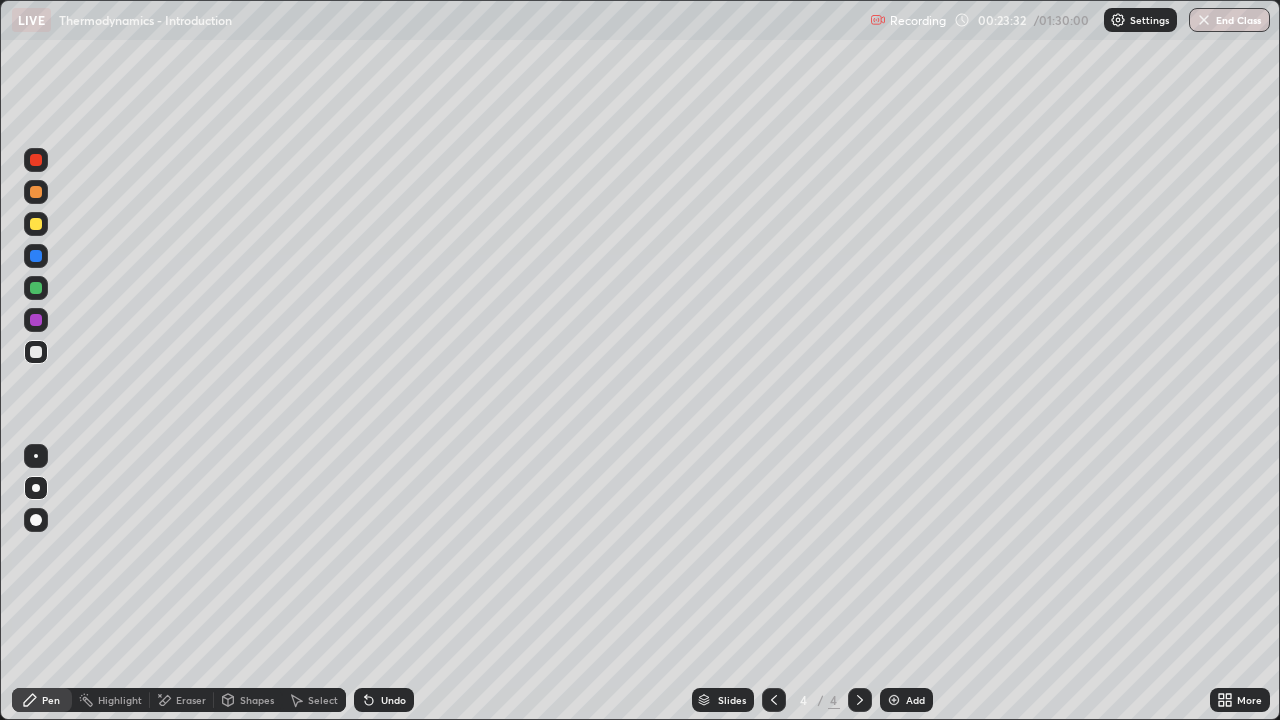 click on "Undo" at bounding box center [384, 700] 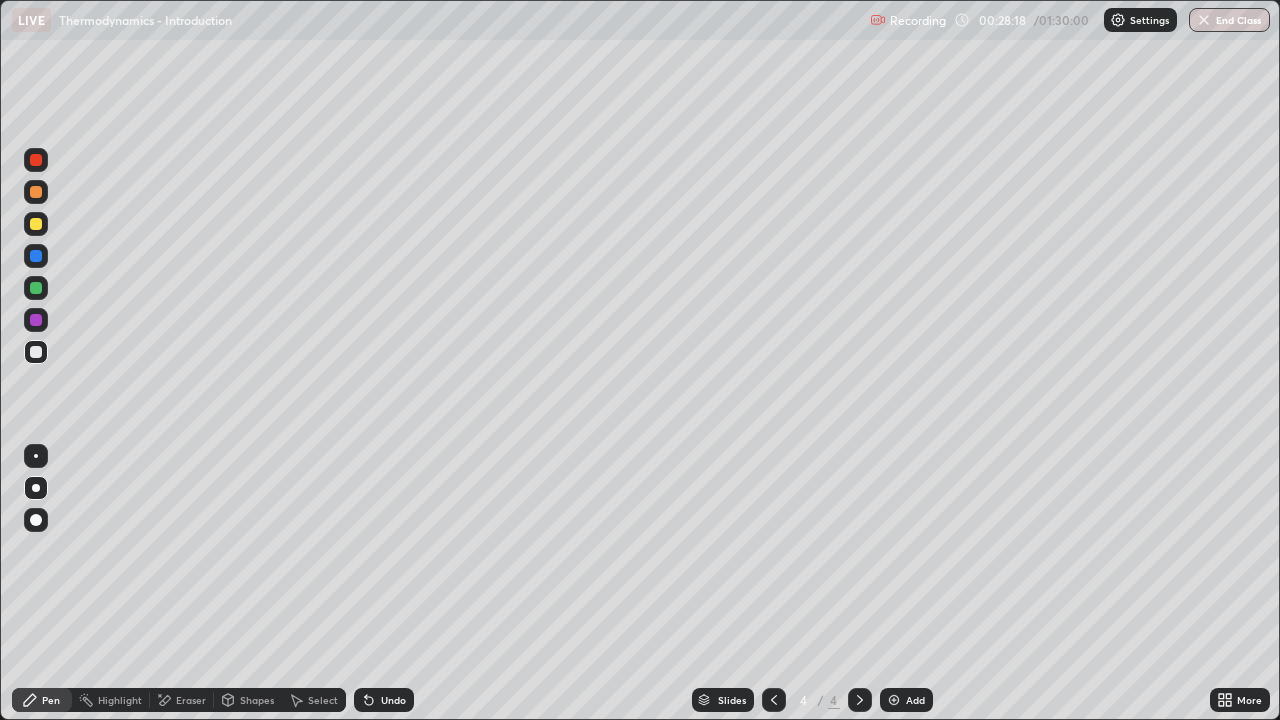 click at bounding box center [894, 700] 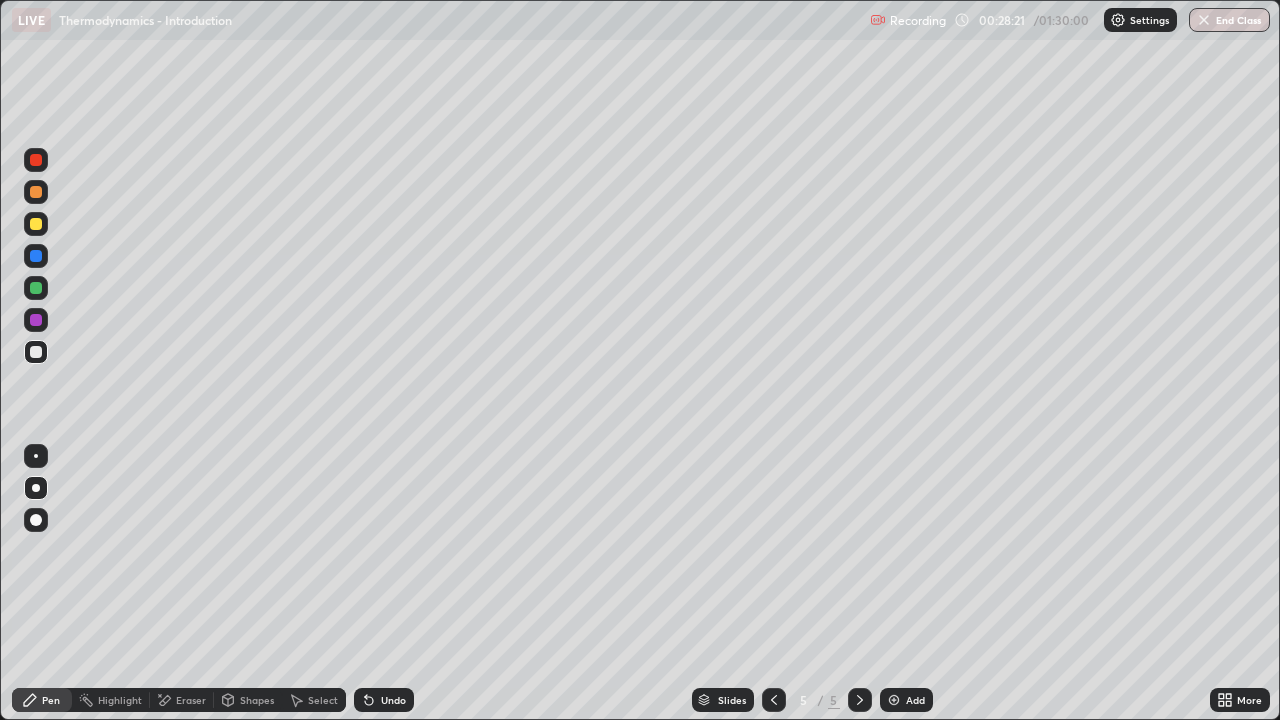 click at bounding box center (36, 224) 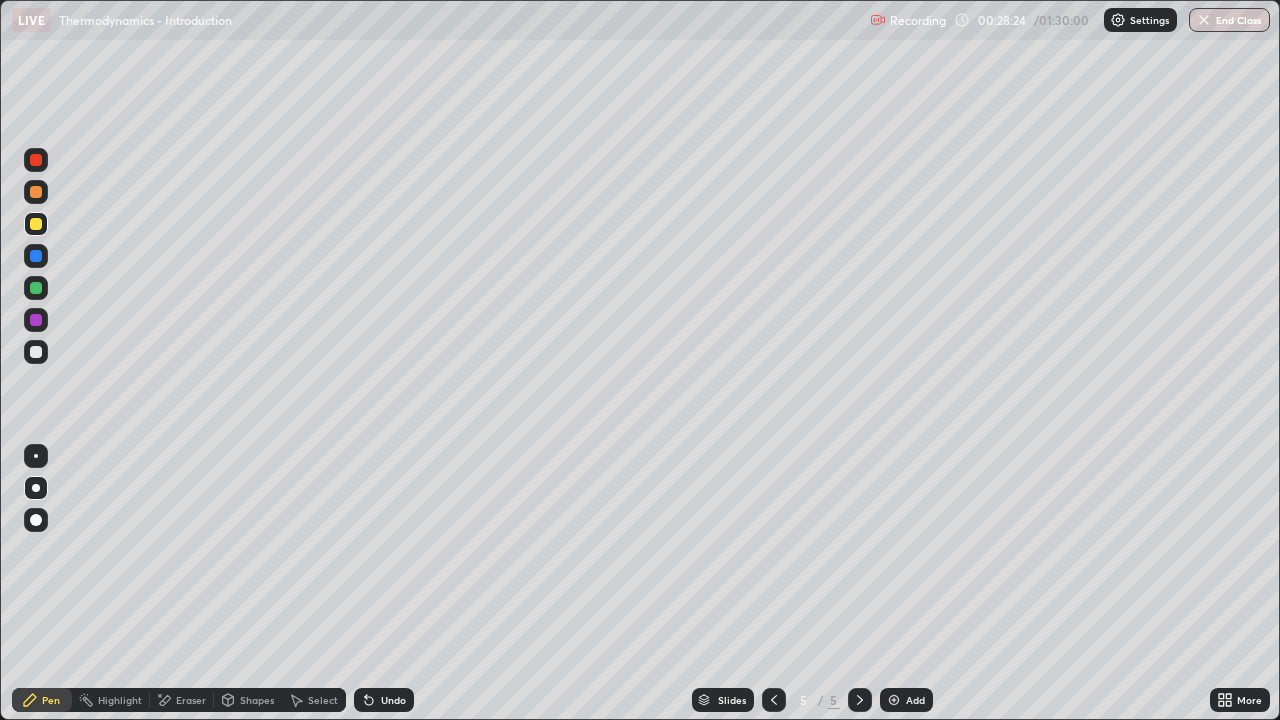 click at bounding box center [36, 352] 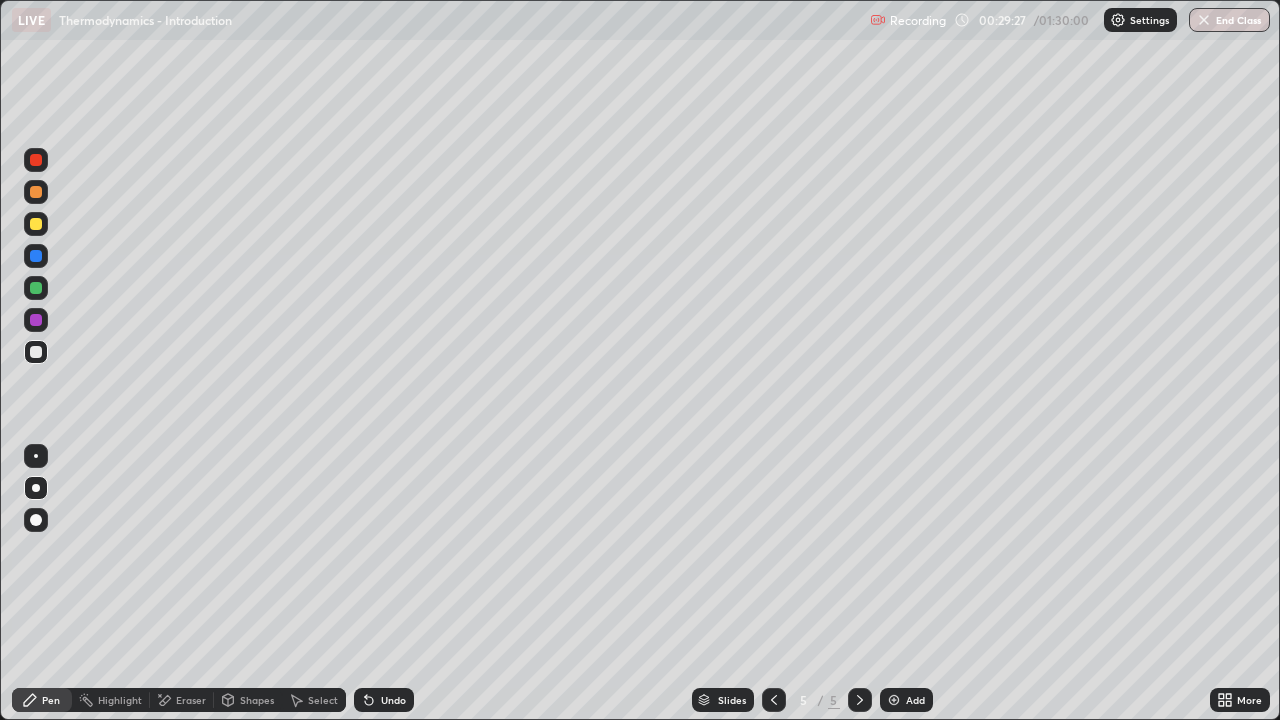click at bounding box center [36, 224] 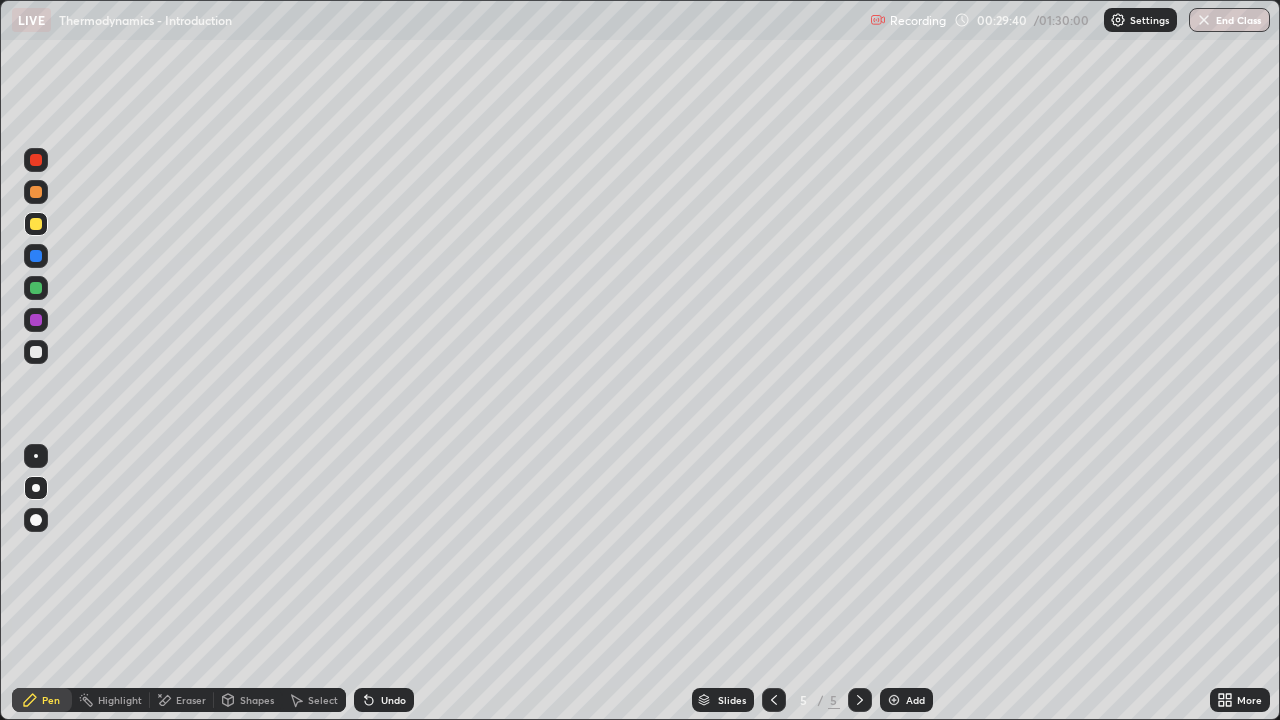 click at bounding box center [36, 320] 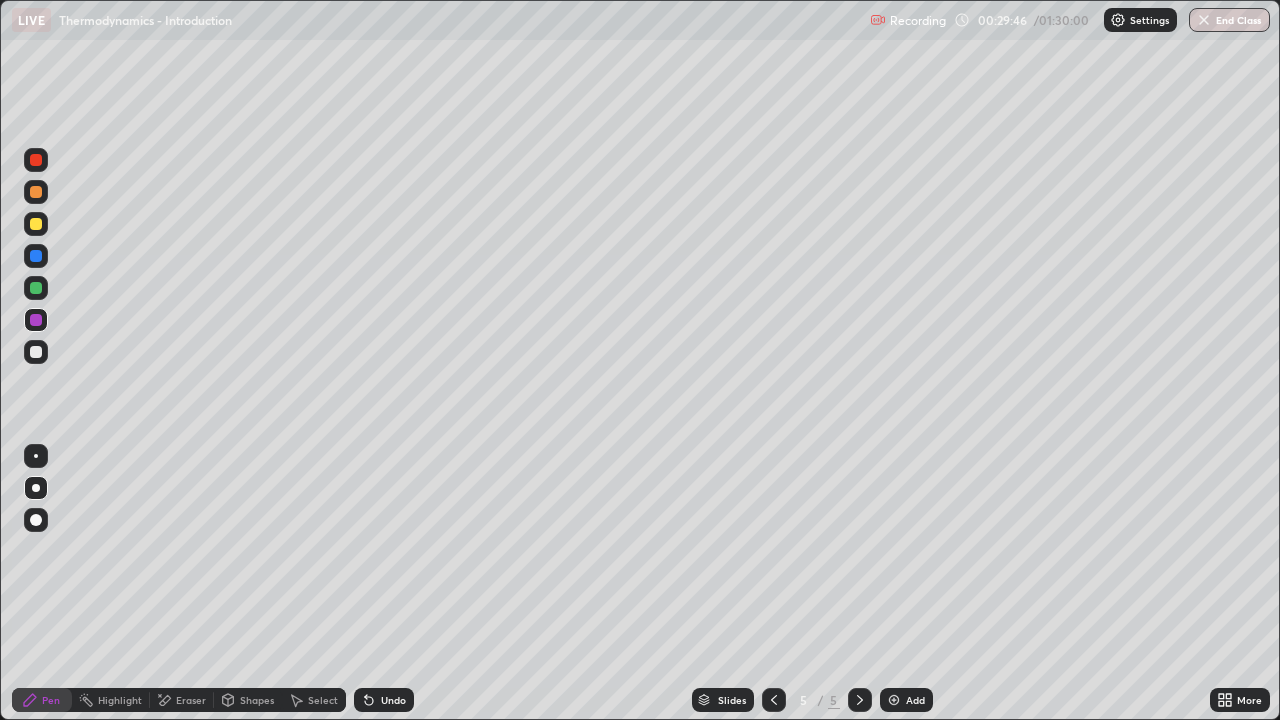 click at bounding box center [36, 288] 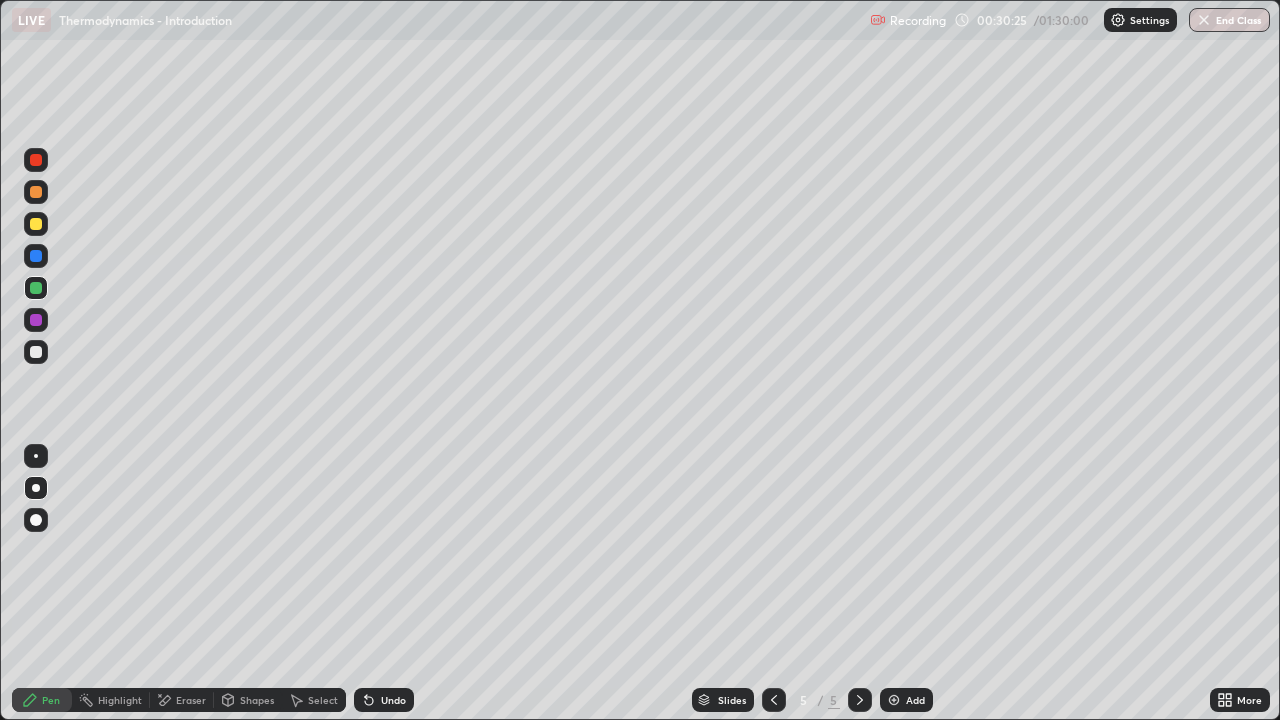 click at bounding box center (36, 320) 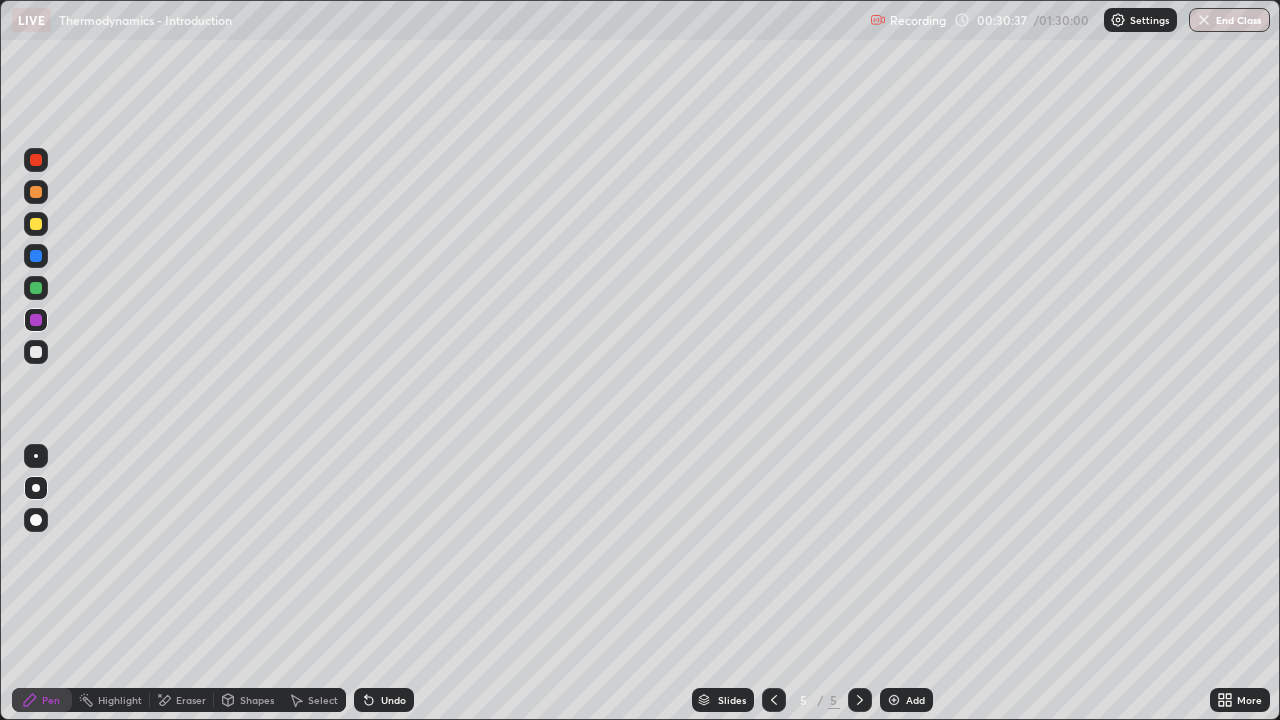 click at bounding box center [36, 352] 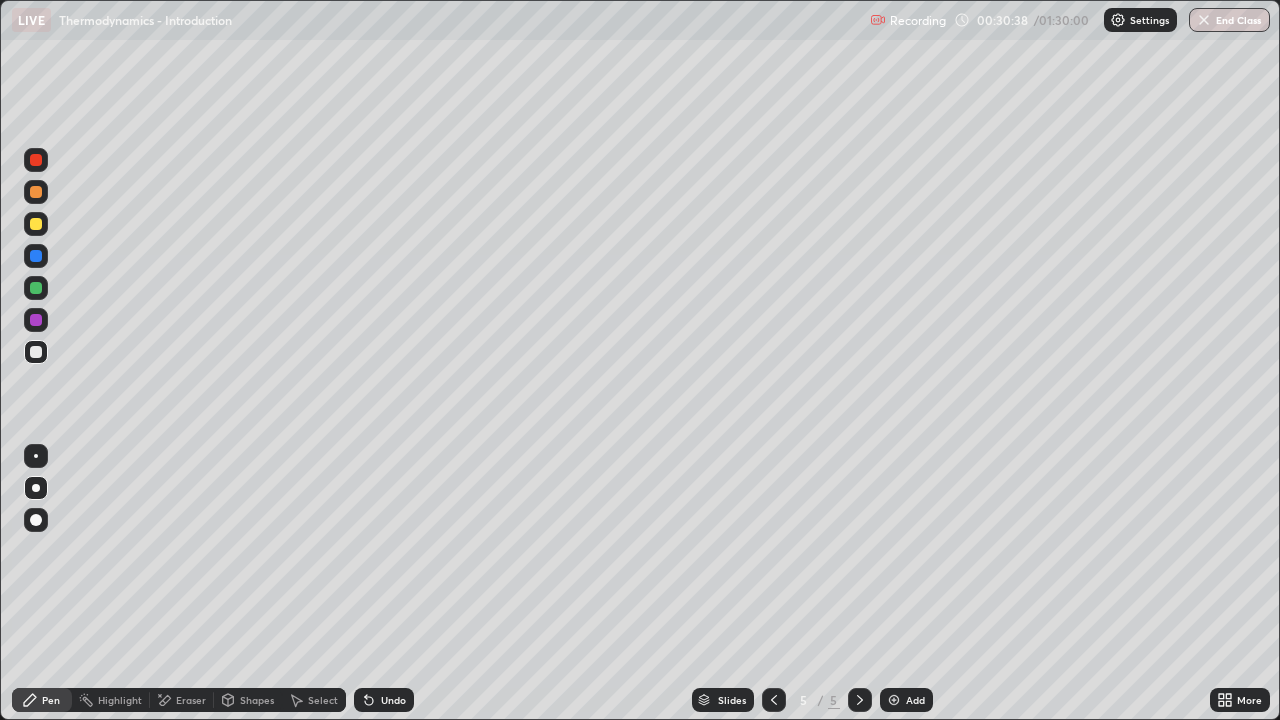 click at bounding box center [36, 320] 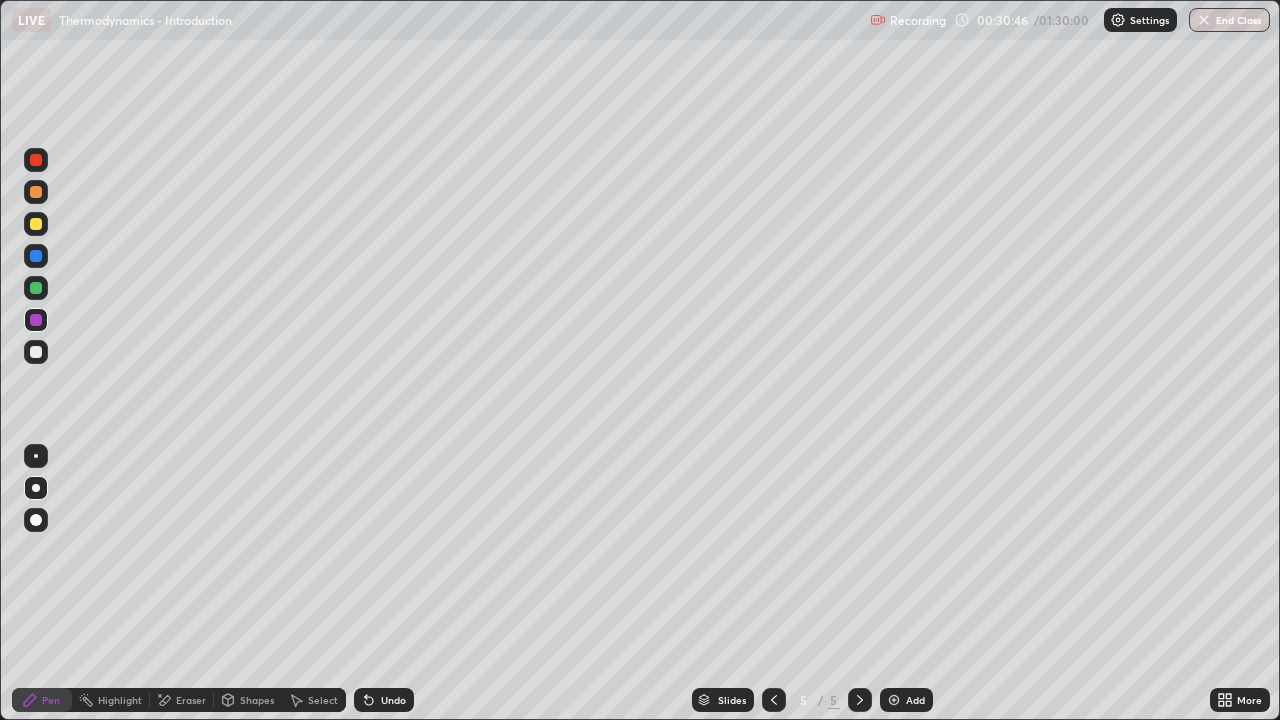 click at bounding box center (36, 352) 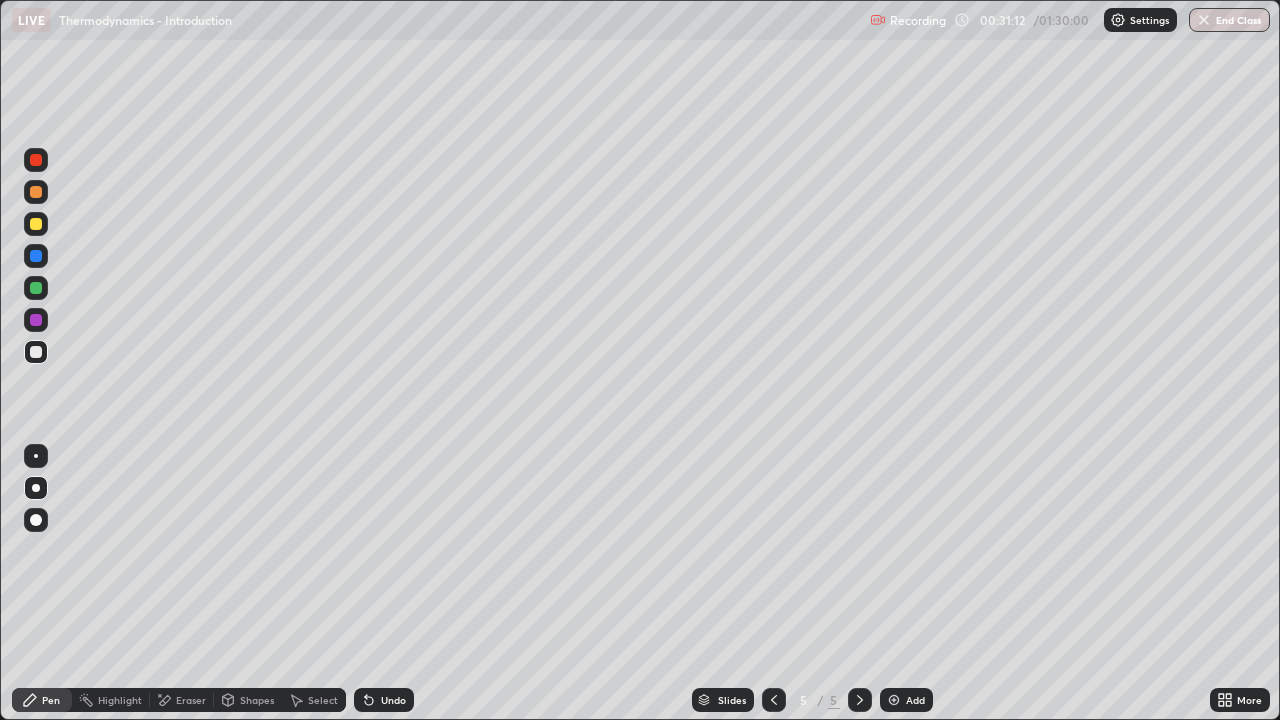 click at bounding box center [36, 224] 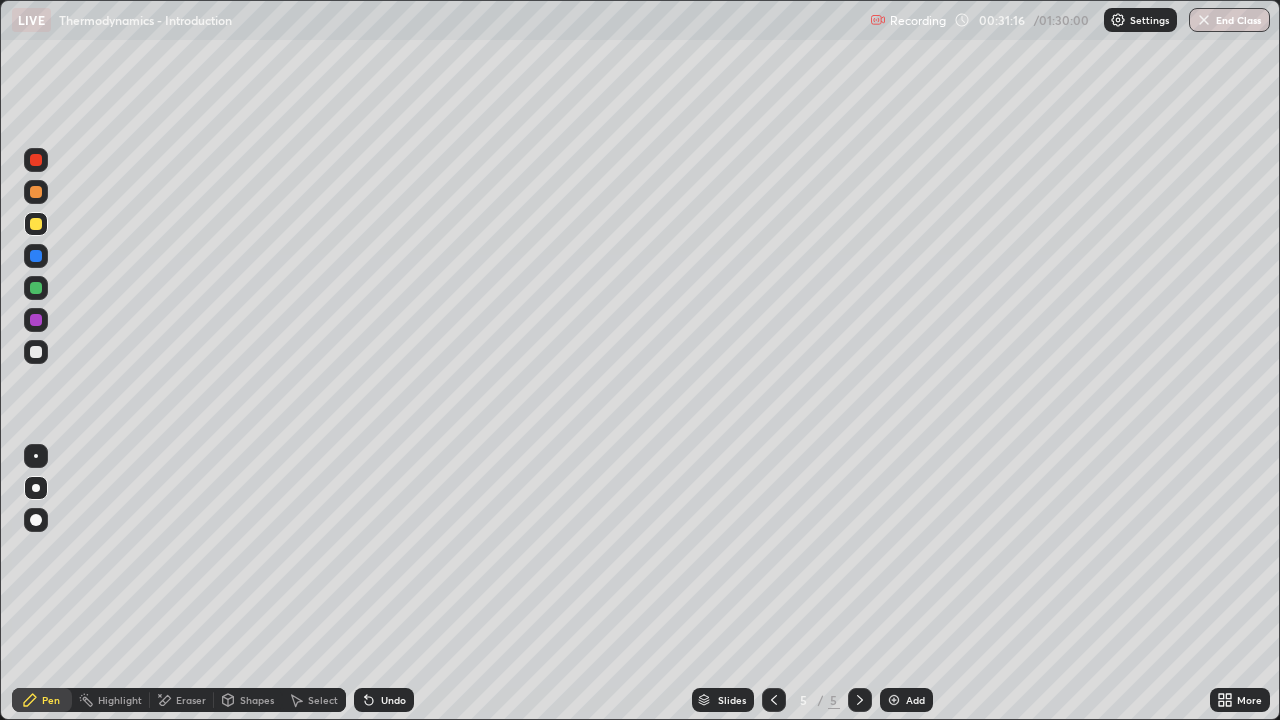 click at bounding box center [36, 352] 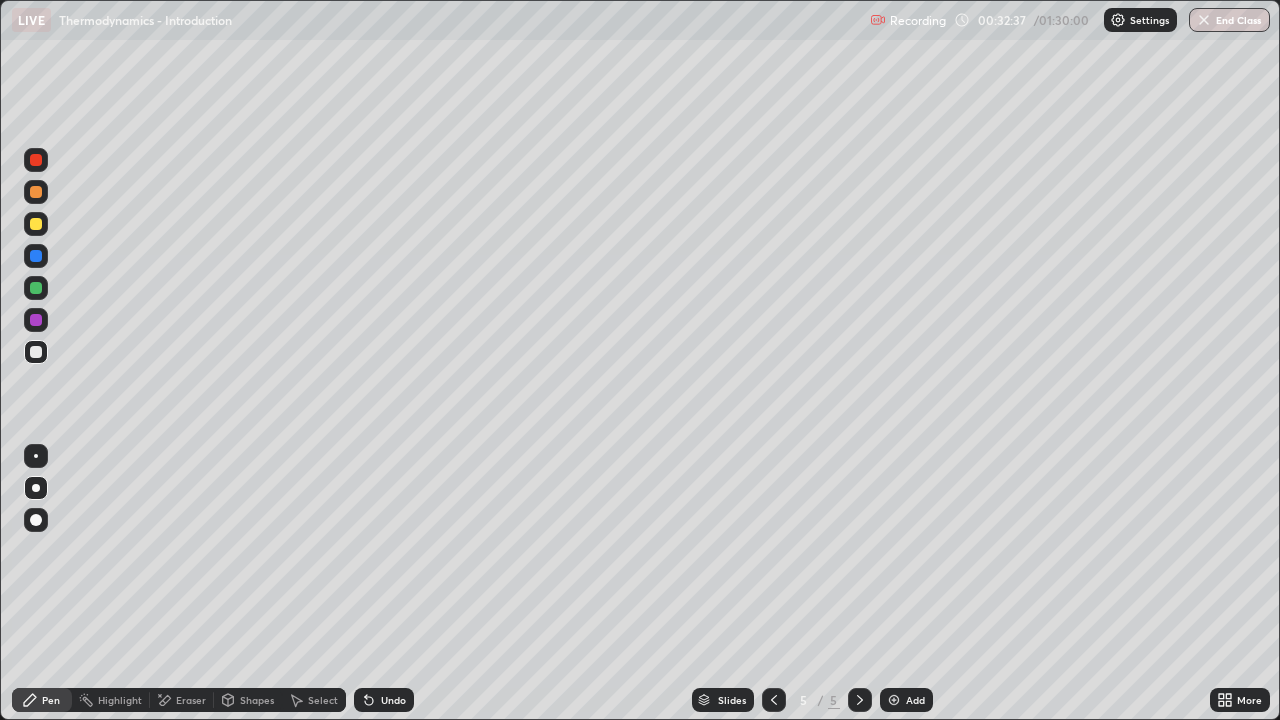 click on "Eraser" at bounding box center [182, 700] 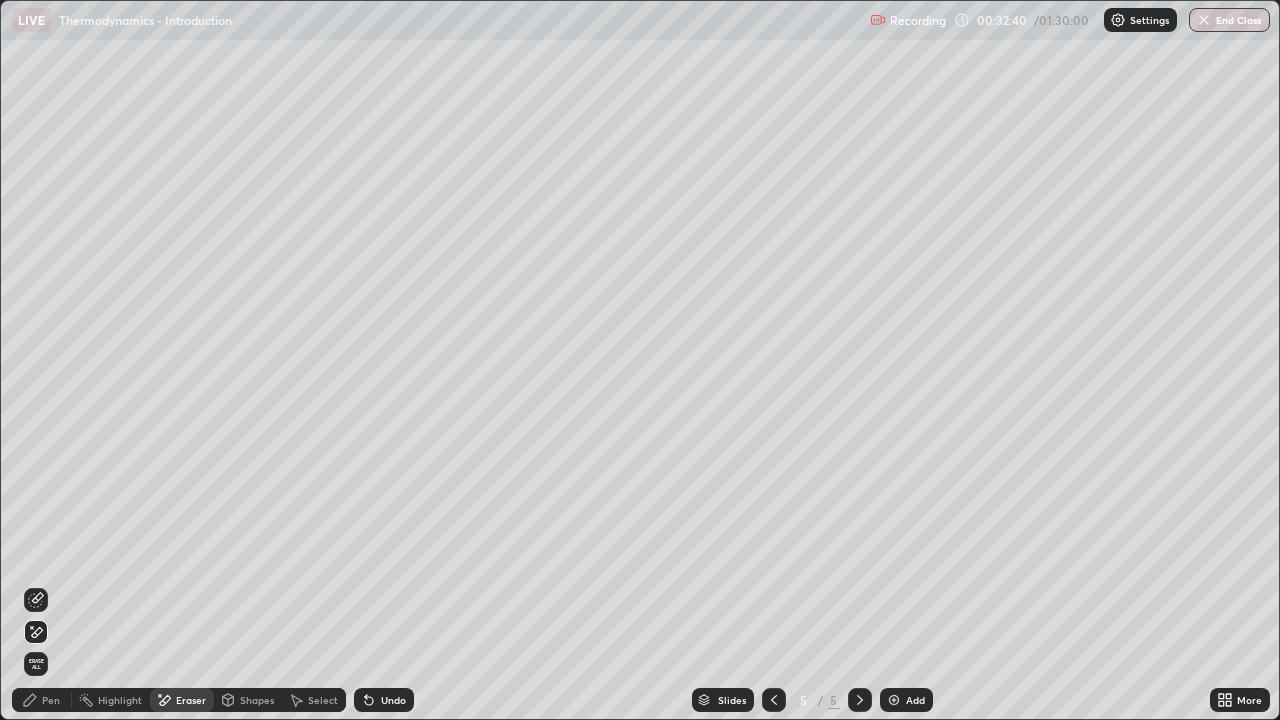click on "Pen" at bounding box center [51, 700] 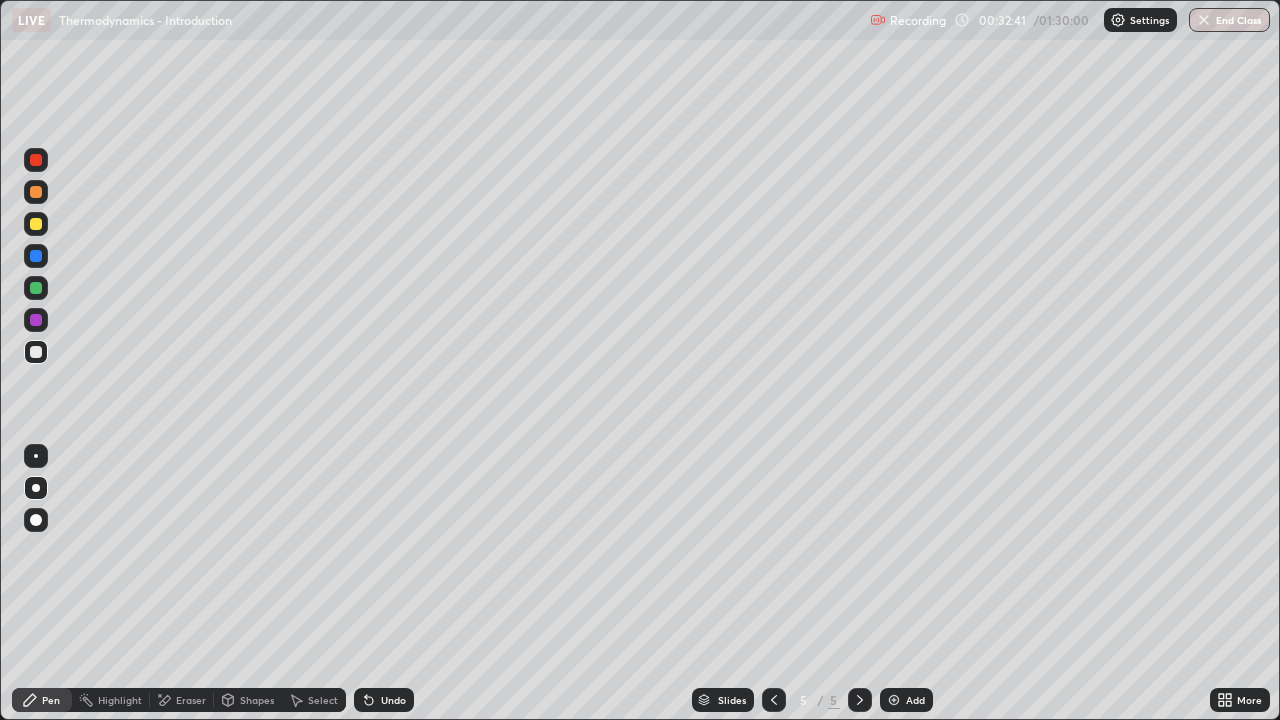 click at bounding box center [36, 224] 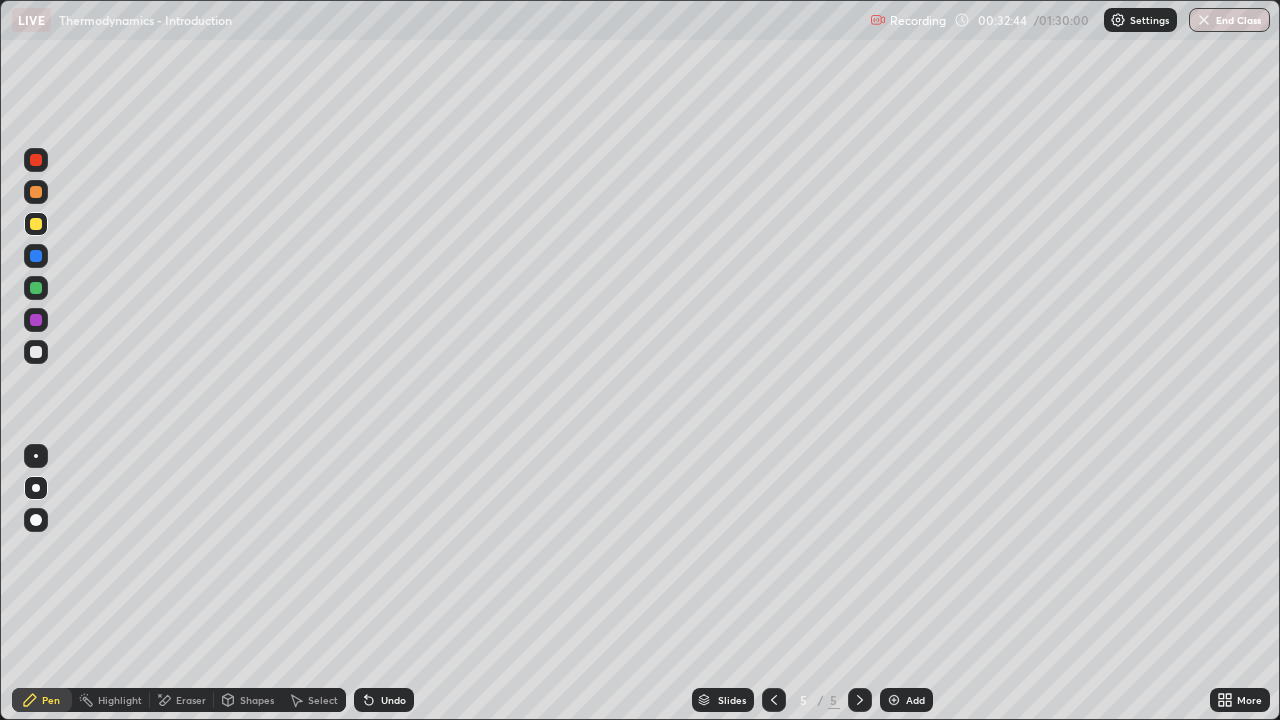 click at bounding box center (36, 352) 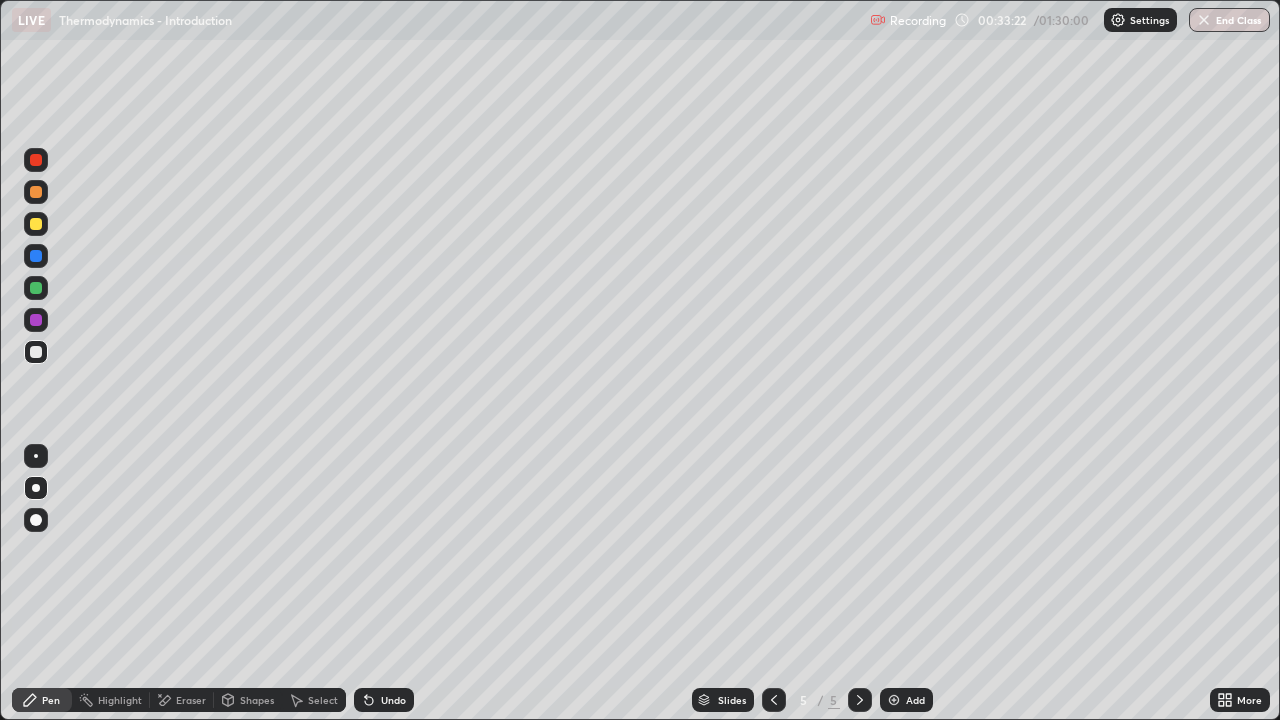 click on "Undo" at bounding box center [393, 700] 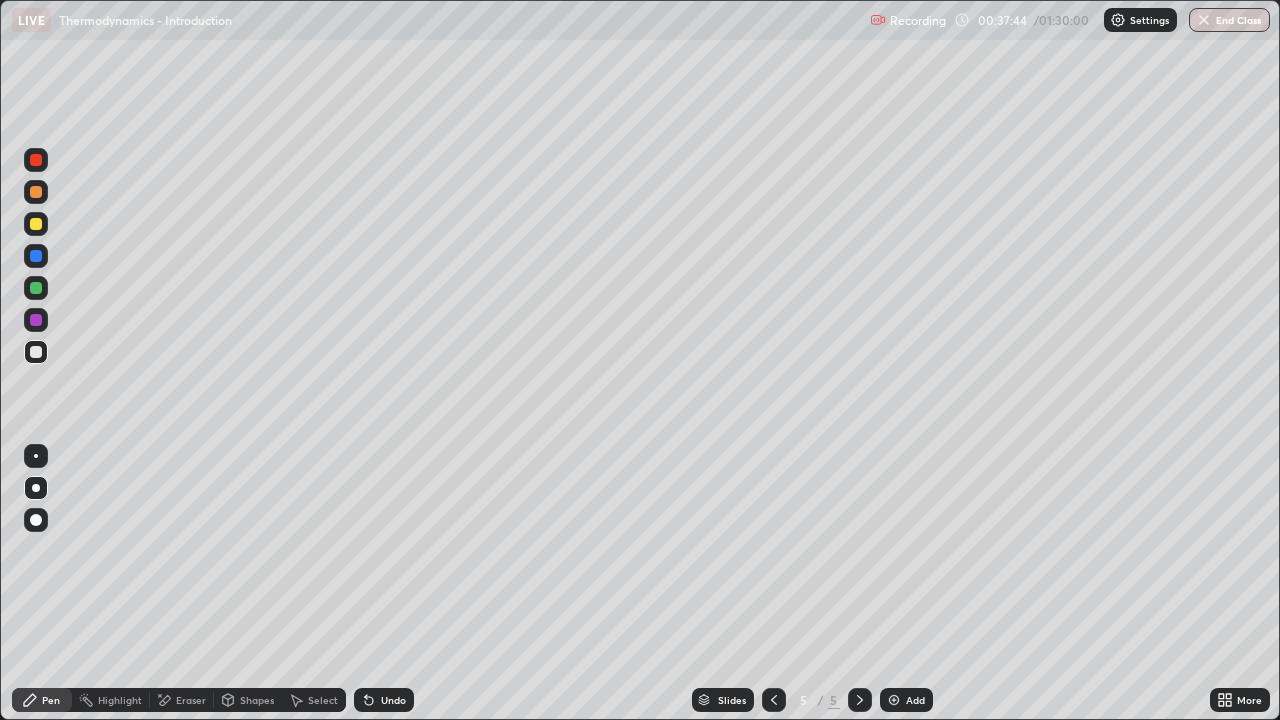 click at bounding box center [894, 700] 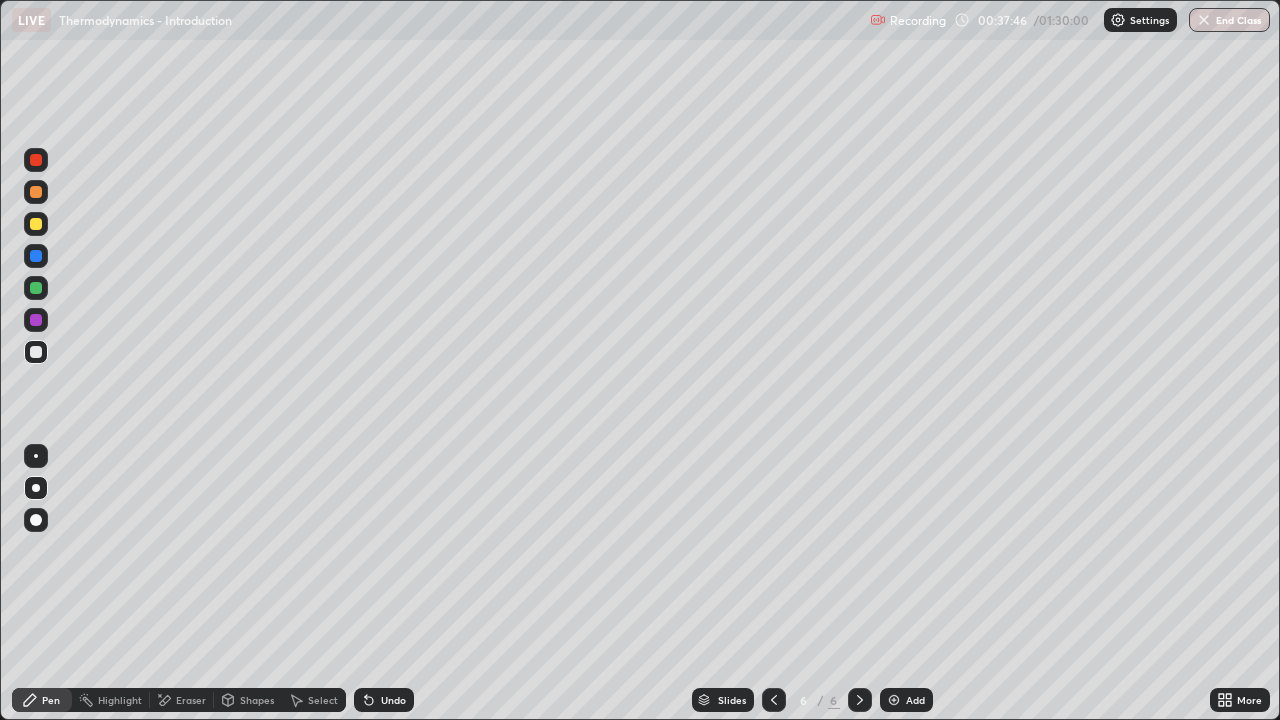 click at bounding box center (36, 224) 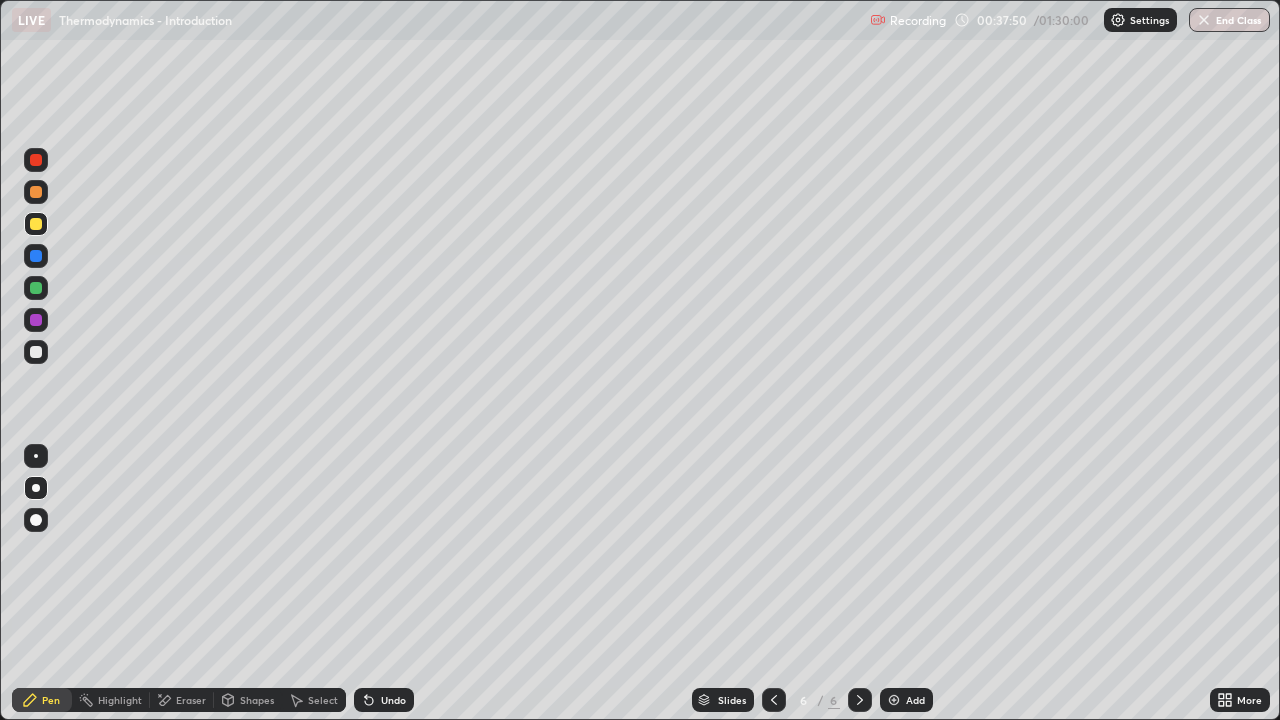 click at bounding box center (36, 352) 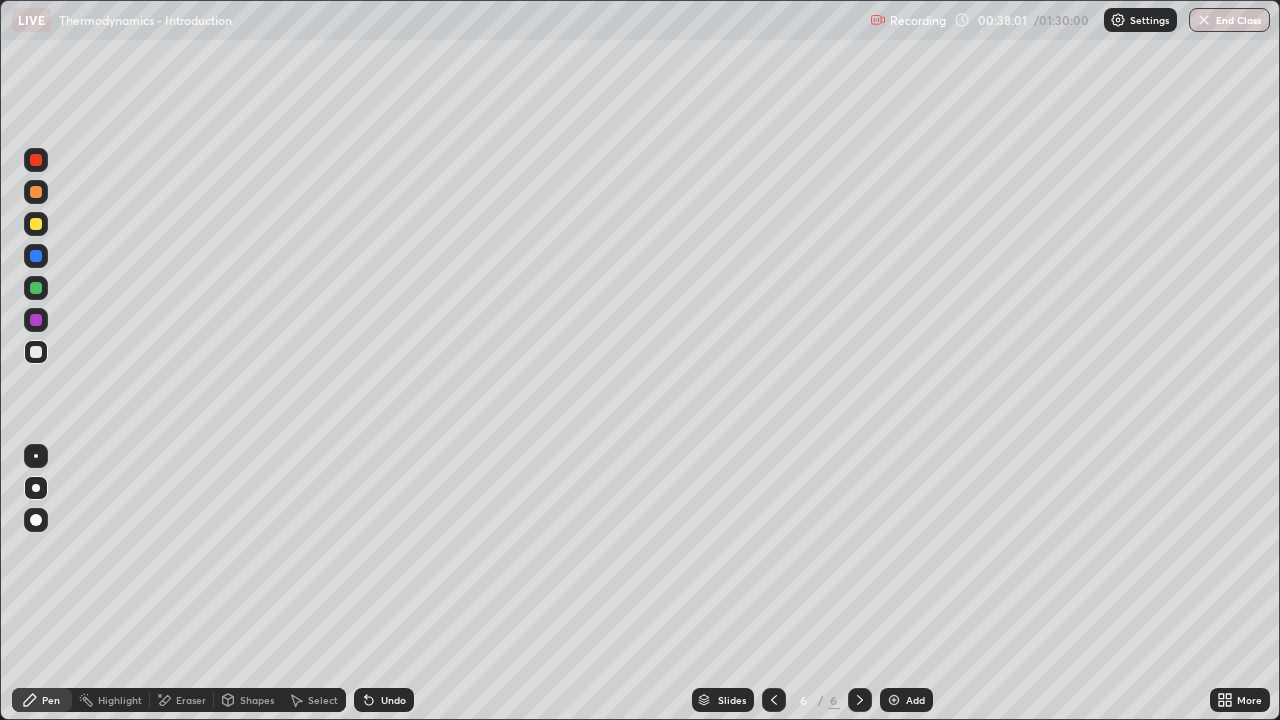 click on "Undo" at bounding box center (384, 700) 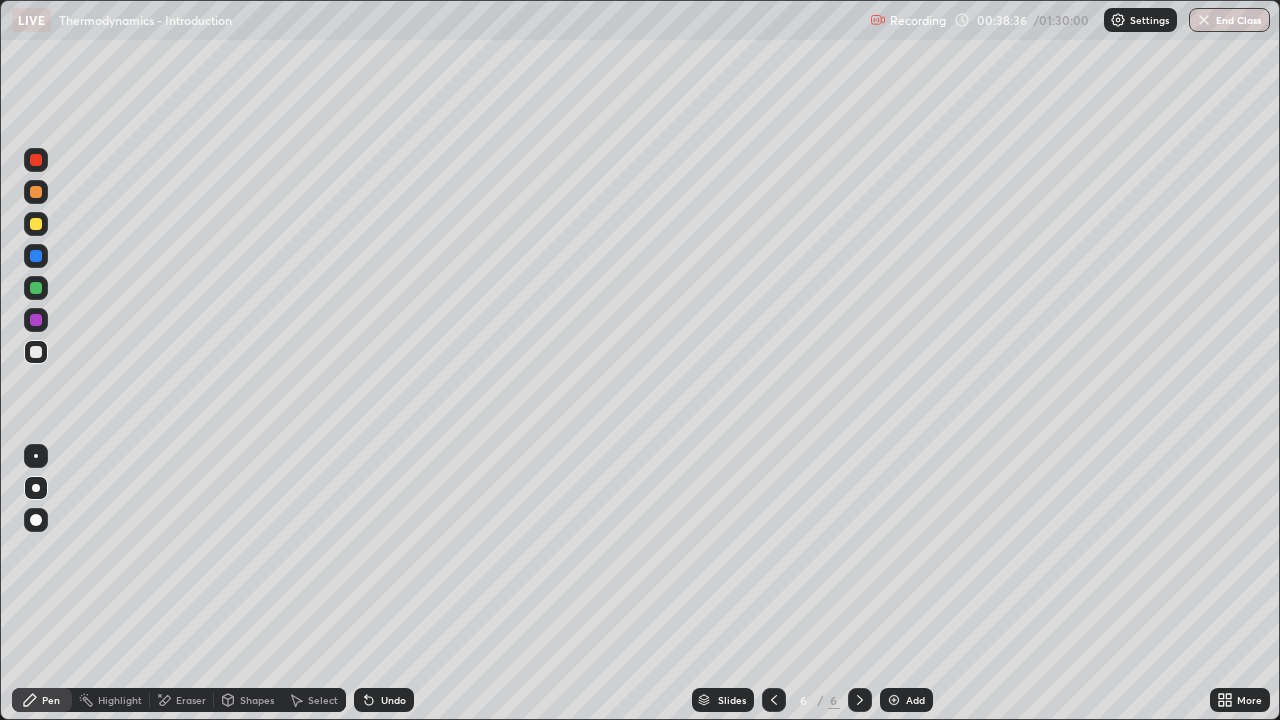click on "Undo" at bounding box center (393, 700) 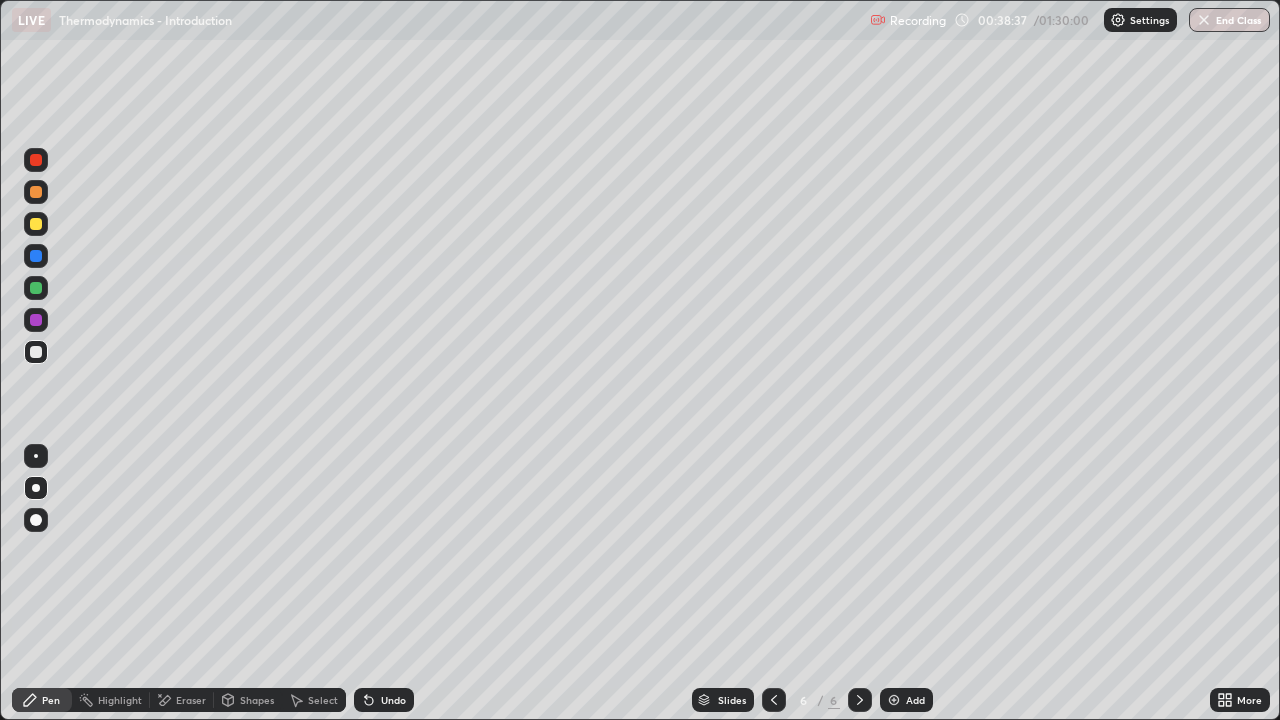 click on "Undo" at bounding box center [384, 700] 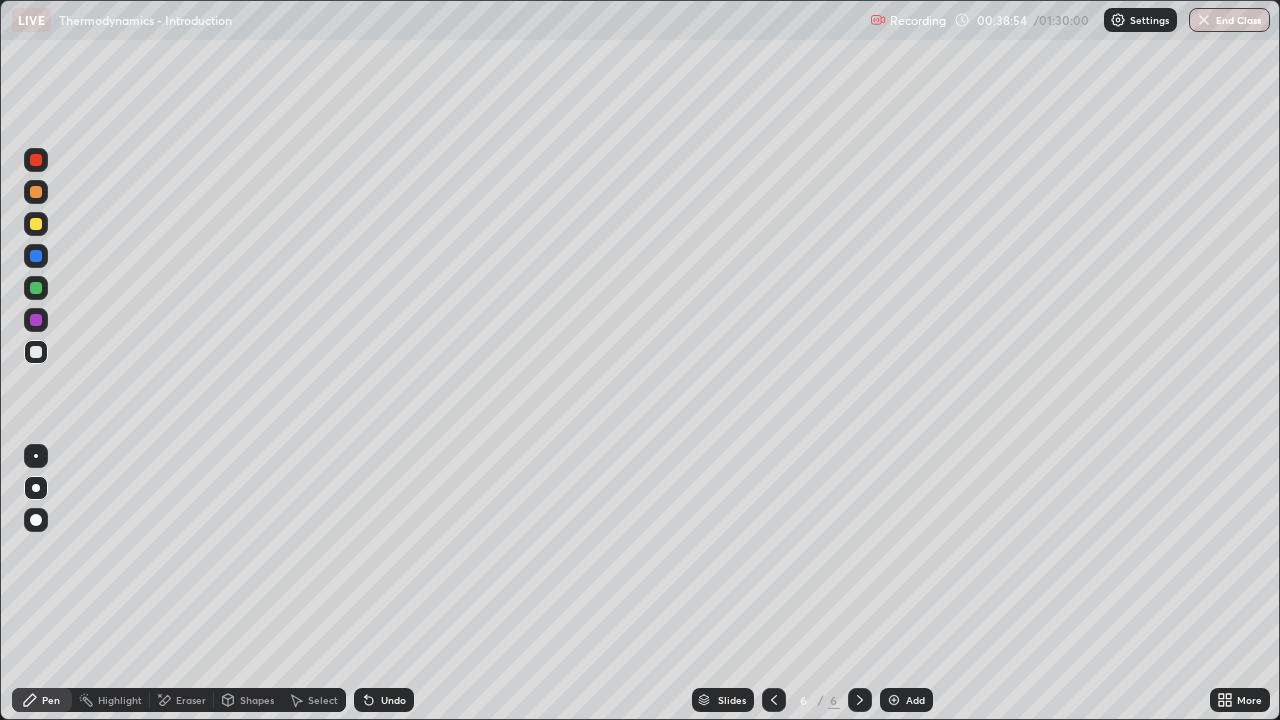 click on "Undo" at bounding box center (393, 700) 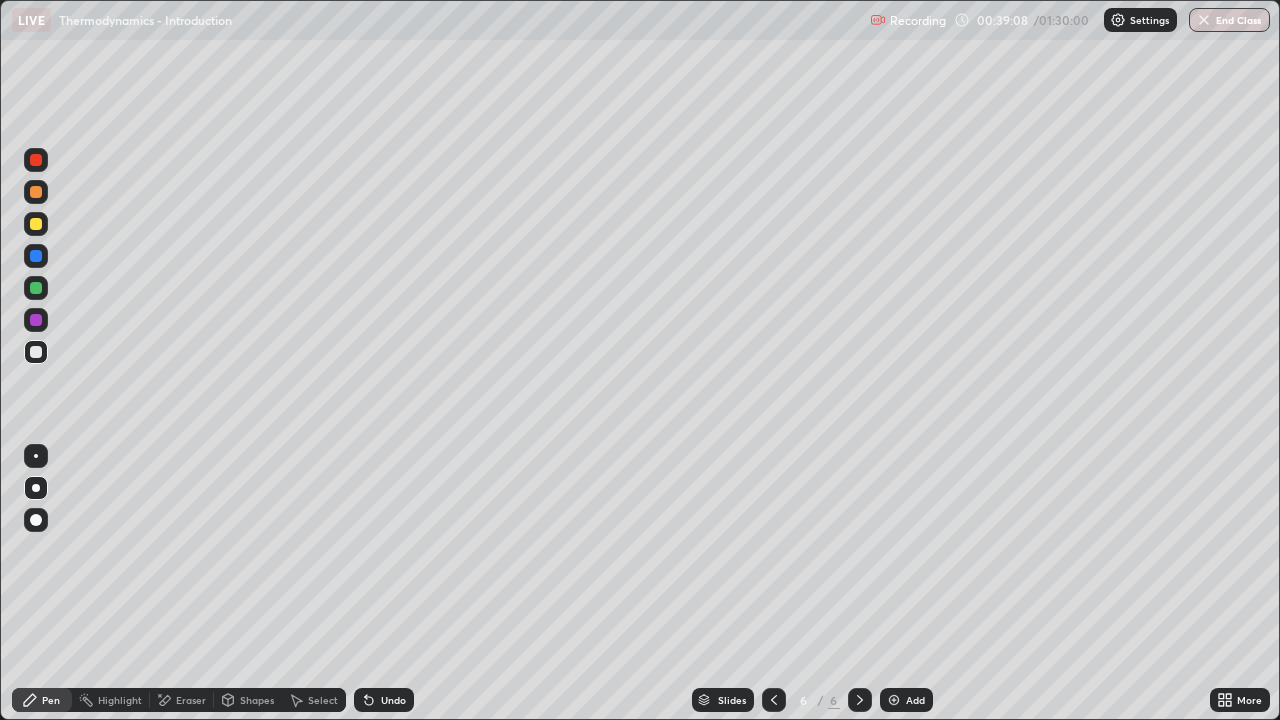click on "Undo" at bounding box center [384, 700] 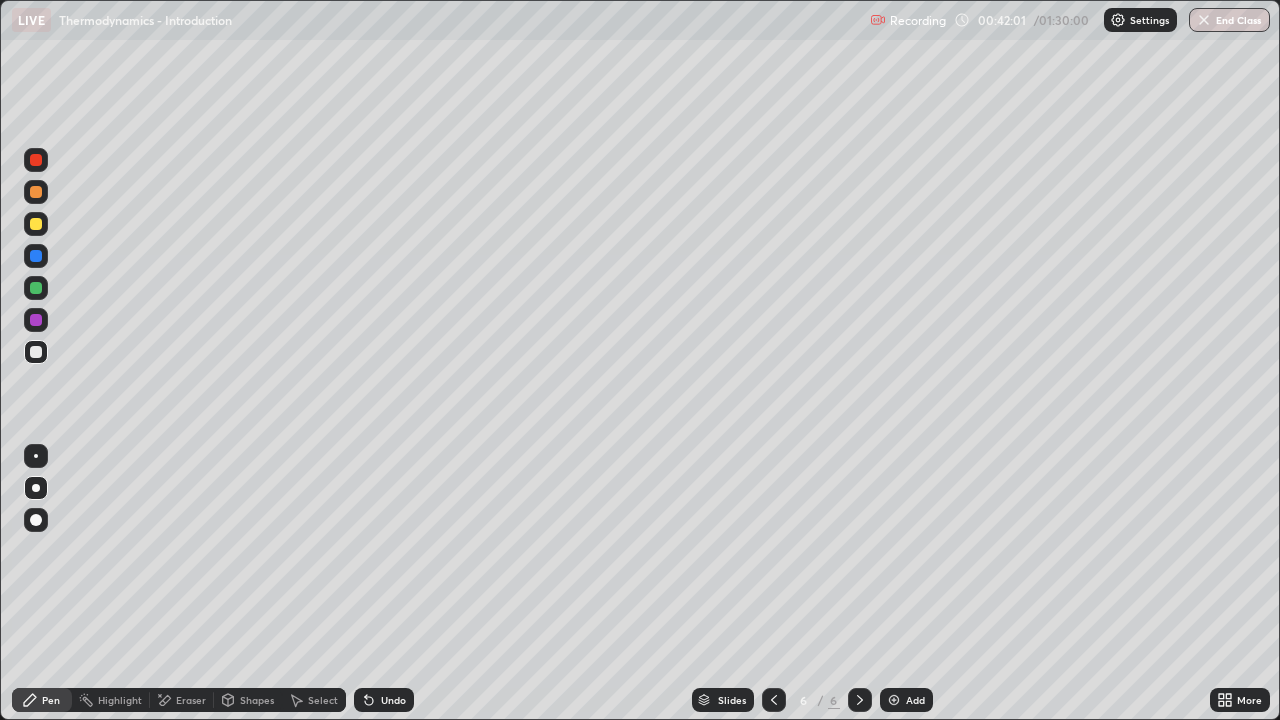 click on "Undo" at bounding box center (393, 700) 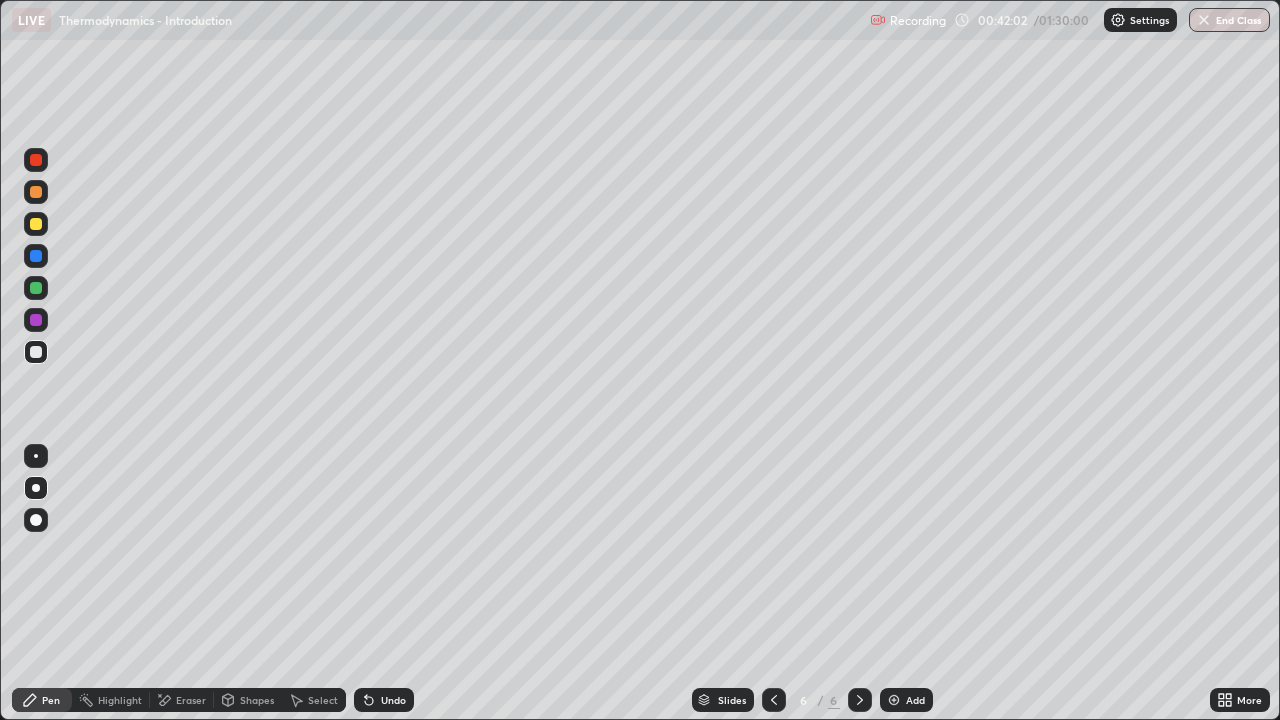 click on "Undo" at bounding box center [384, 700] 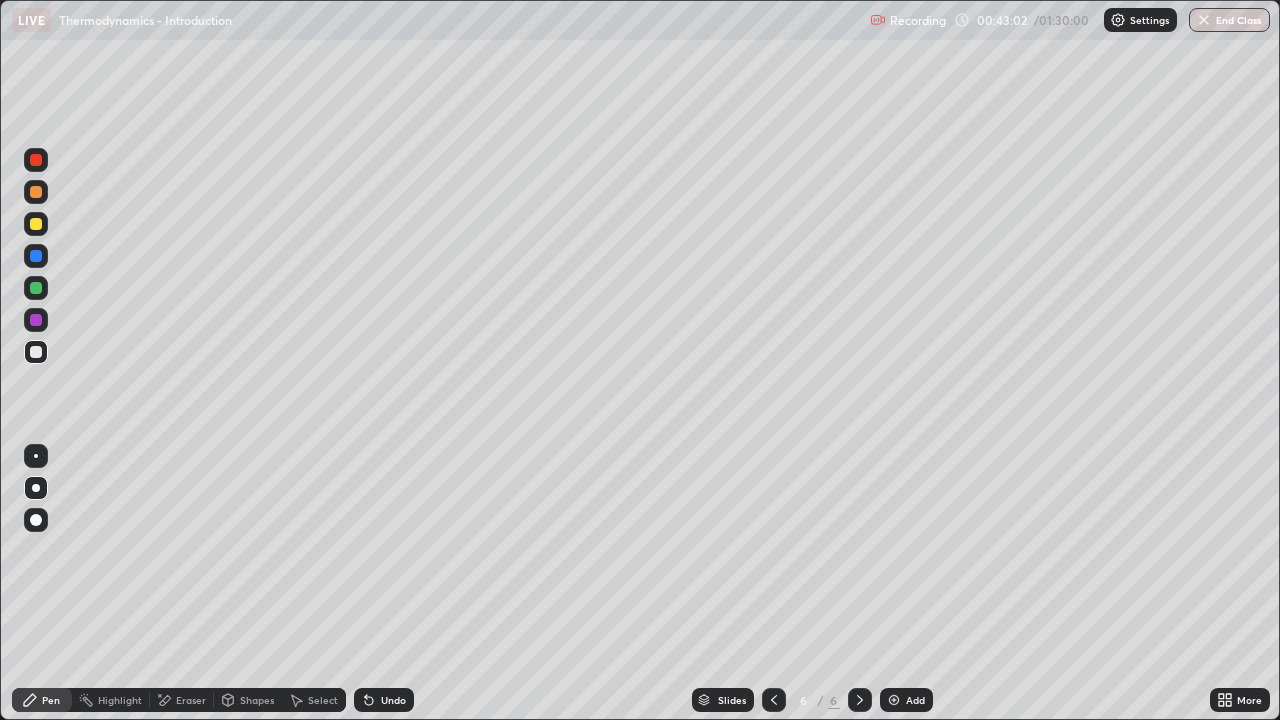 click at bounding box center (36, 320) 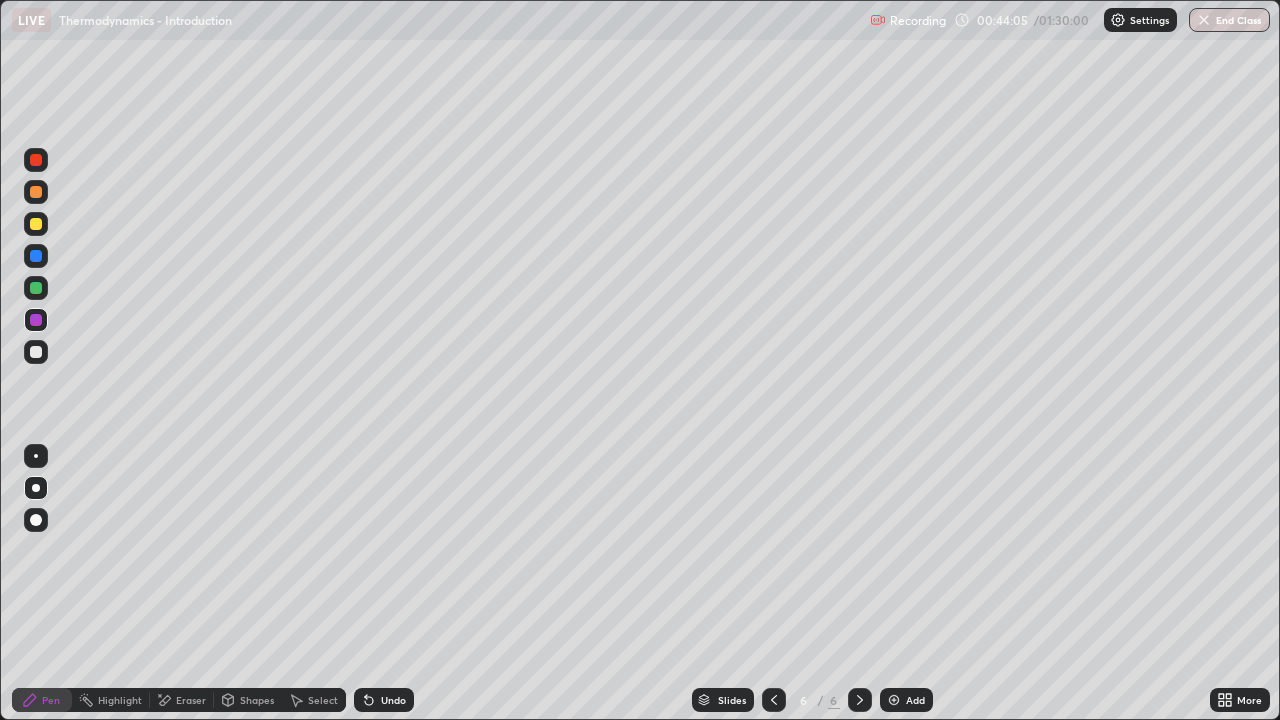click on "Eraser" at bounding box center [191, 700] 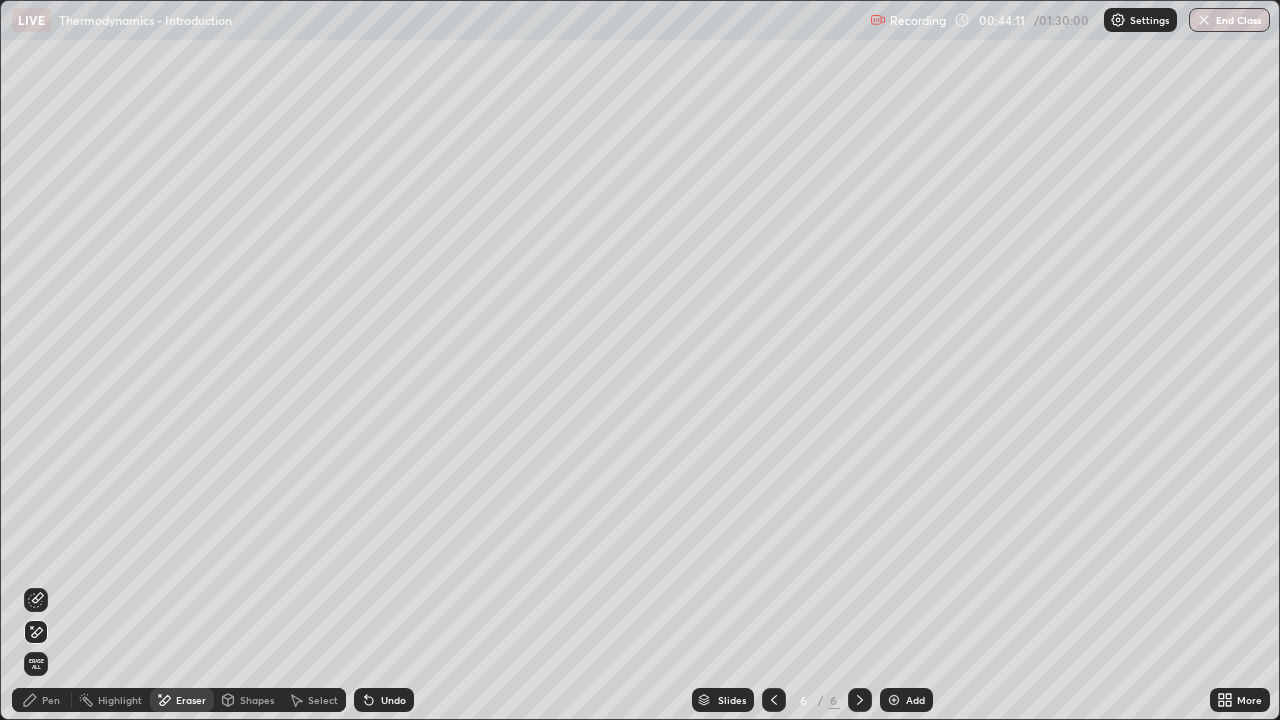 click 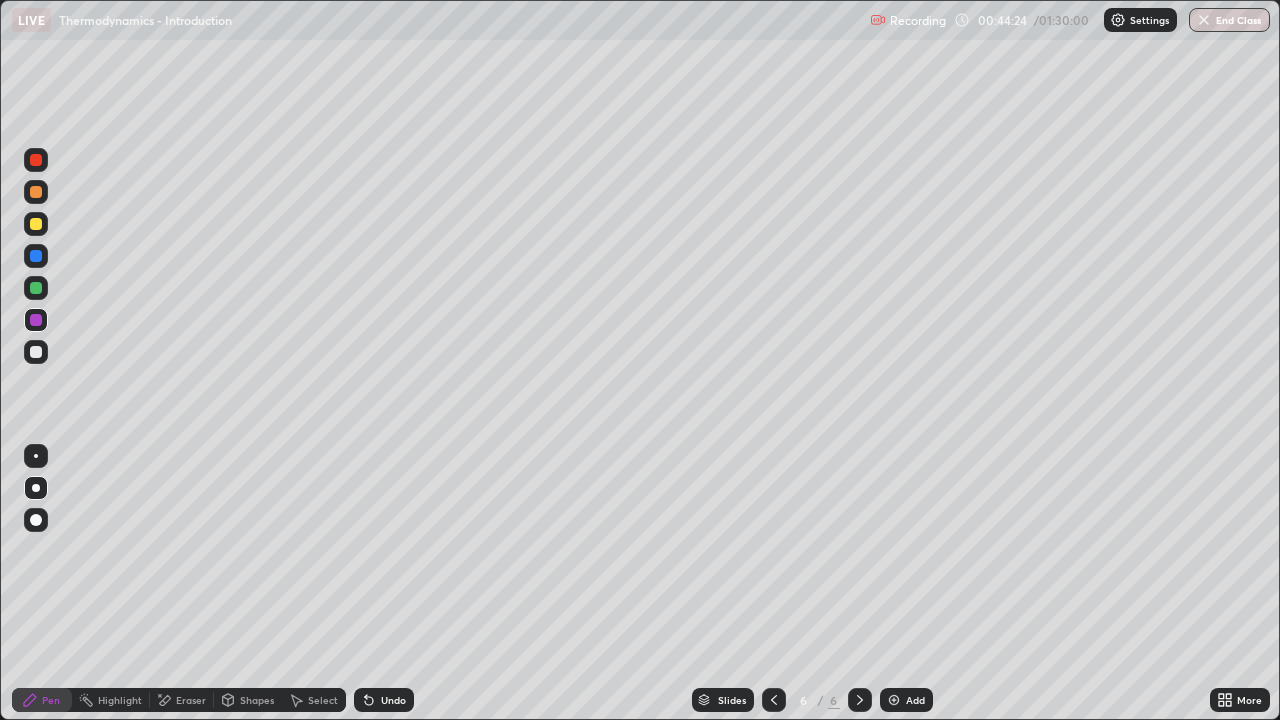click at bounding box center (36, 224) 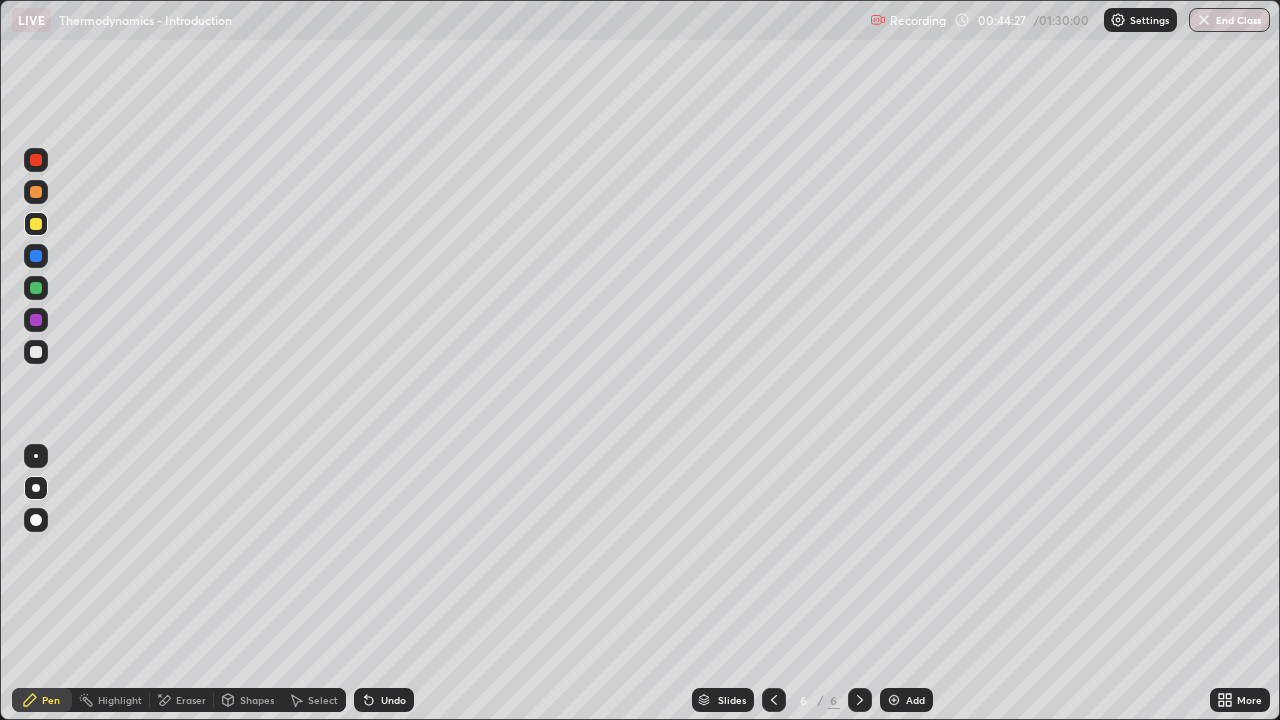 click on "Undo" at bounding box center [384, 700] 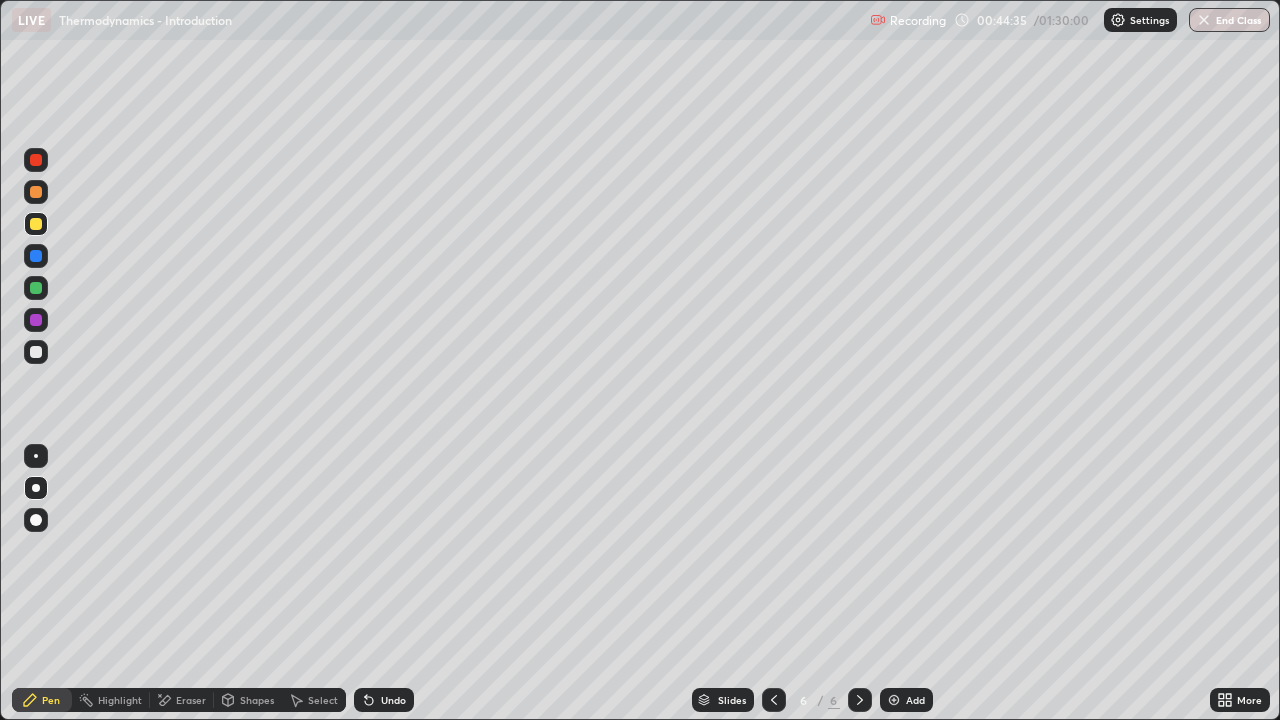 click on "Undo" at bounding box center [384, 700] 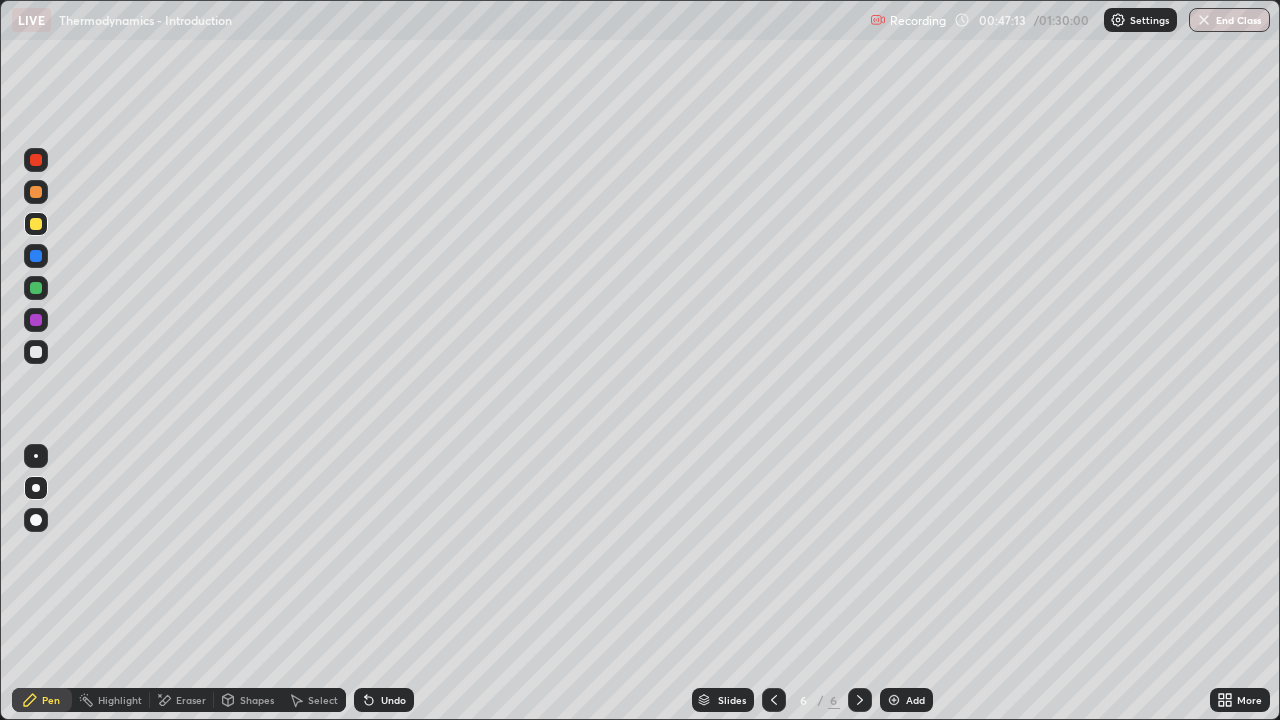 click at bounding box center [36, 352] 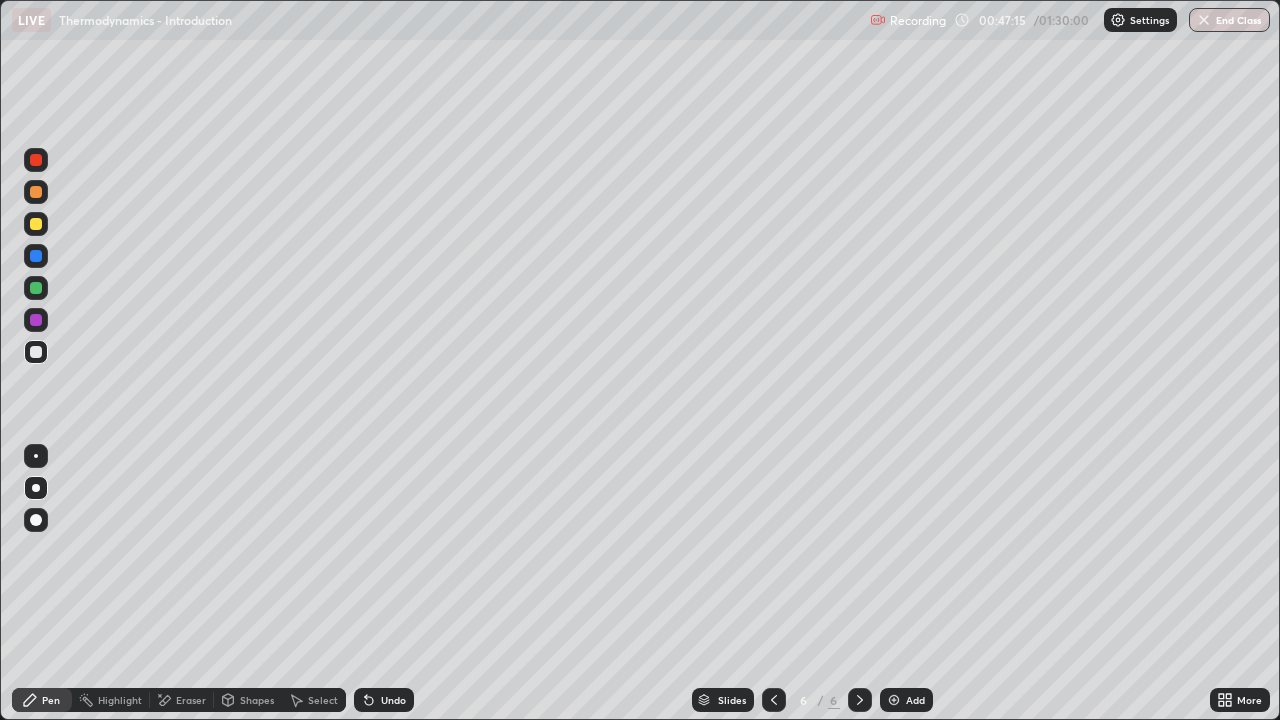 click at bounding box center (36, 224) 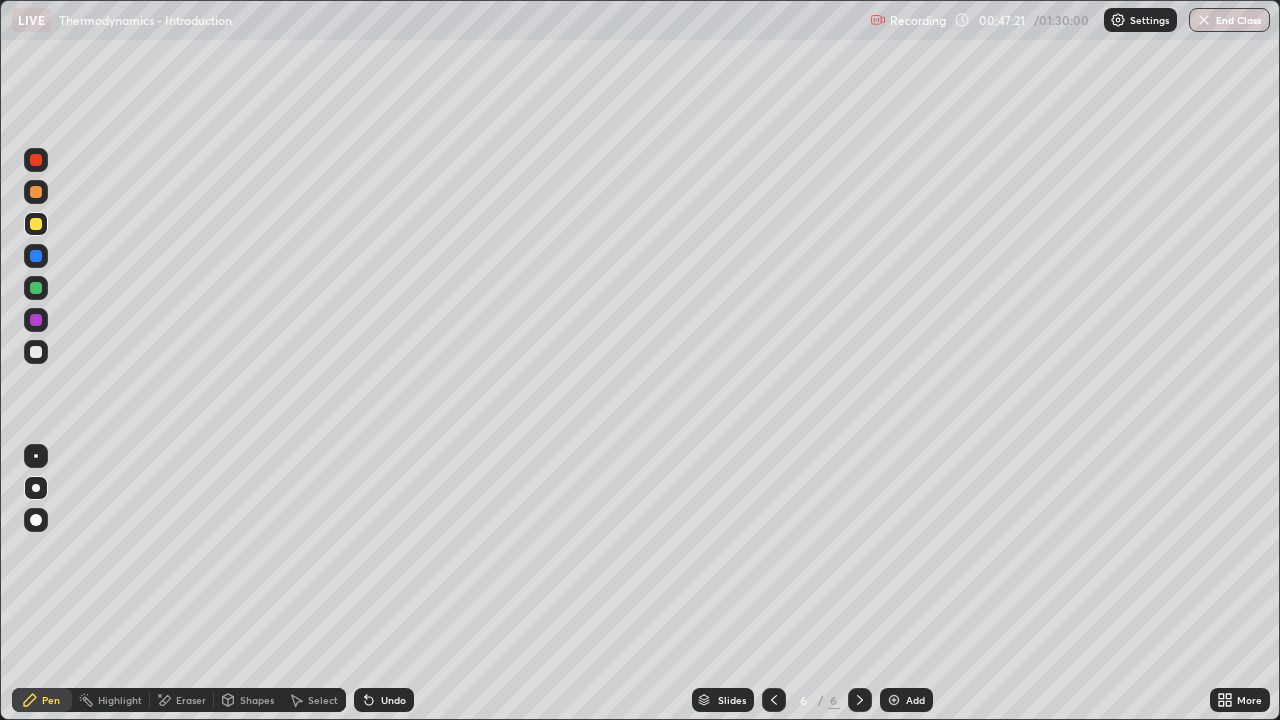 click at bounding box center [36, 352] 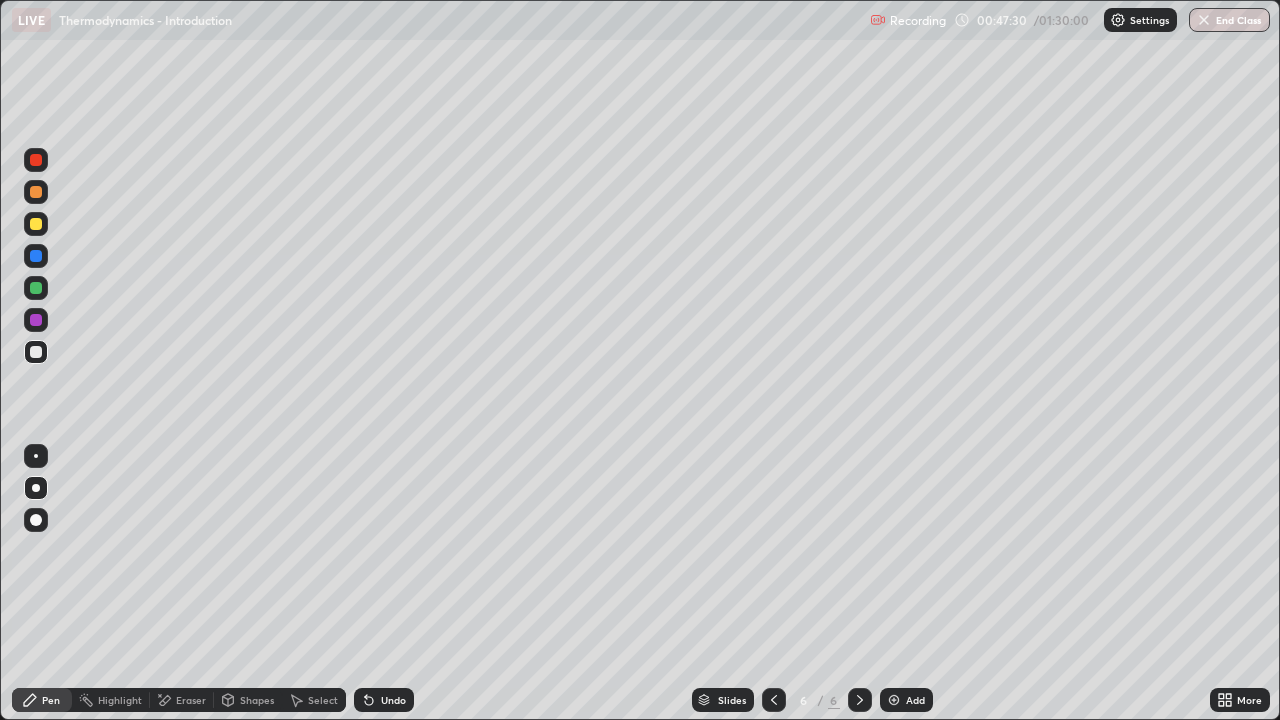 click on "Eraser" at bounding box center (191, 700) 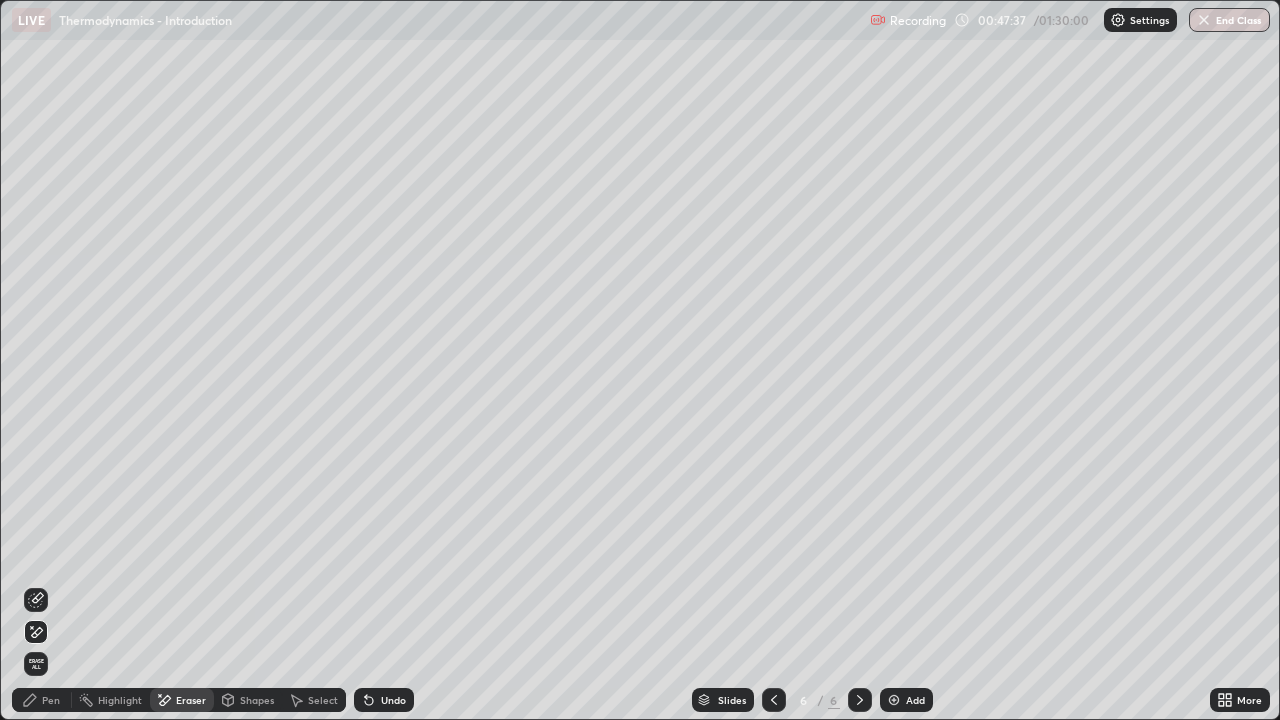 click on "Pen" at bounding box center (51, 700) 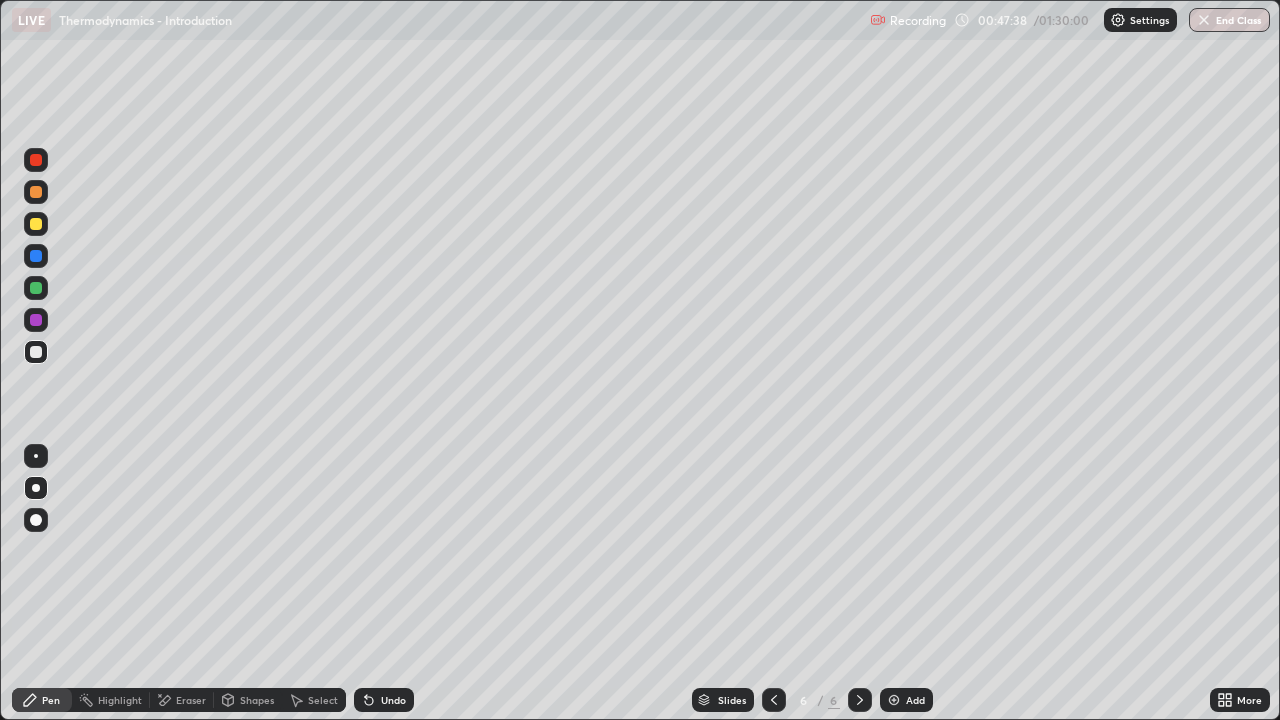 click at bounding box center (36, 224) 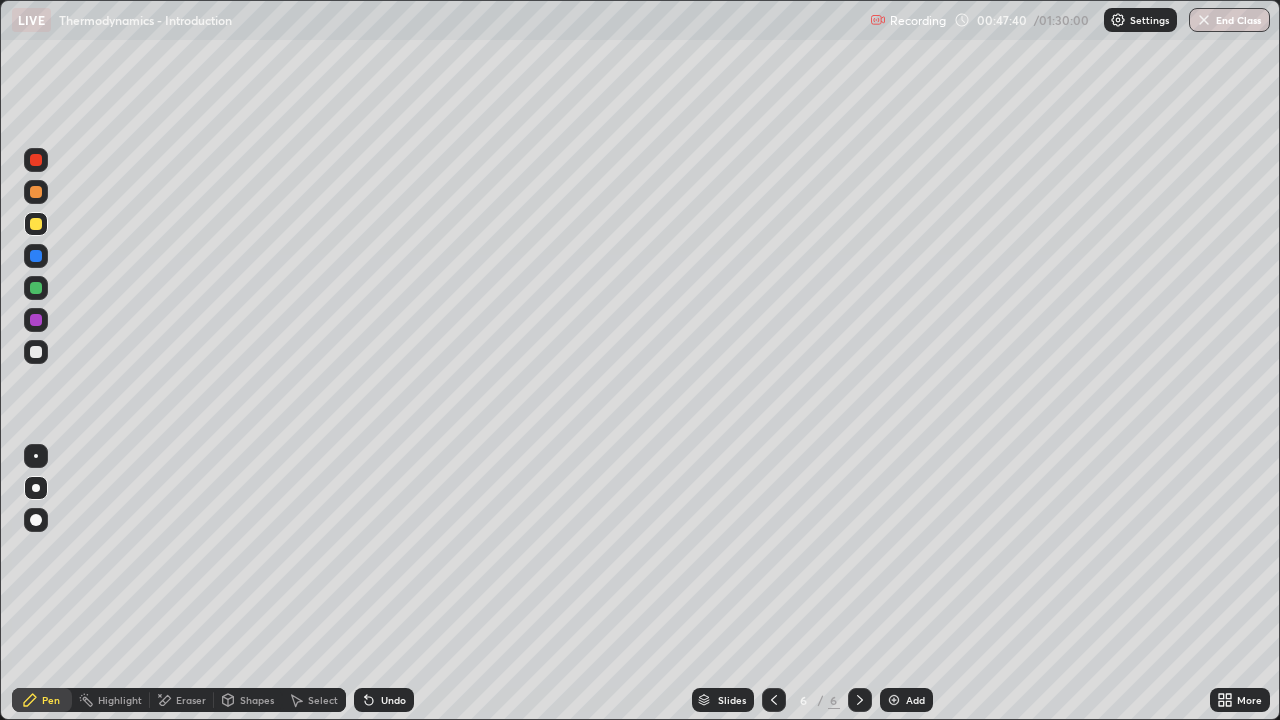 click at bounding box center [36, 352] 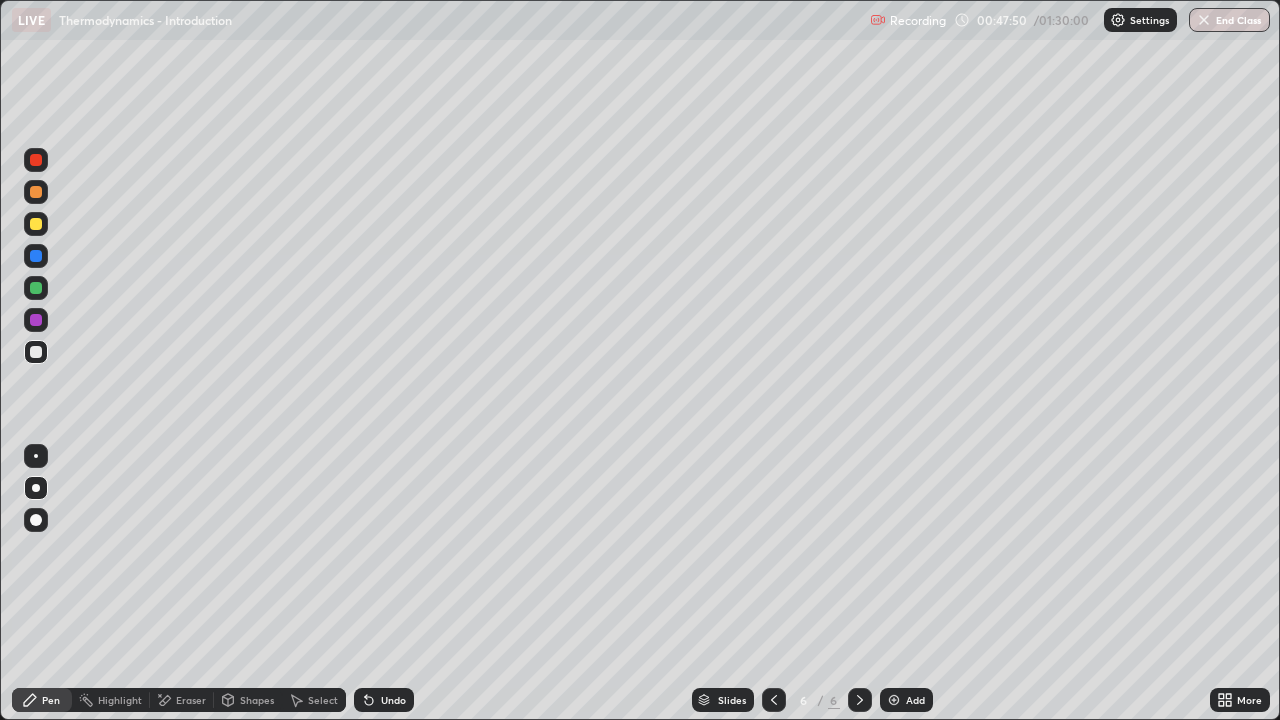 click at bounding box center [36, 224] 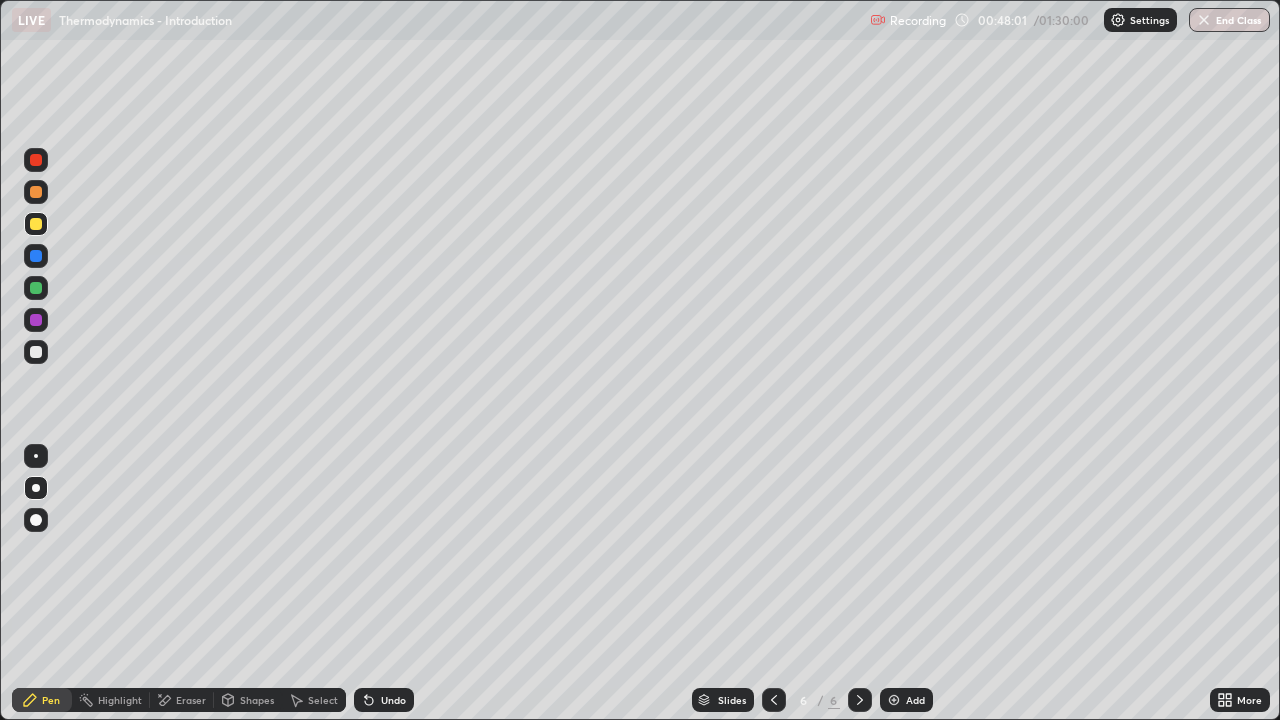 click at bounding box center (36, 352) 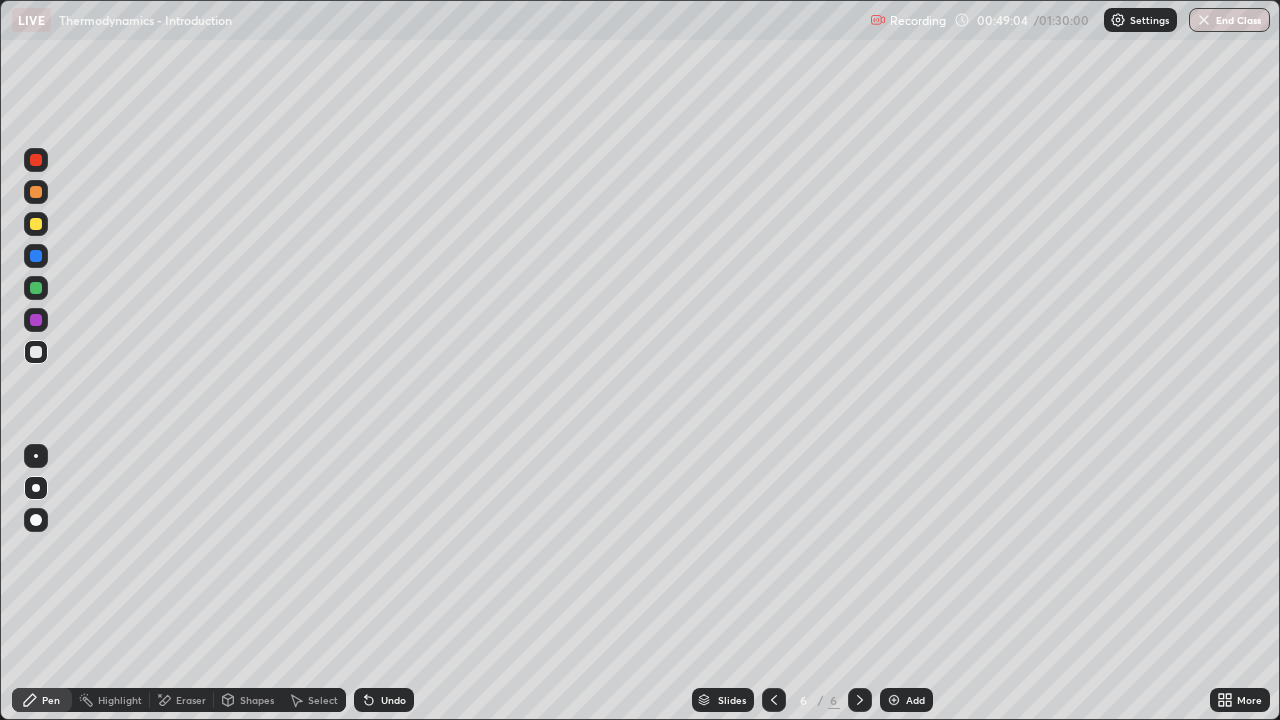 click on "Eraser" at bounding box center [191, 700] 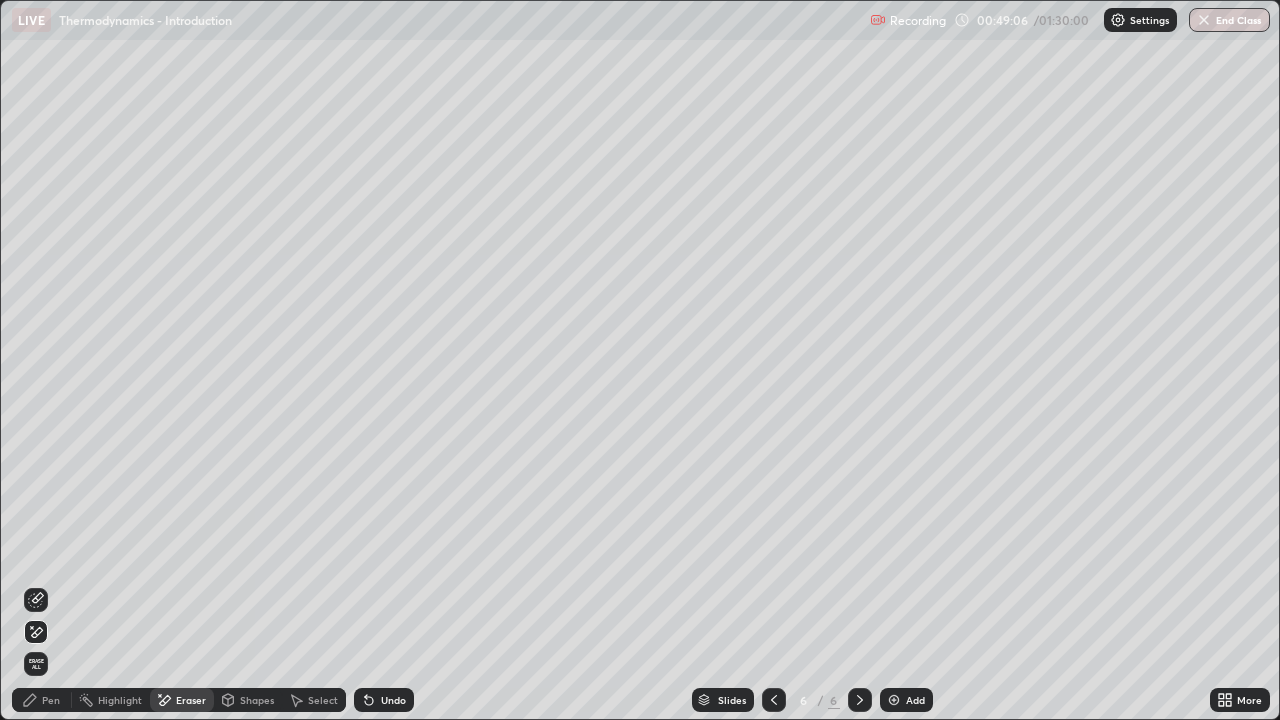 click on "Pen" at bounding box center (42, 700) 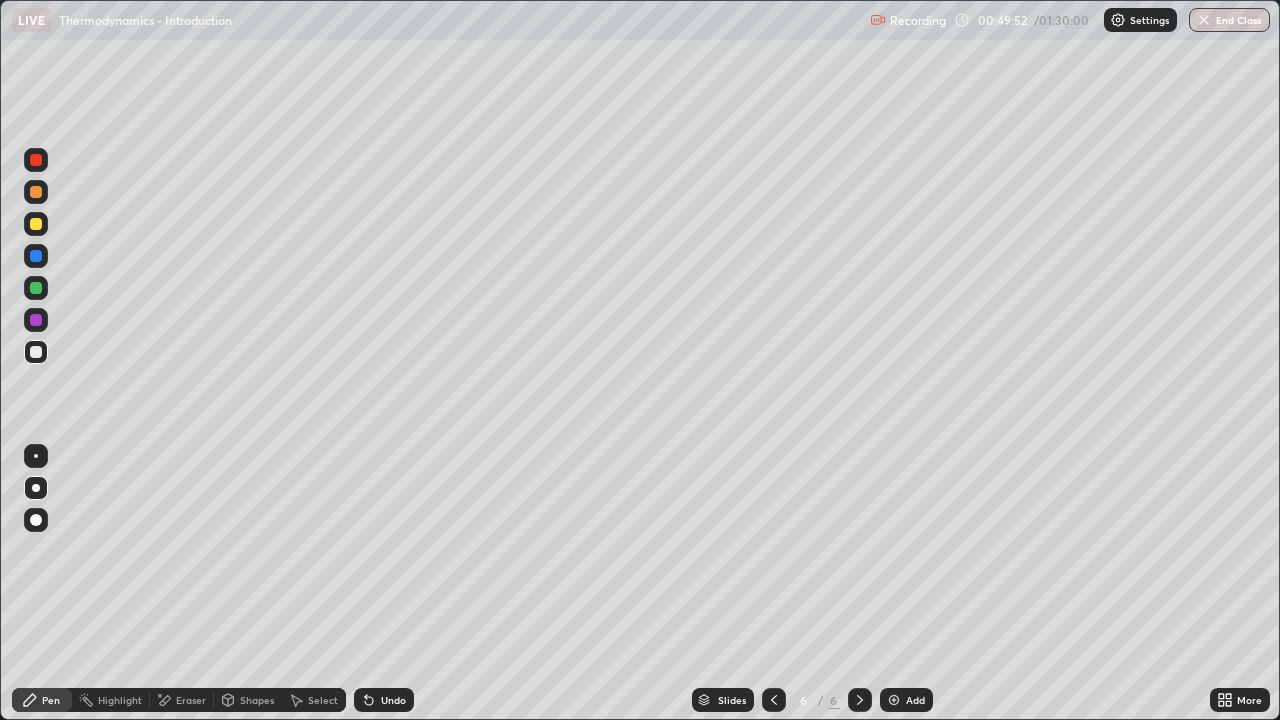 click at bounding box center [36, 224] 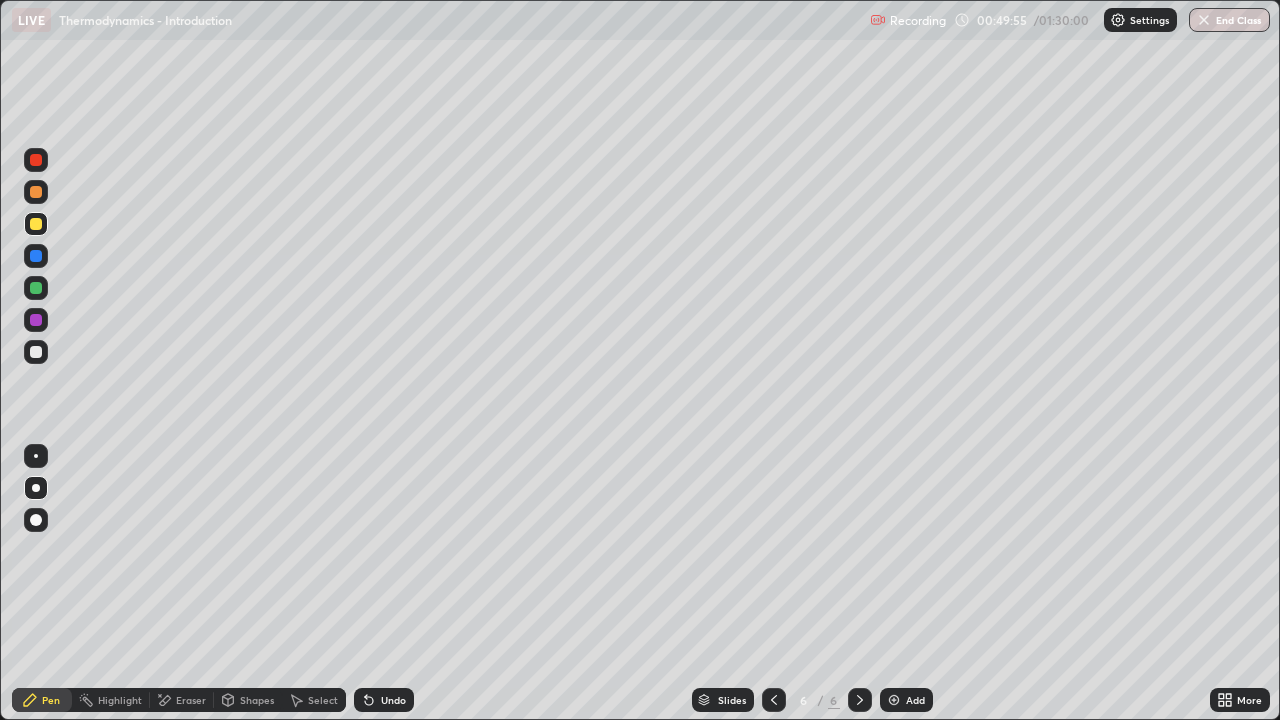 click at bounding box center (36, 352) 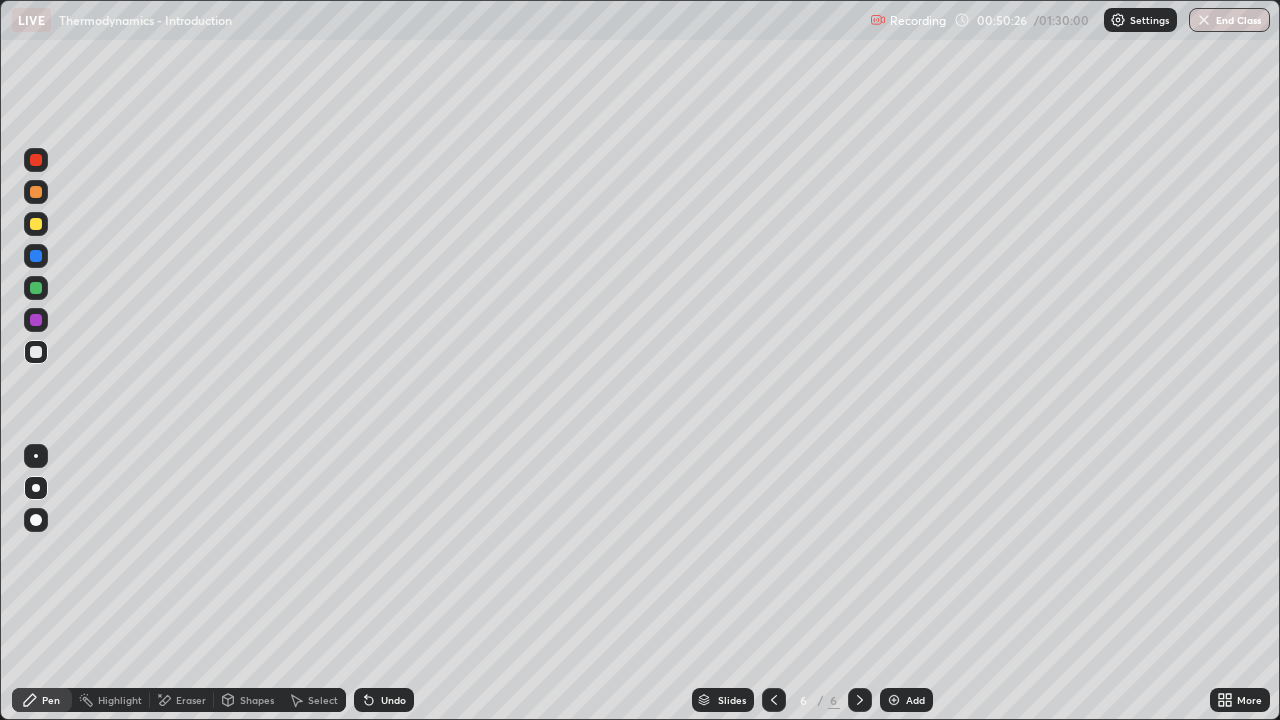 click on "Undo" at bounding box center (393, 700) 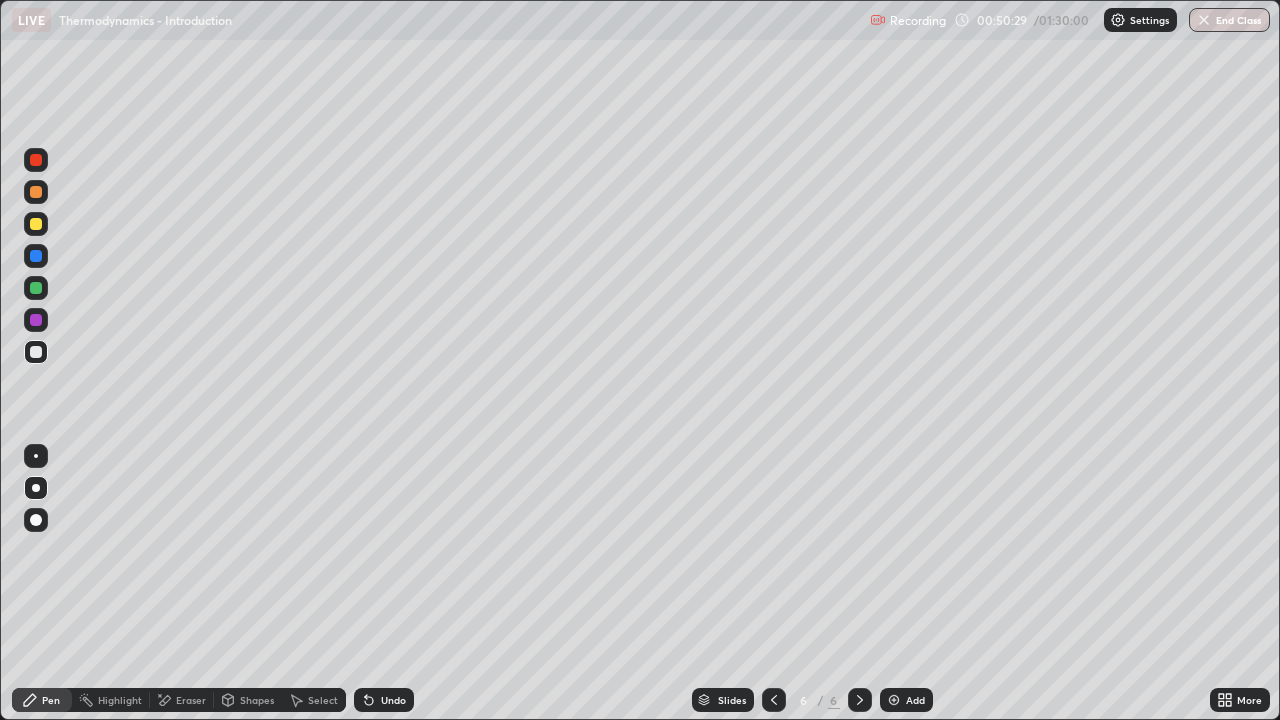 click at bounding box center (36, 320) 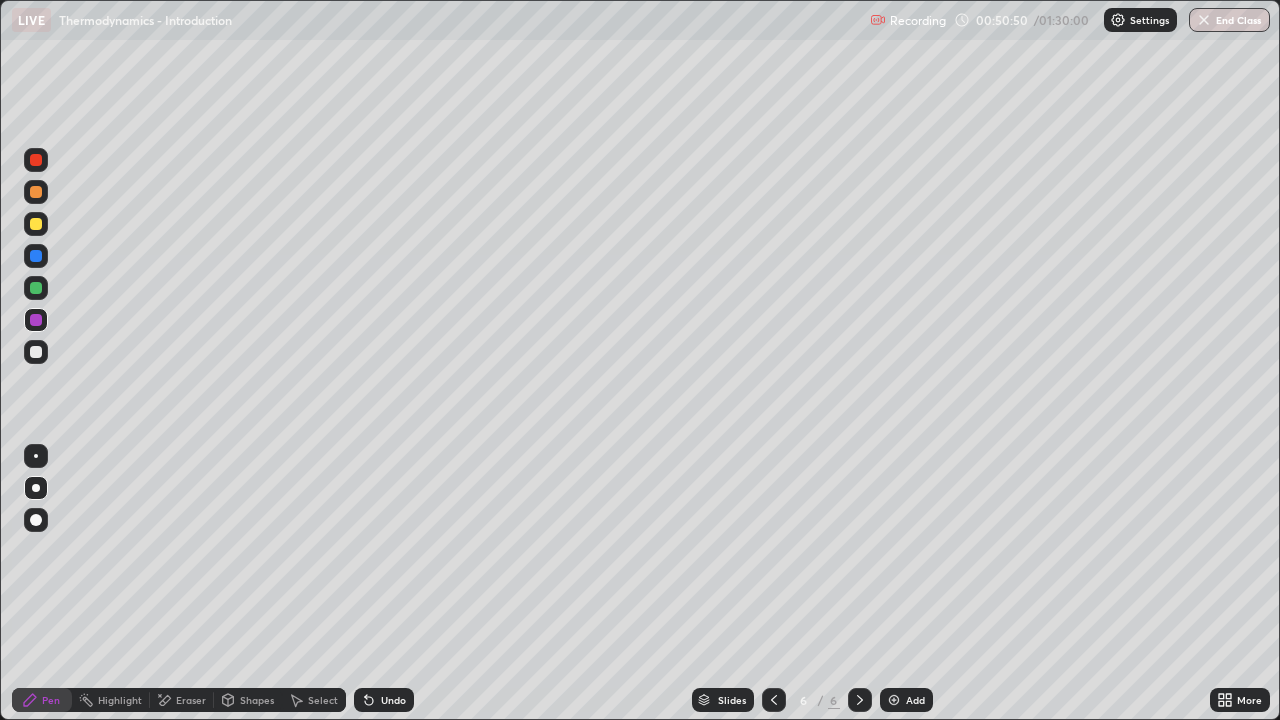 click on "Eraser" at bounding box center (191, 700) 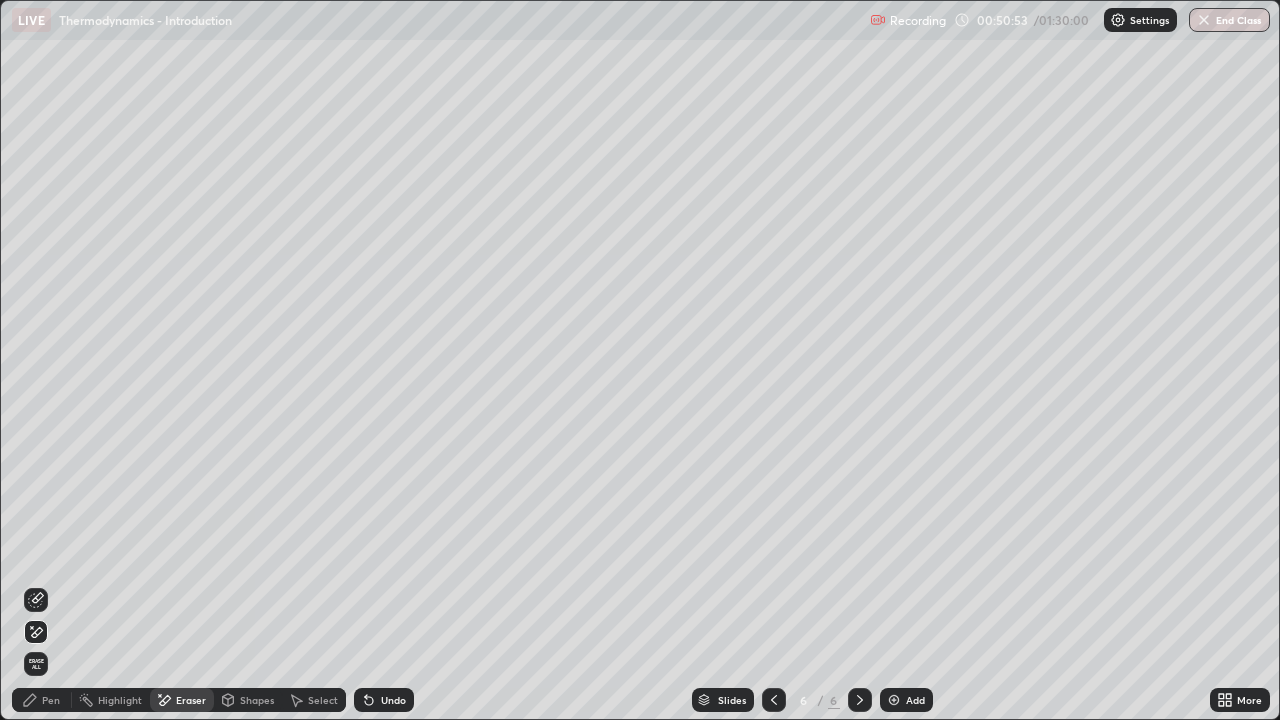 click on "Pen" at bounding box center (51, 700) 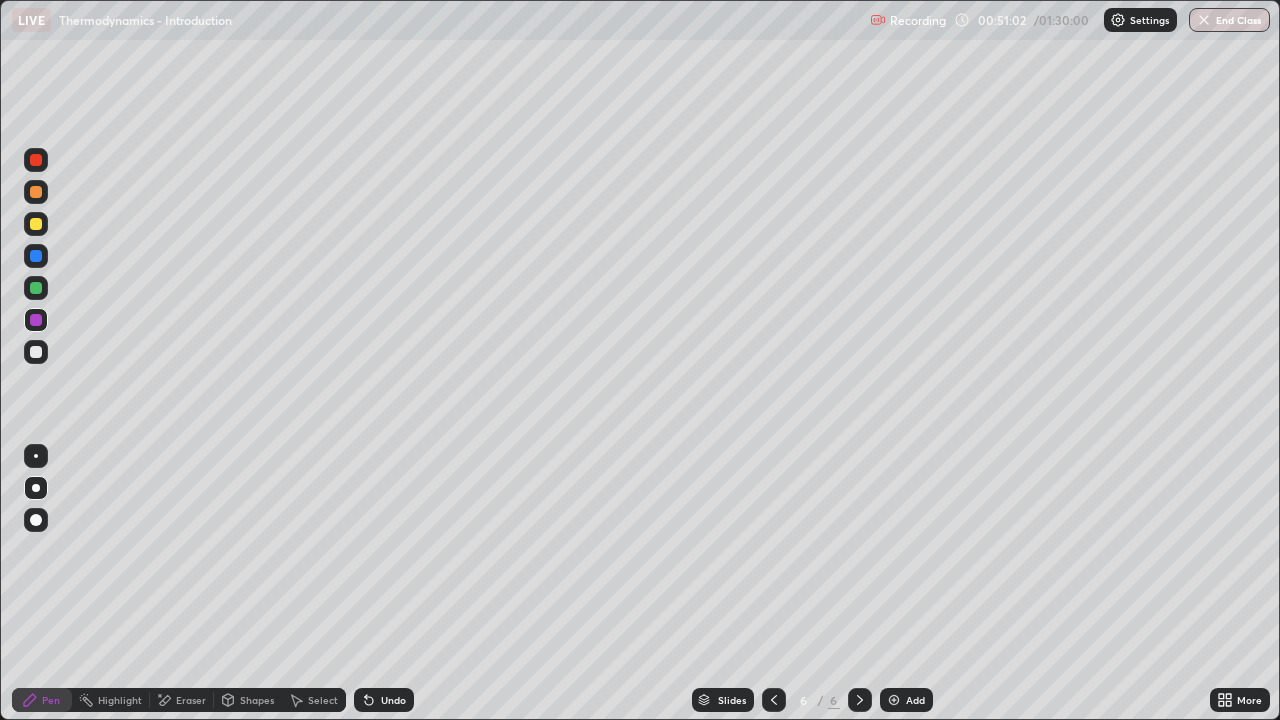 click at bounding box center [36, 352] 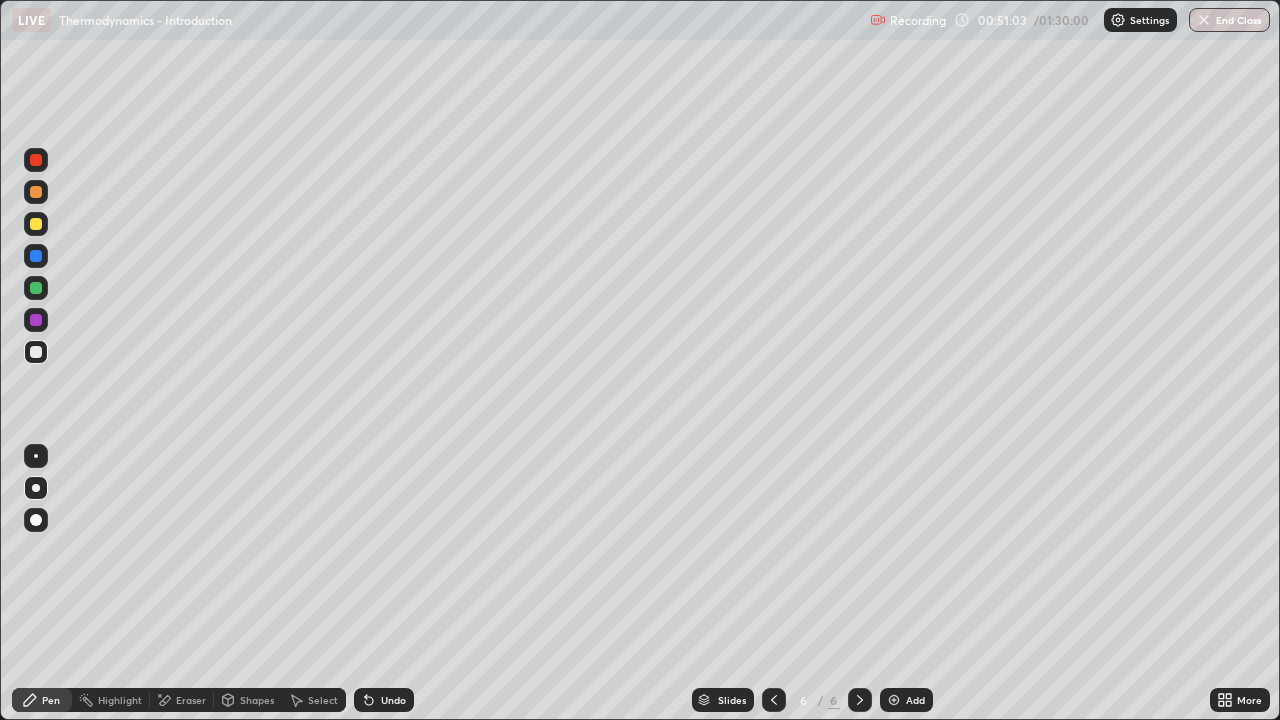 click on "Eraser" at bounding box center (191, 700) 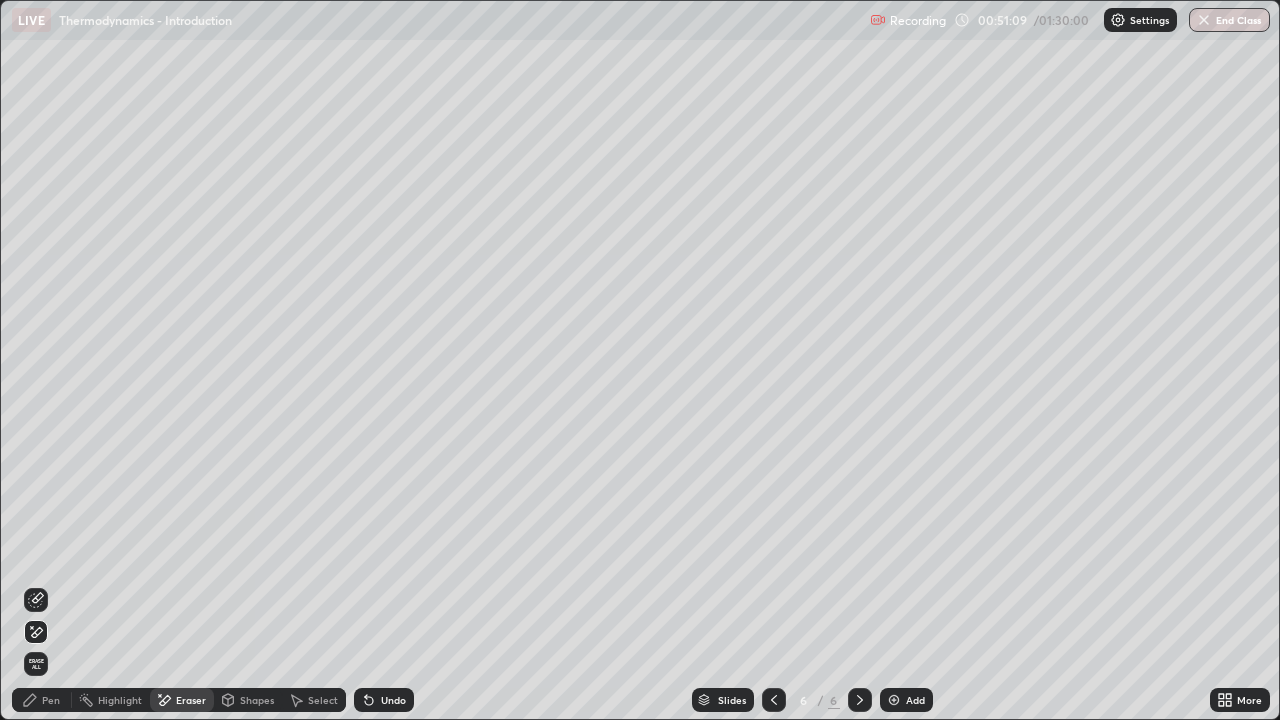 click on "Pen" at bounding box center [42, 700] 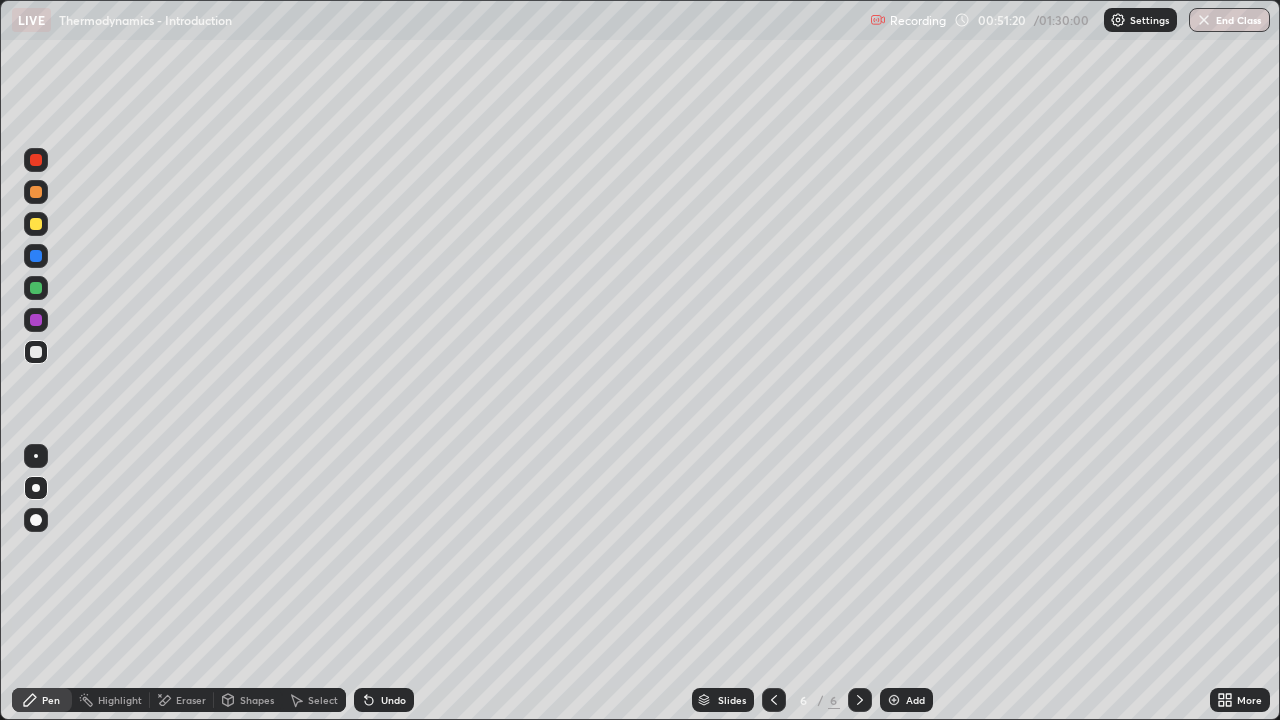 click on "Eraser" at bounding box center (191, 700) 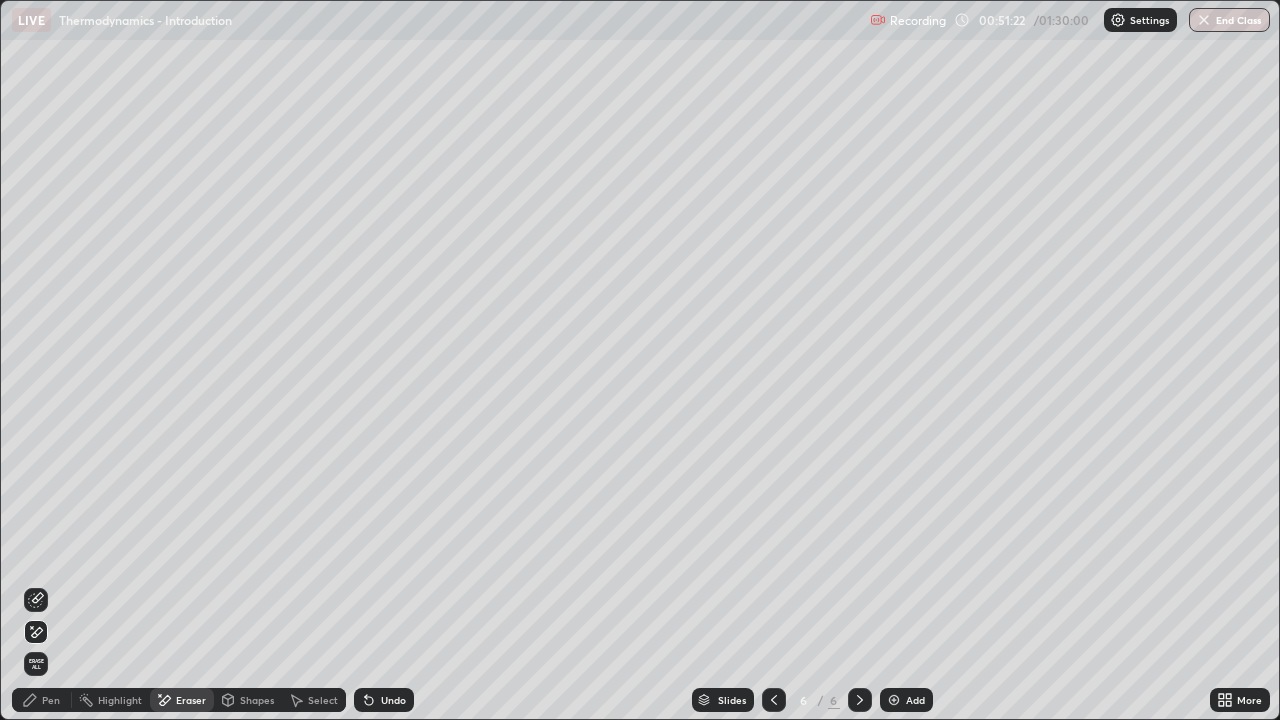 click on "Pen" at bounding box center (51, 700) 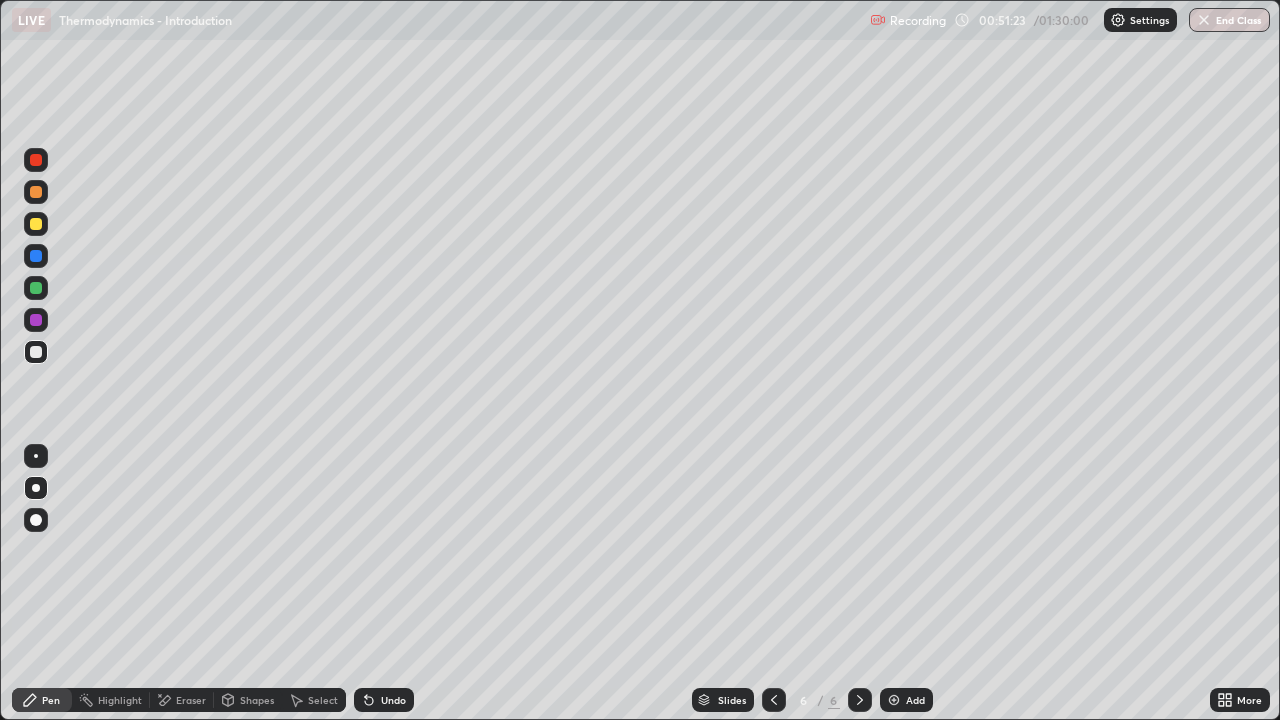 click at bounding box center (36, 320) 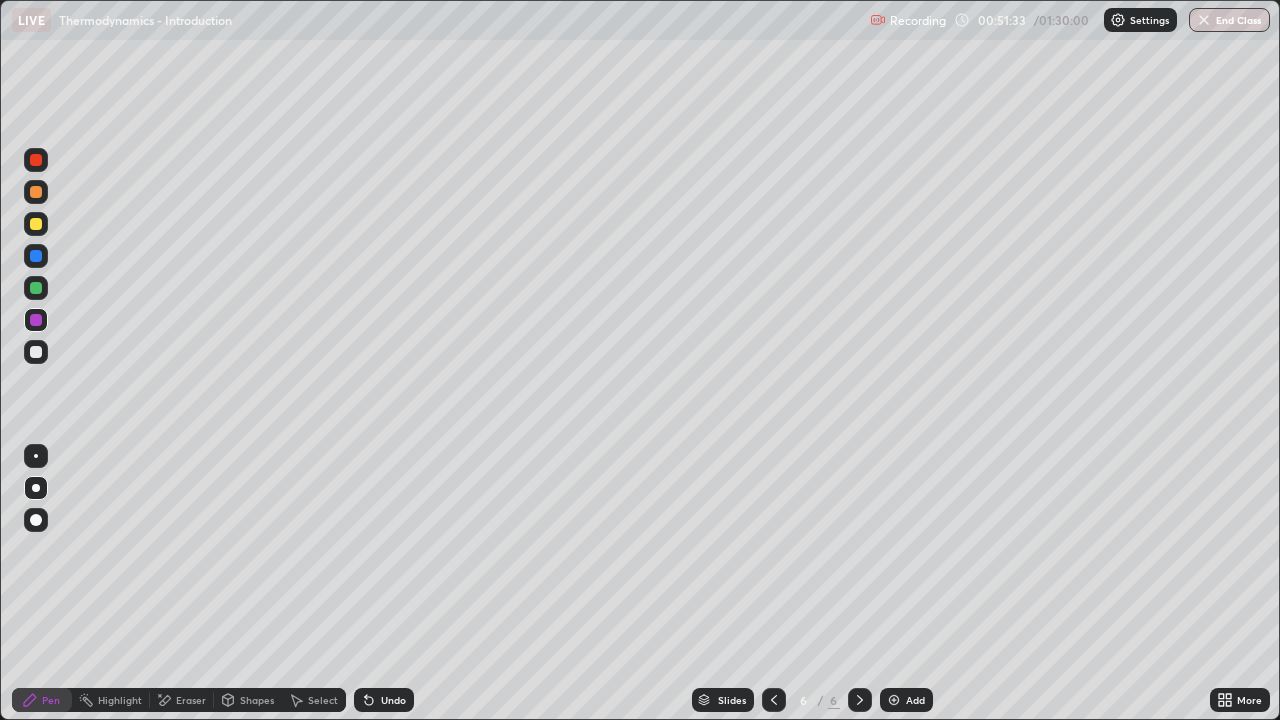 click at bounding box center (36, 352) 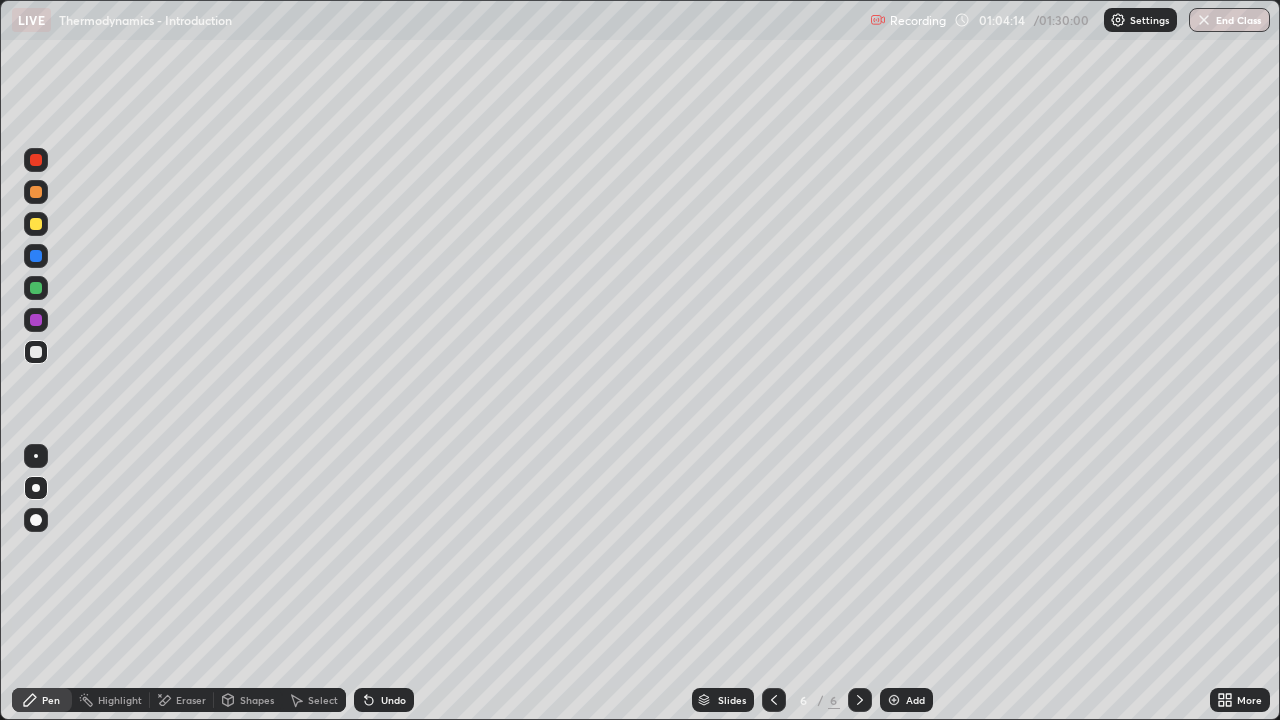 click 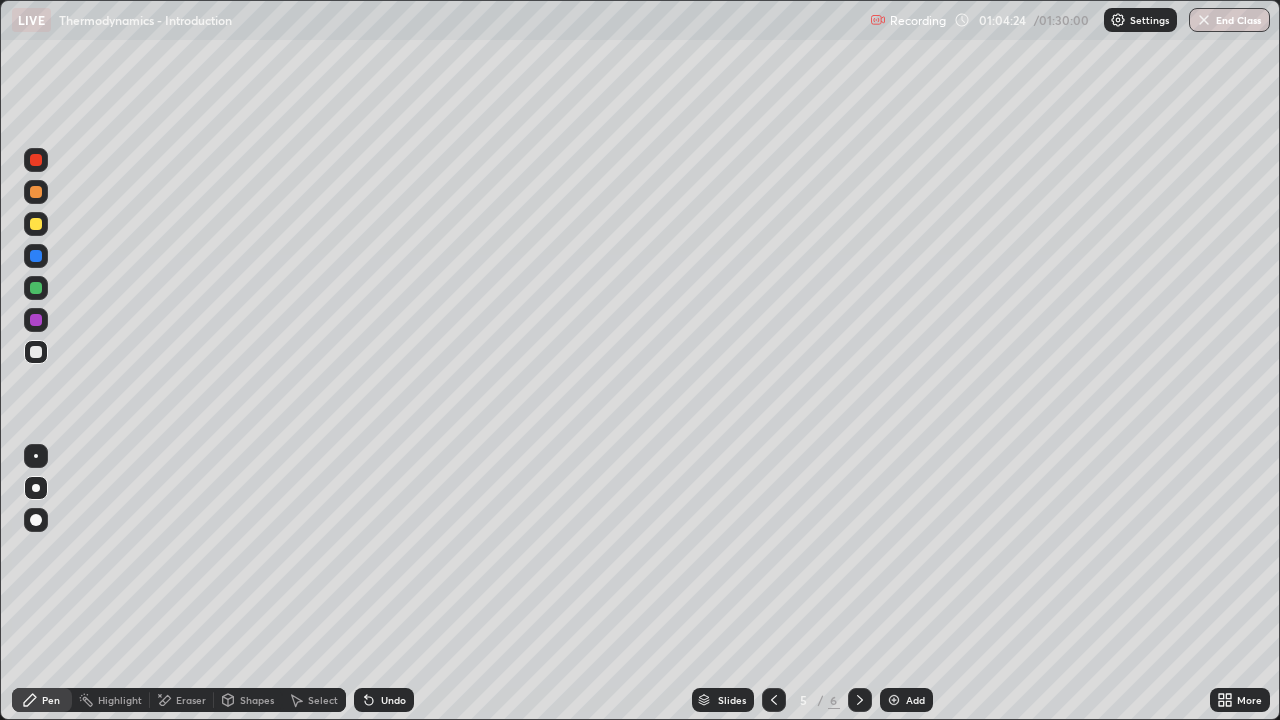 click 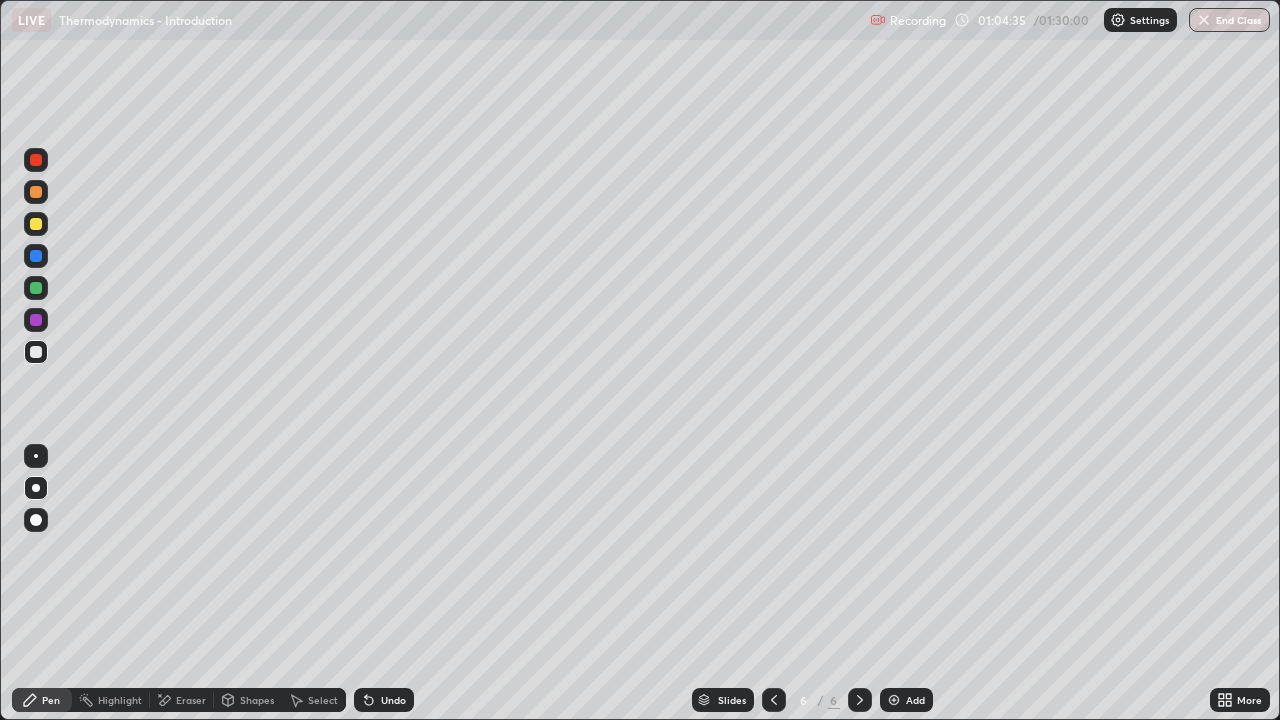 click 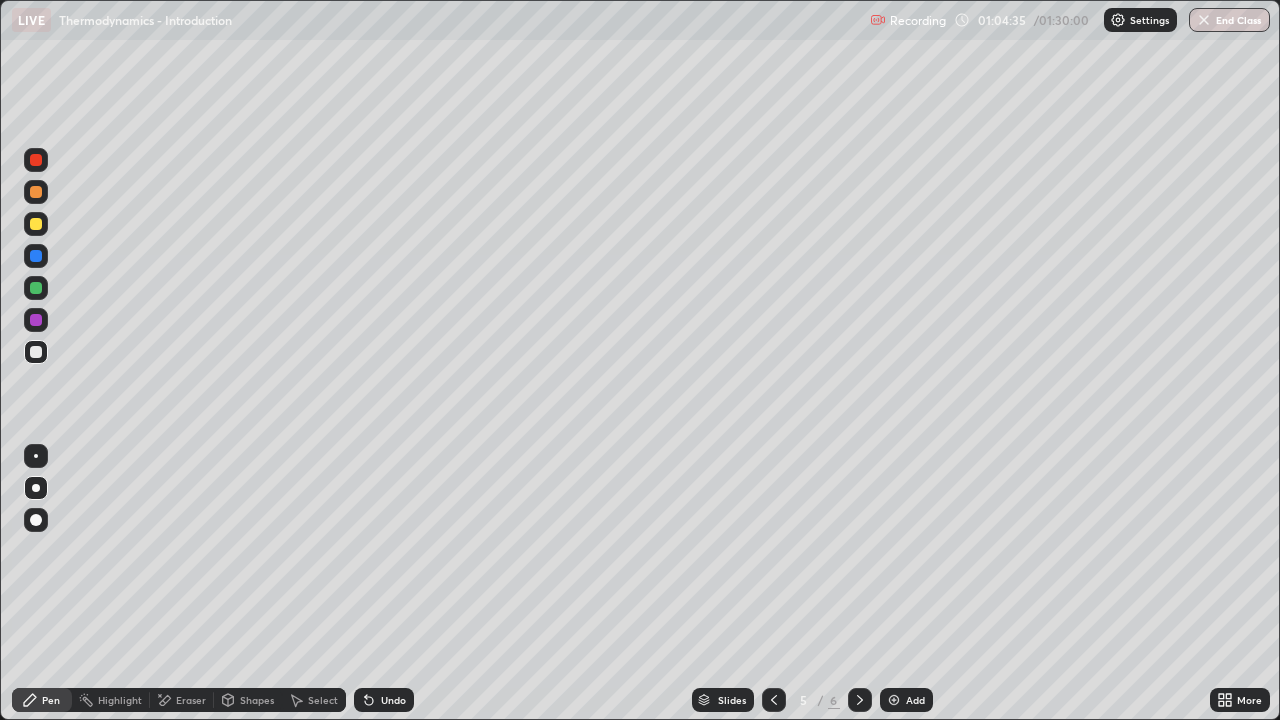 click 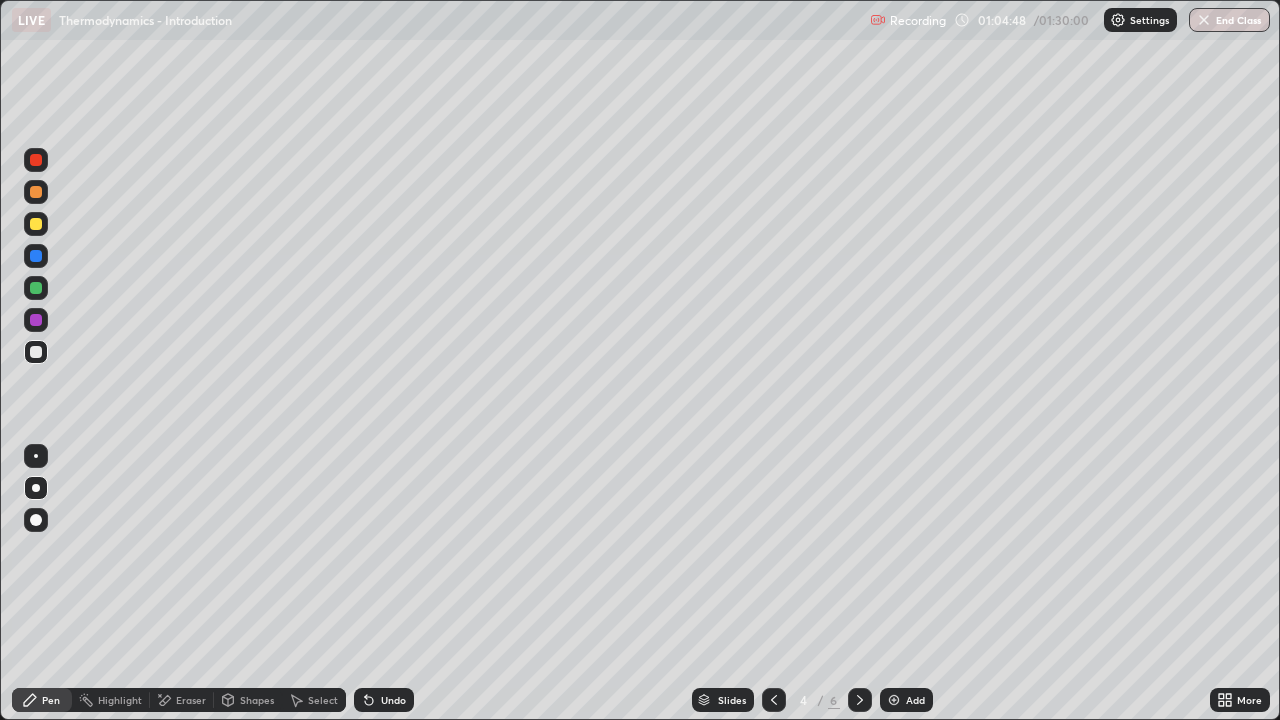 click 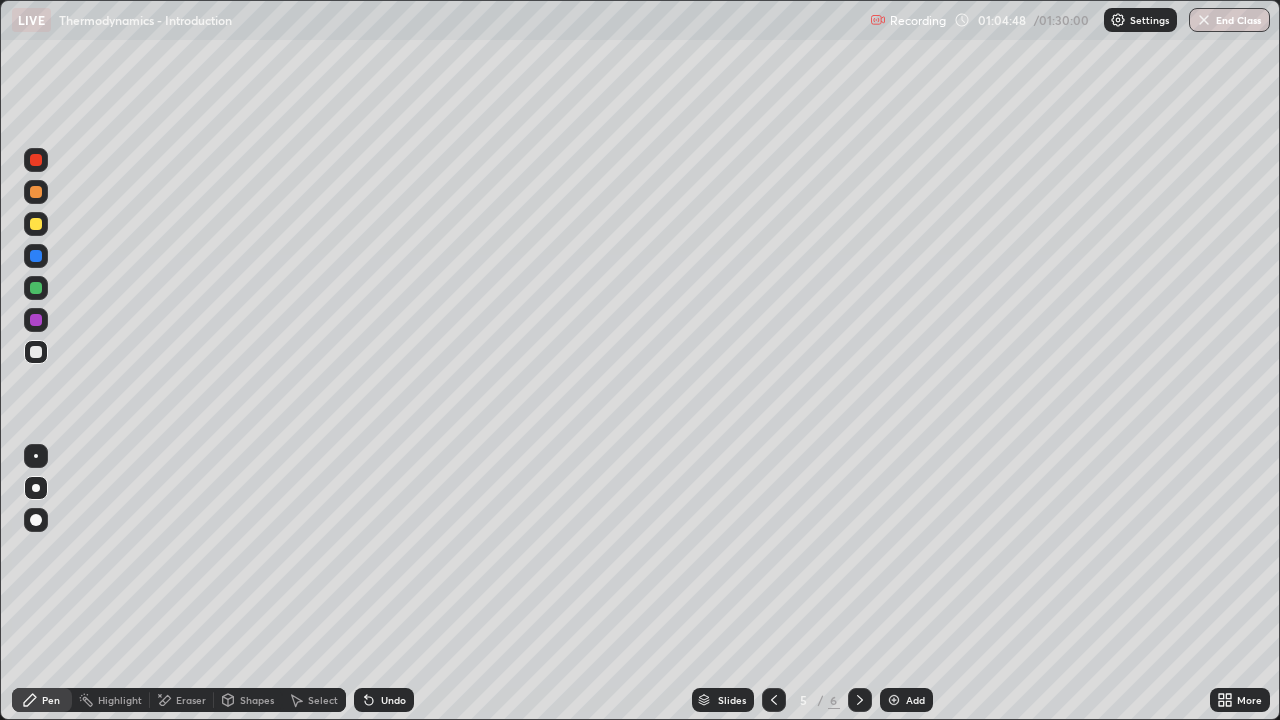 click 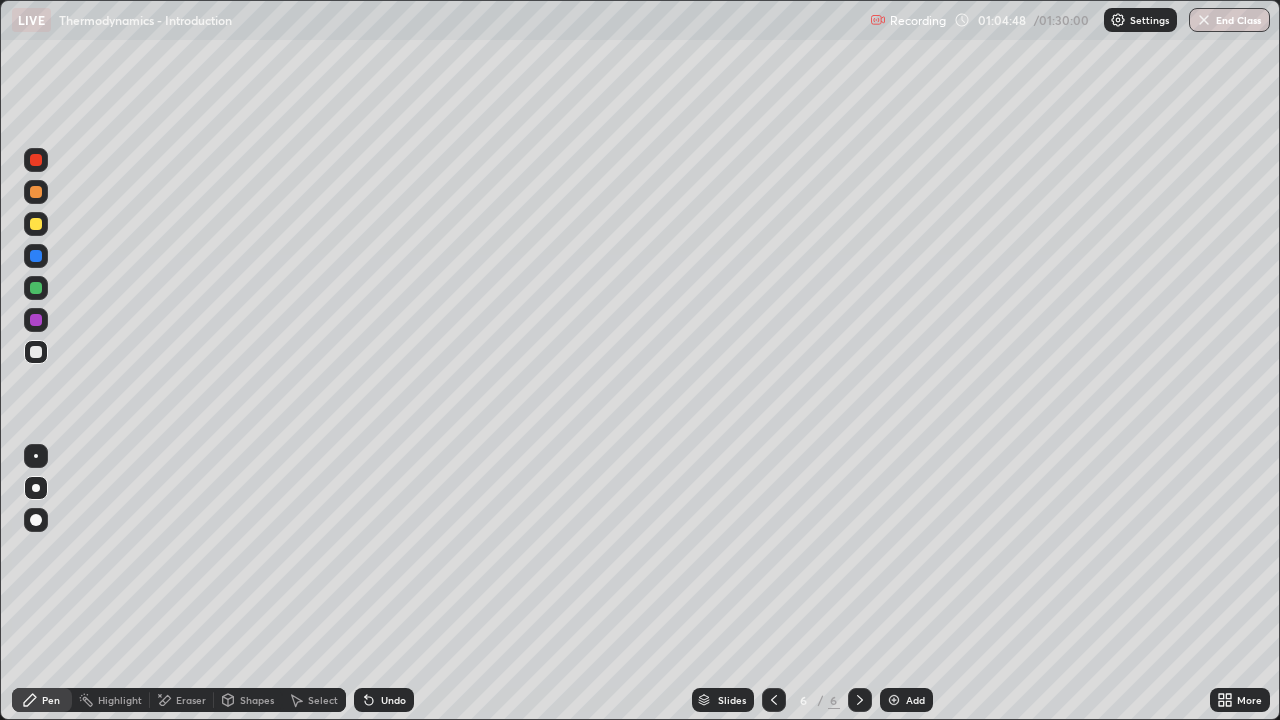 click 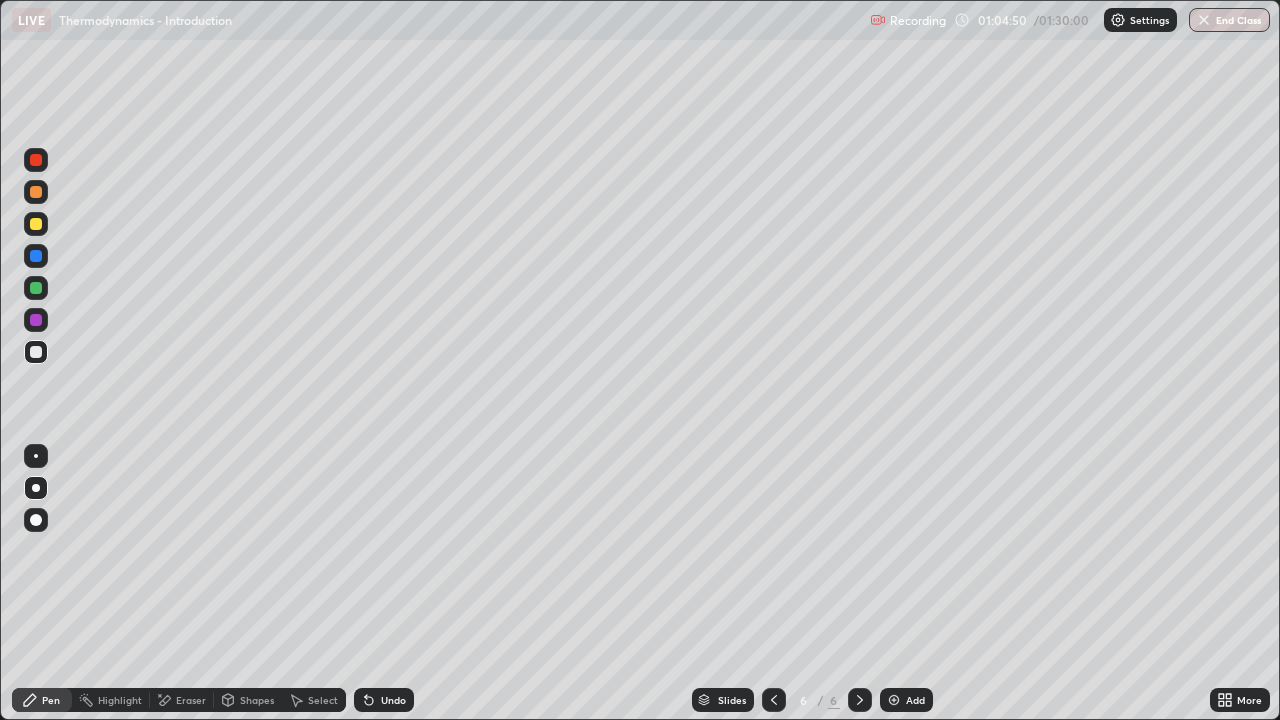 click at bounding box center [894, 700] 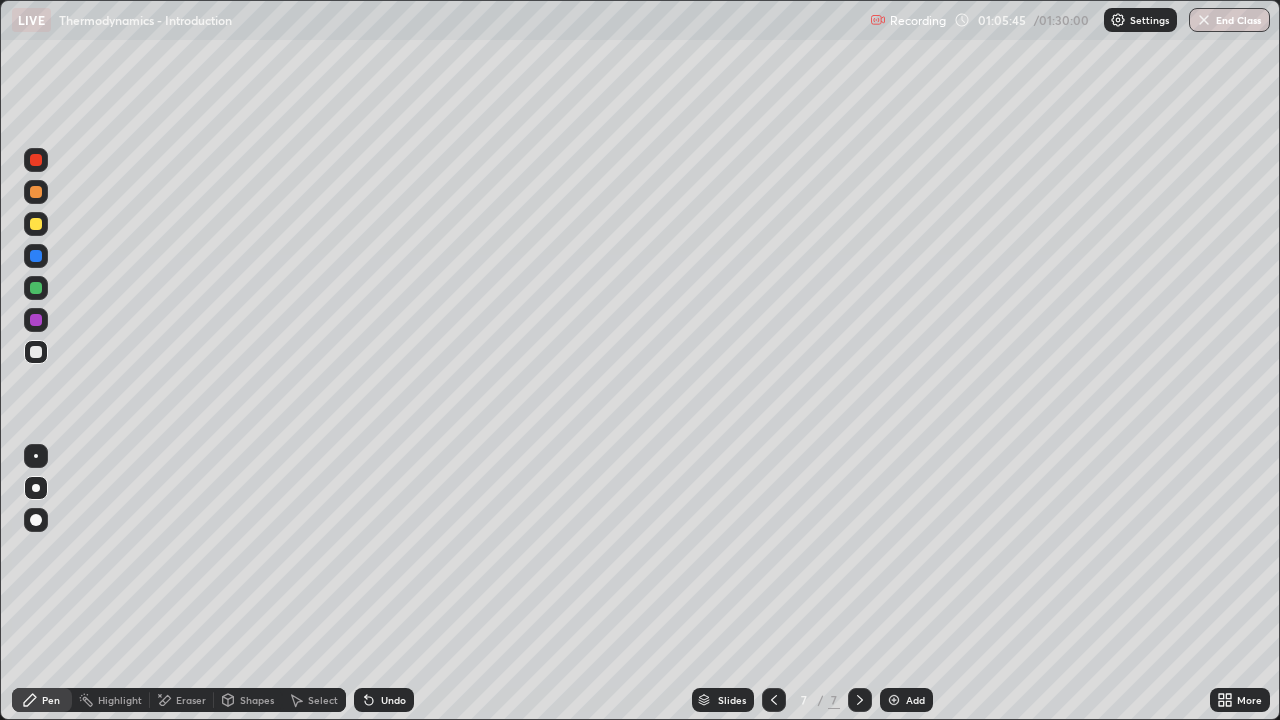 click at bounding box center [36, 224] 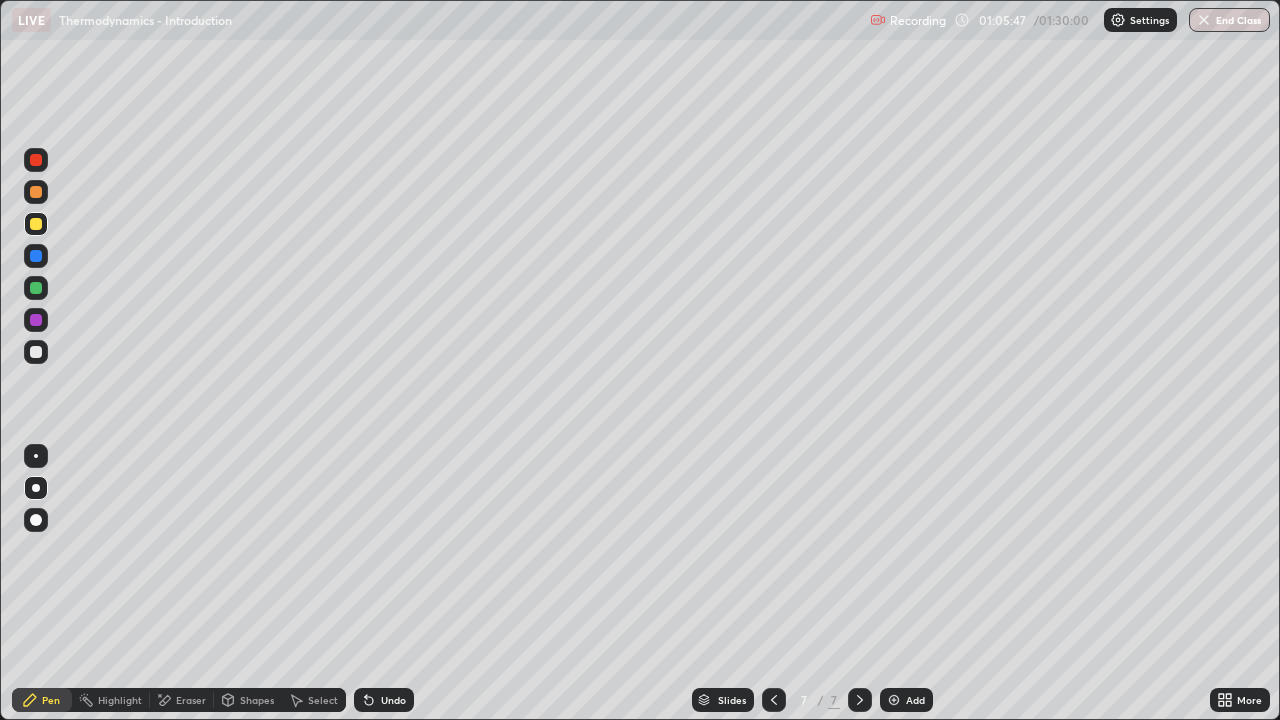 click at bounding box center [36, 352] 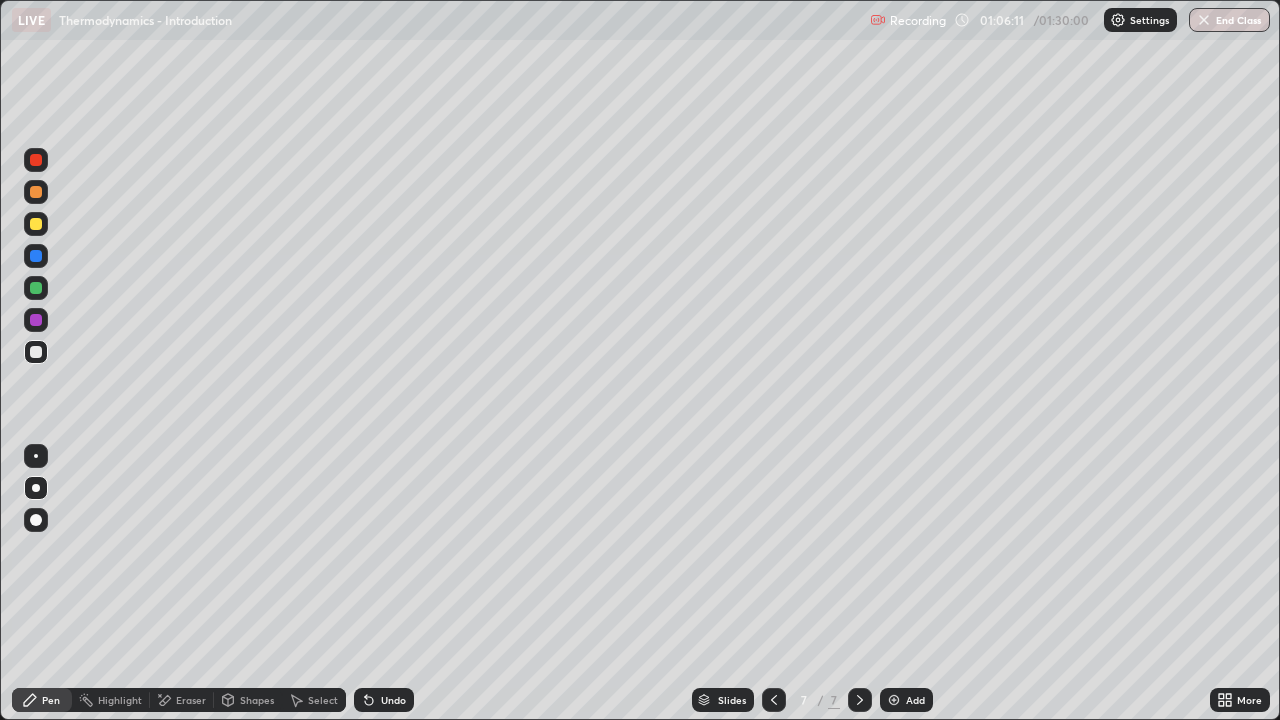 click at bounding box center [36, 224] 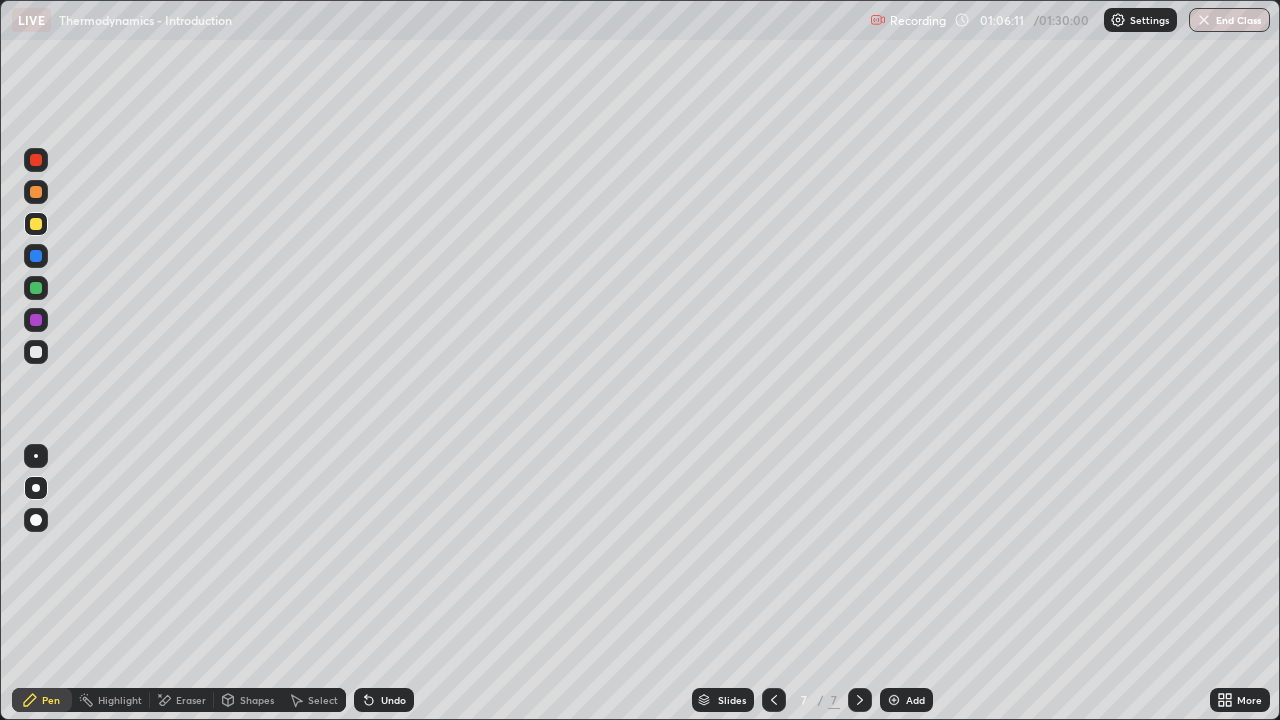 click at bounding box center [36, 288] 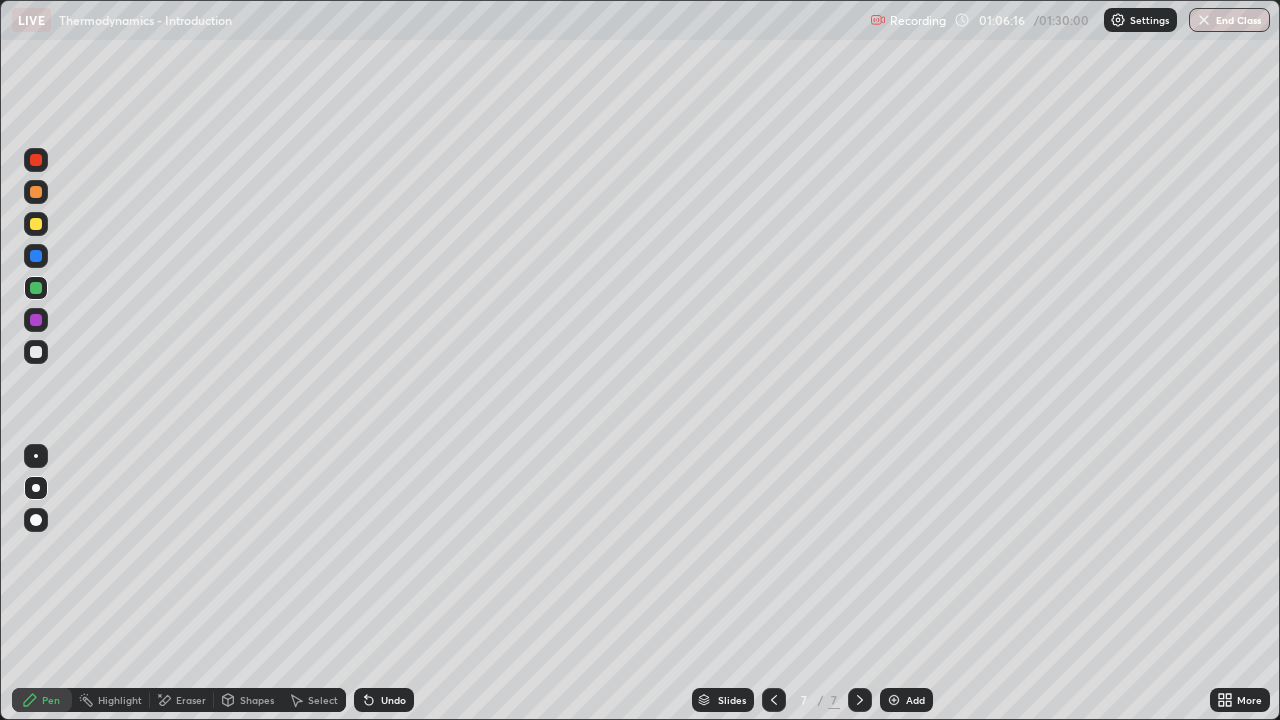click at bounding box center (36, 352) 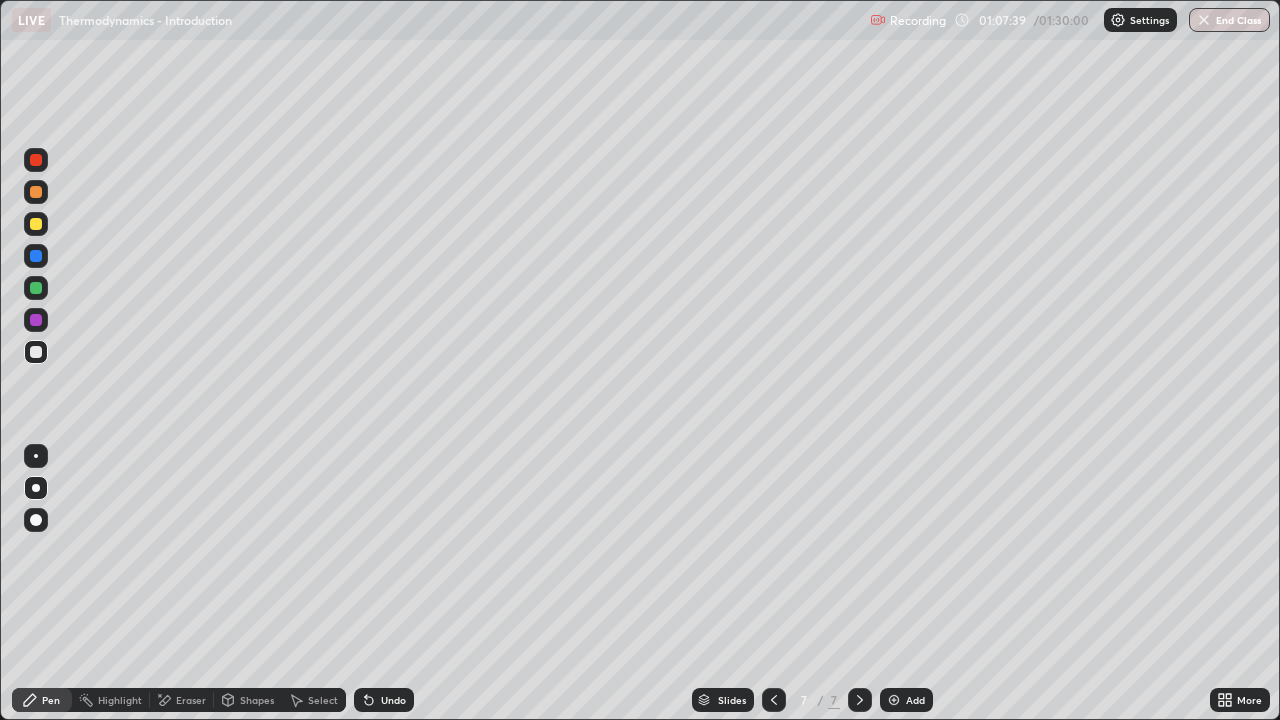 click at bounding box center [36, 192] 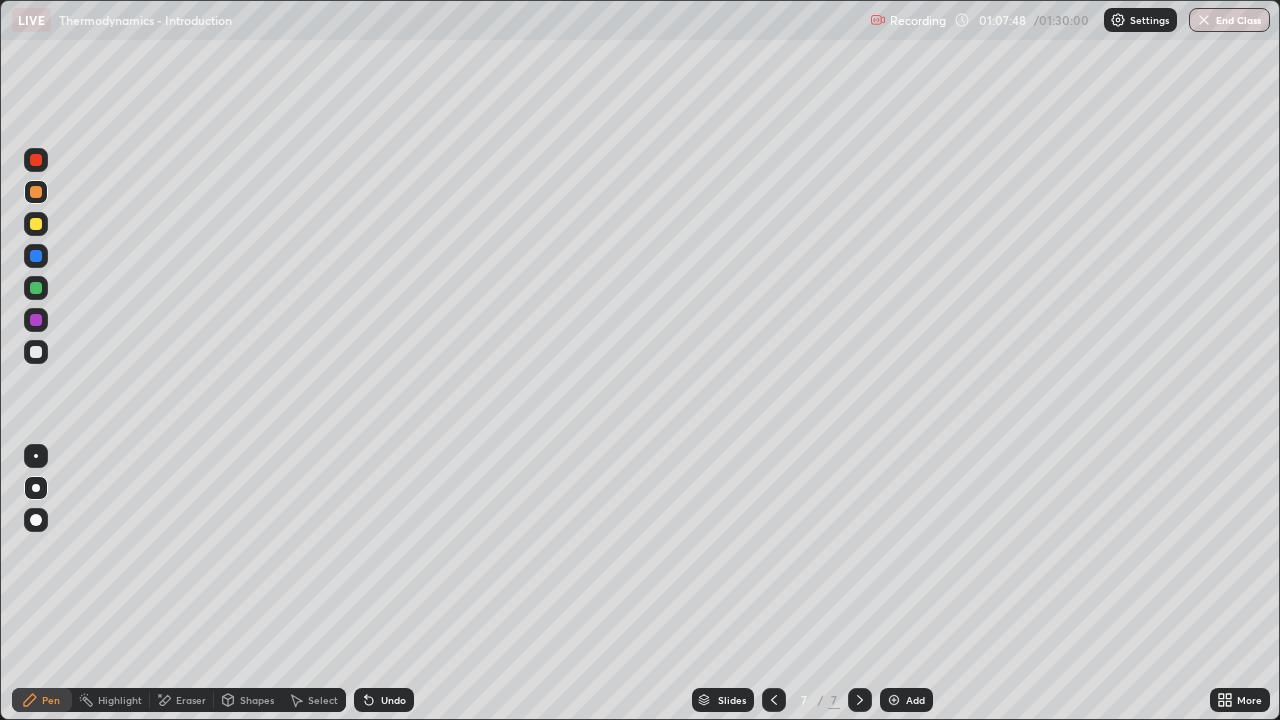 click at bounding box center (36, 352) 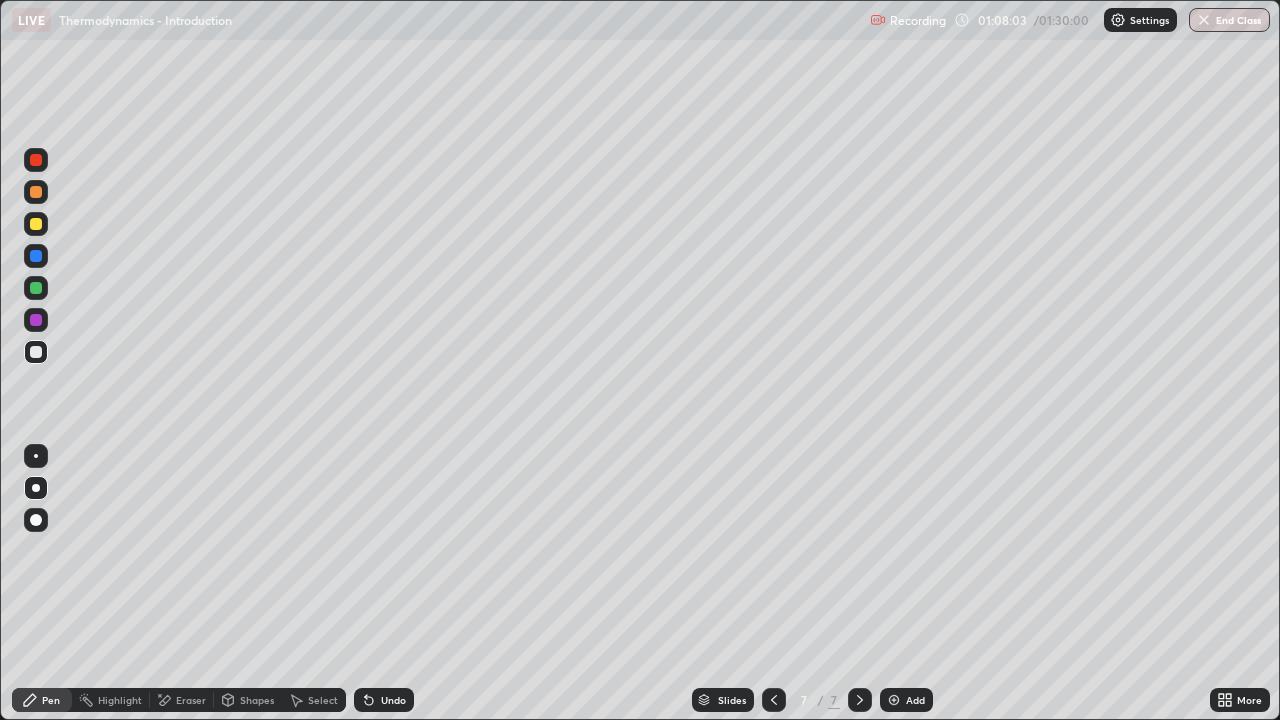 click at bounding box center [36, 192] 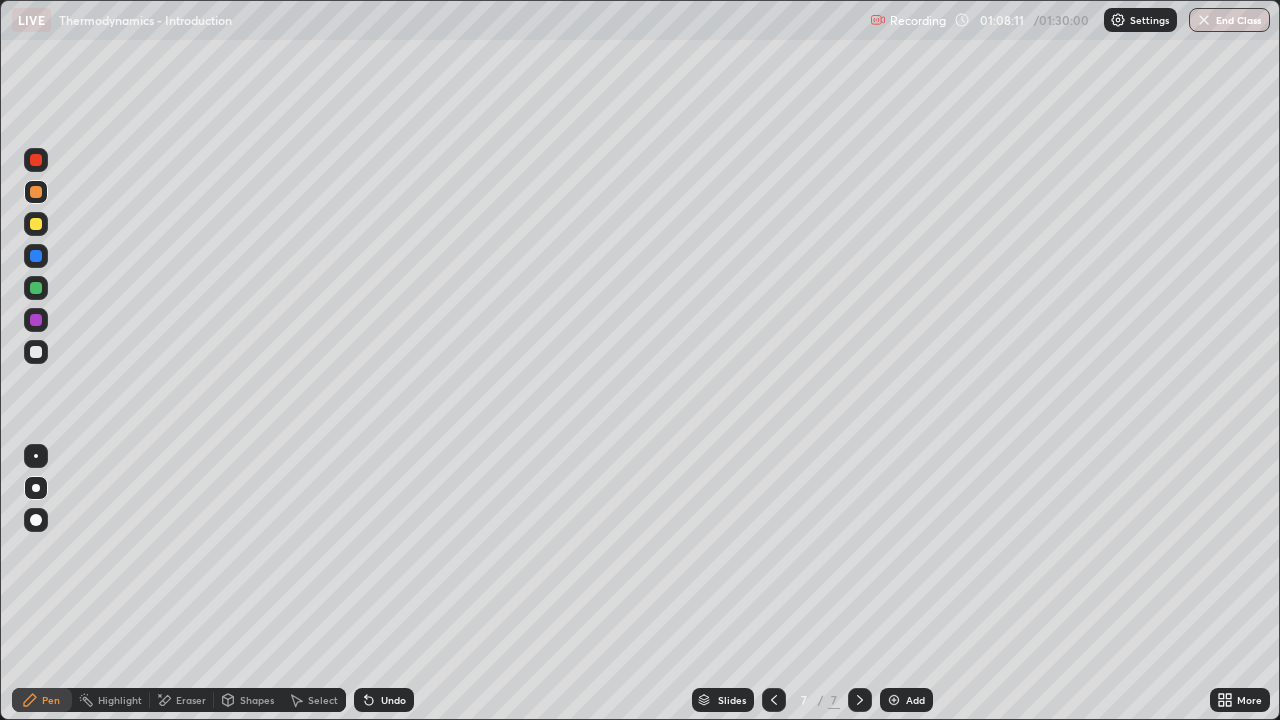 click on "Undo" at bounding box center (393, 700) 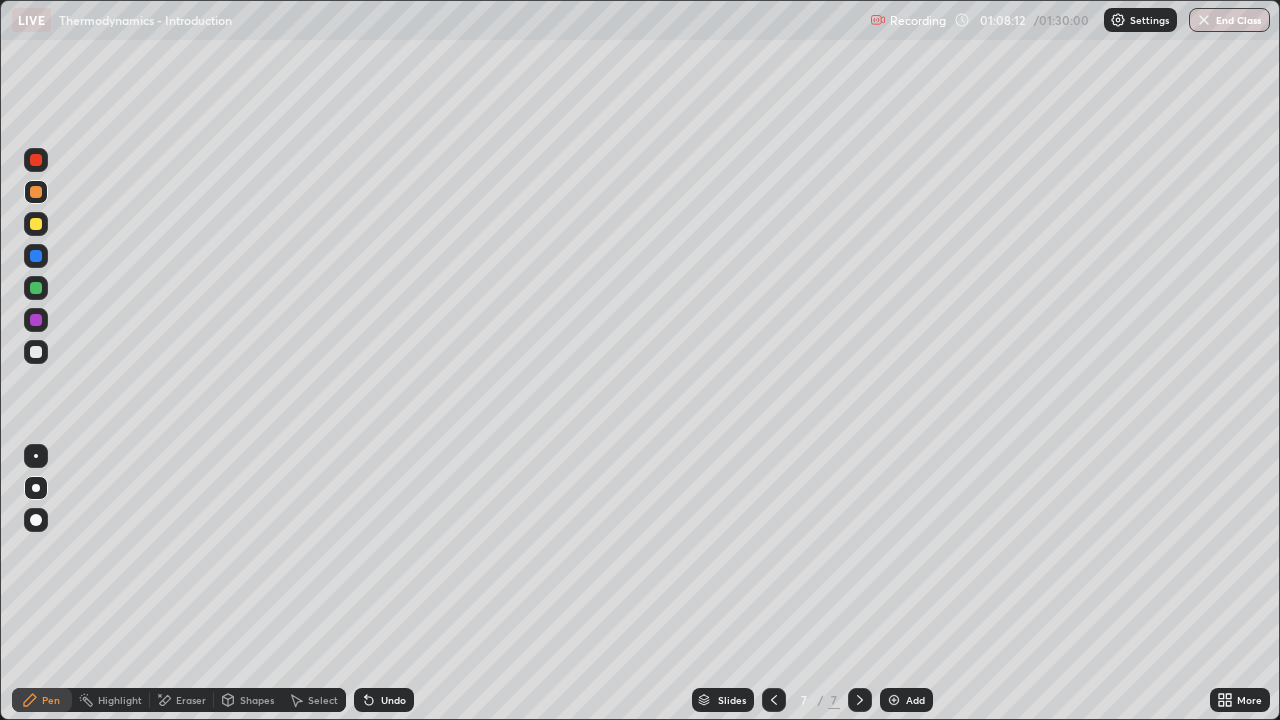 click on "Undo" at bounding box center [393, 700] 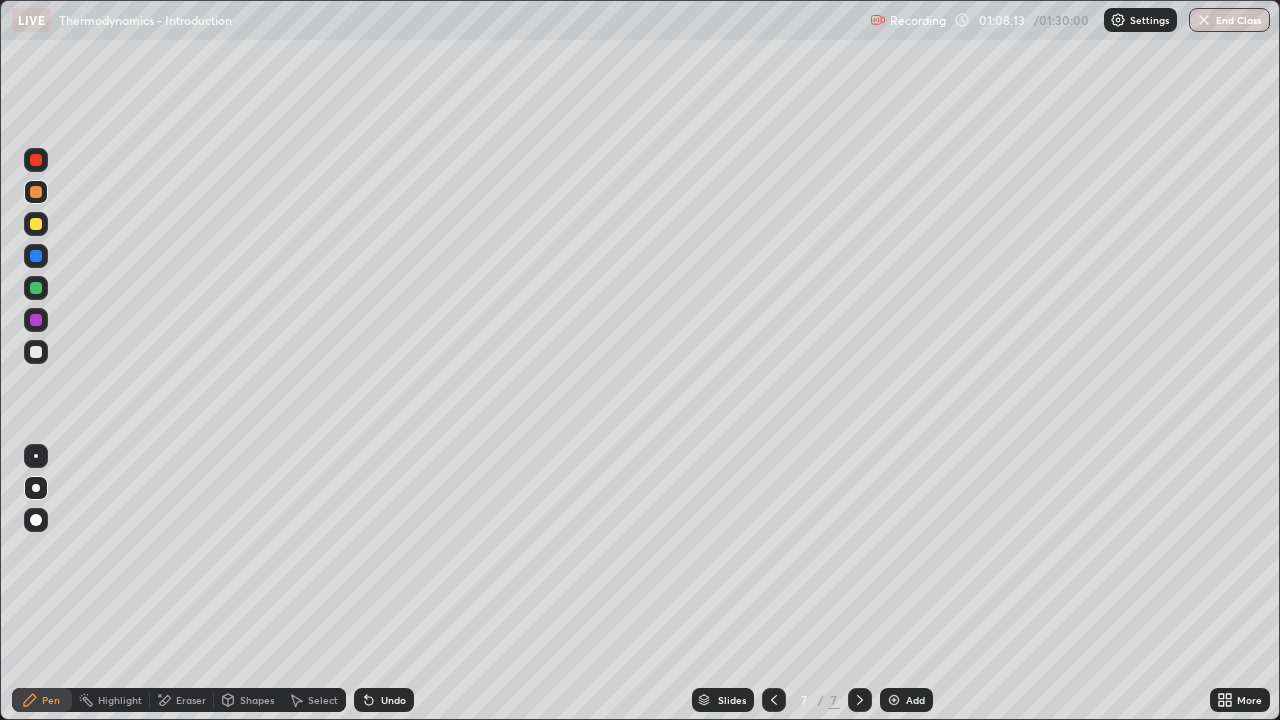 click on "Undo" at bounding box center [393, 700] 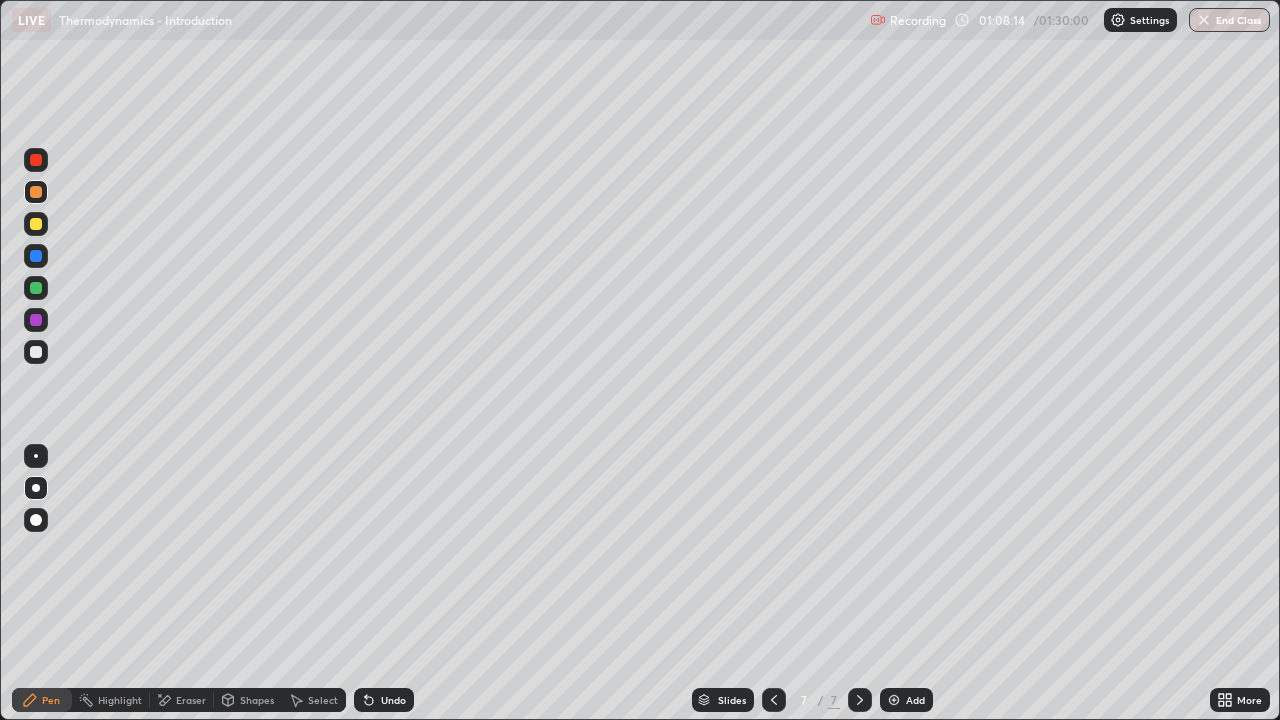 click on "Undo" at bounding box center [393, 700] 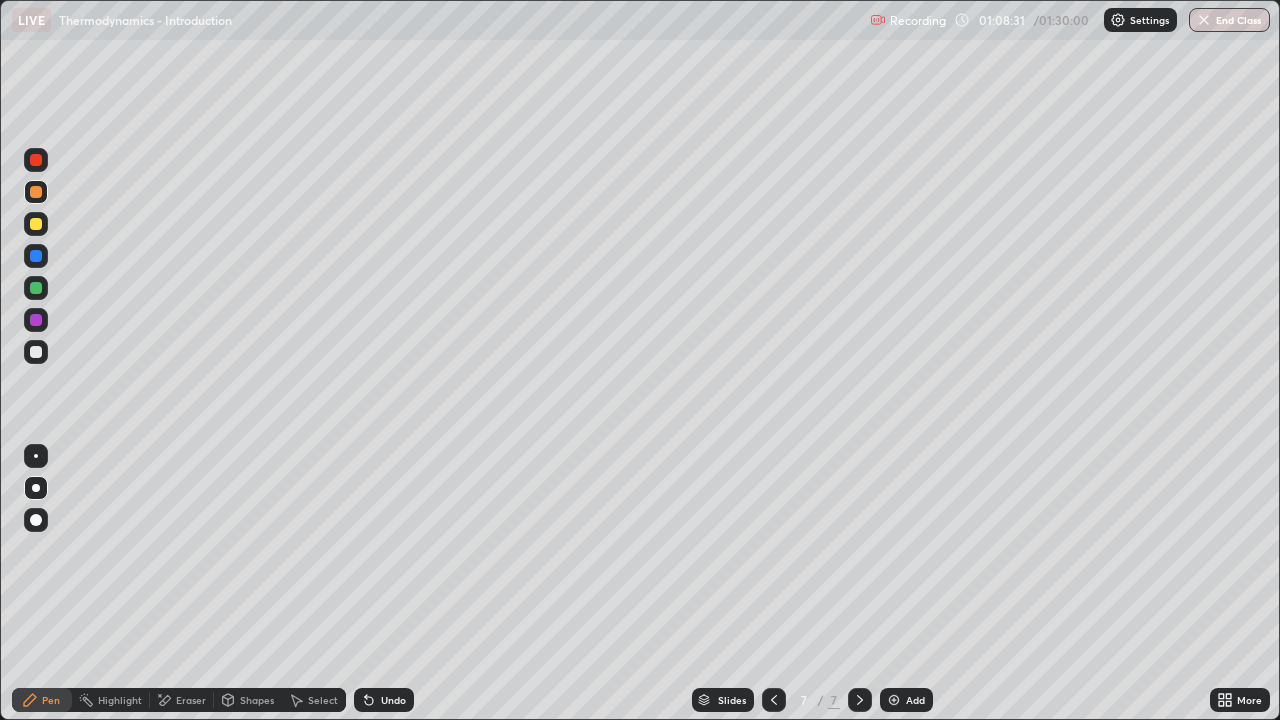 click at bounding box center [36, 352] 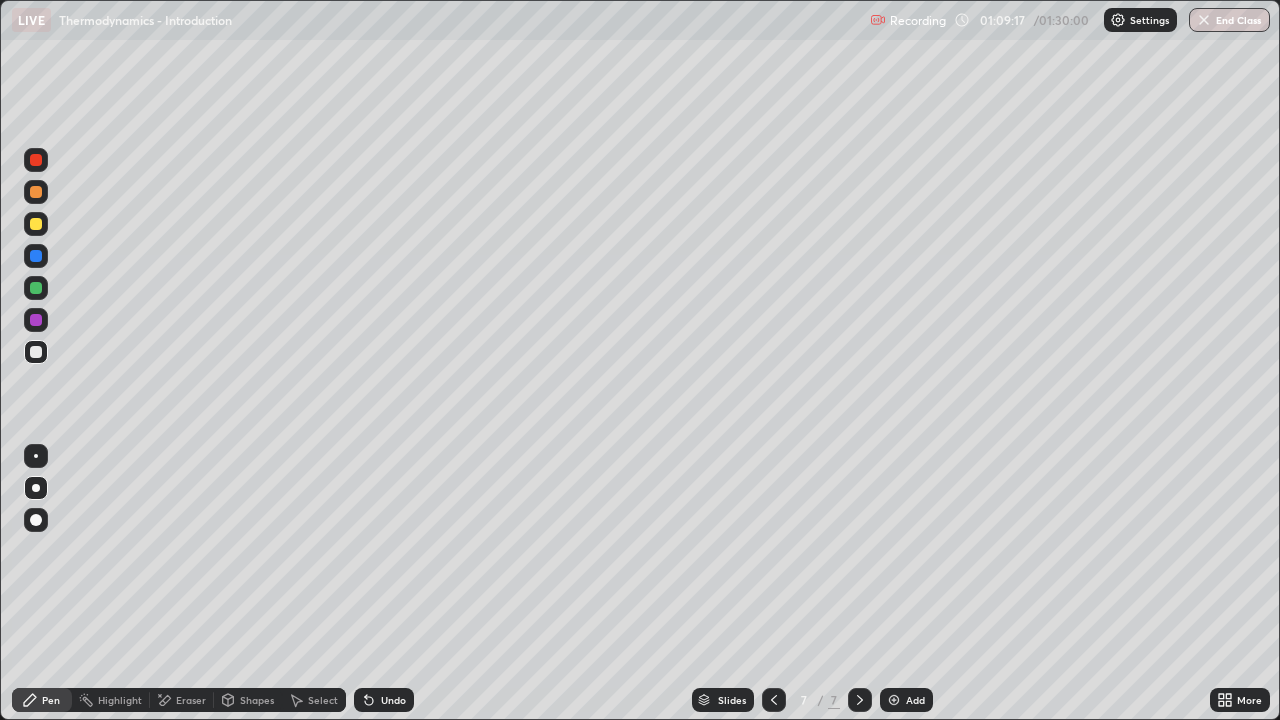click at bounding box center [36, 192] 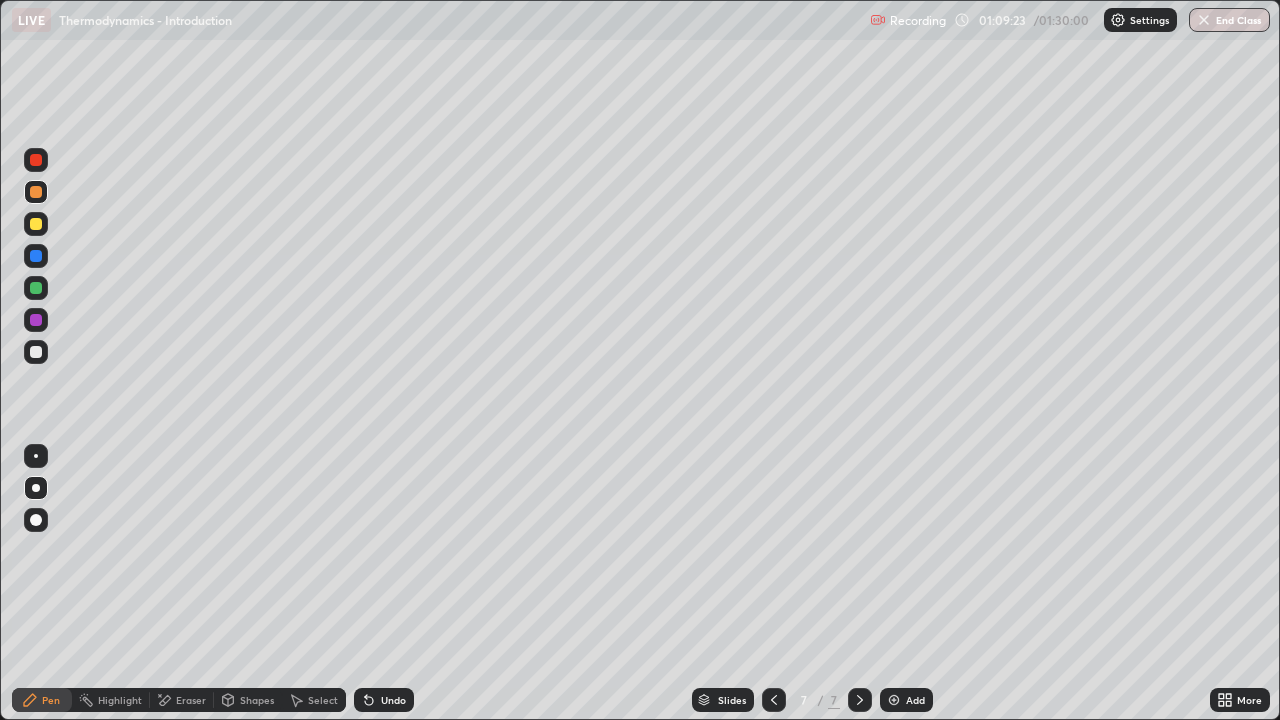 click at bounding box center (894, 700) 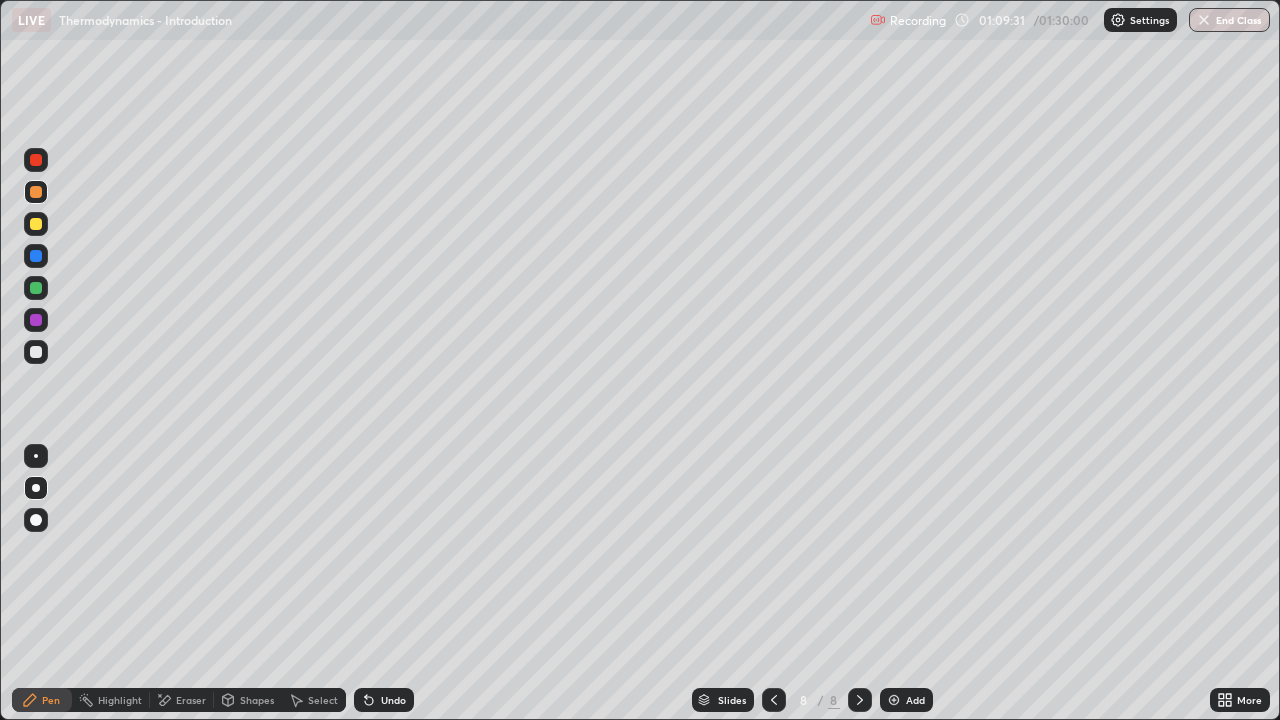 click on "Eraser" at bounding box center [191, 700] 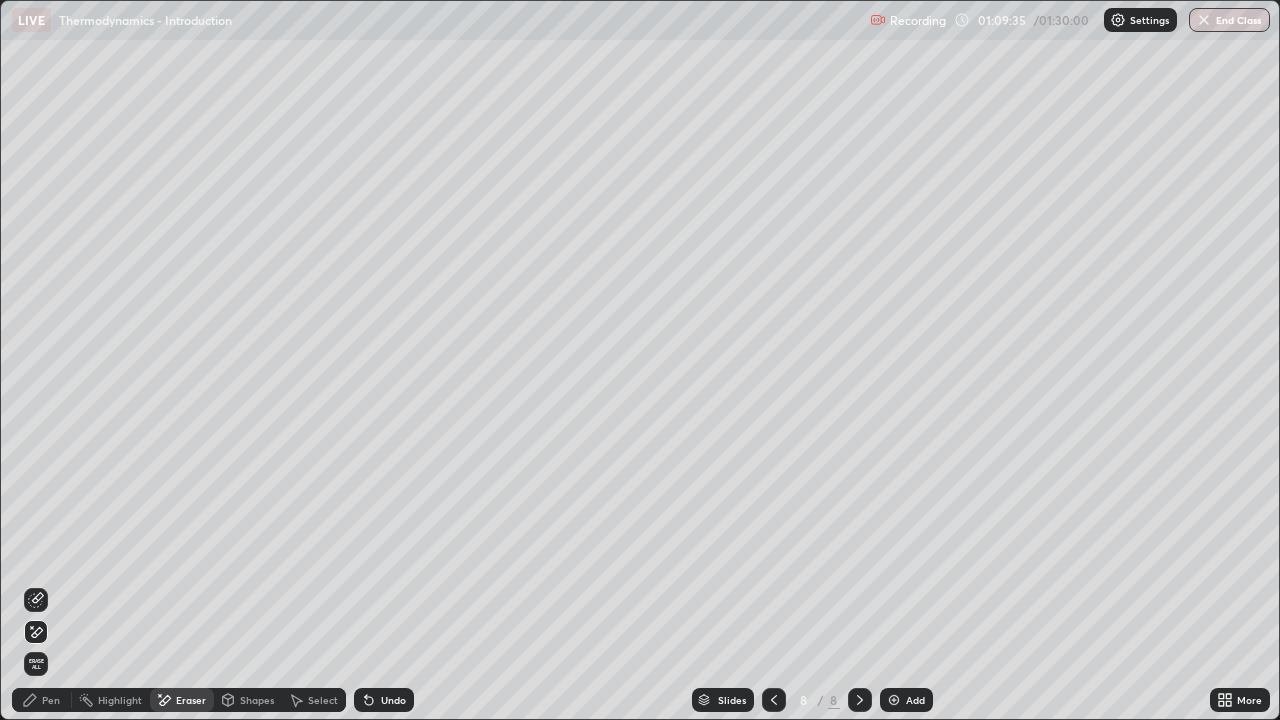 click 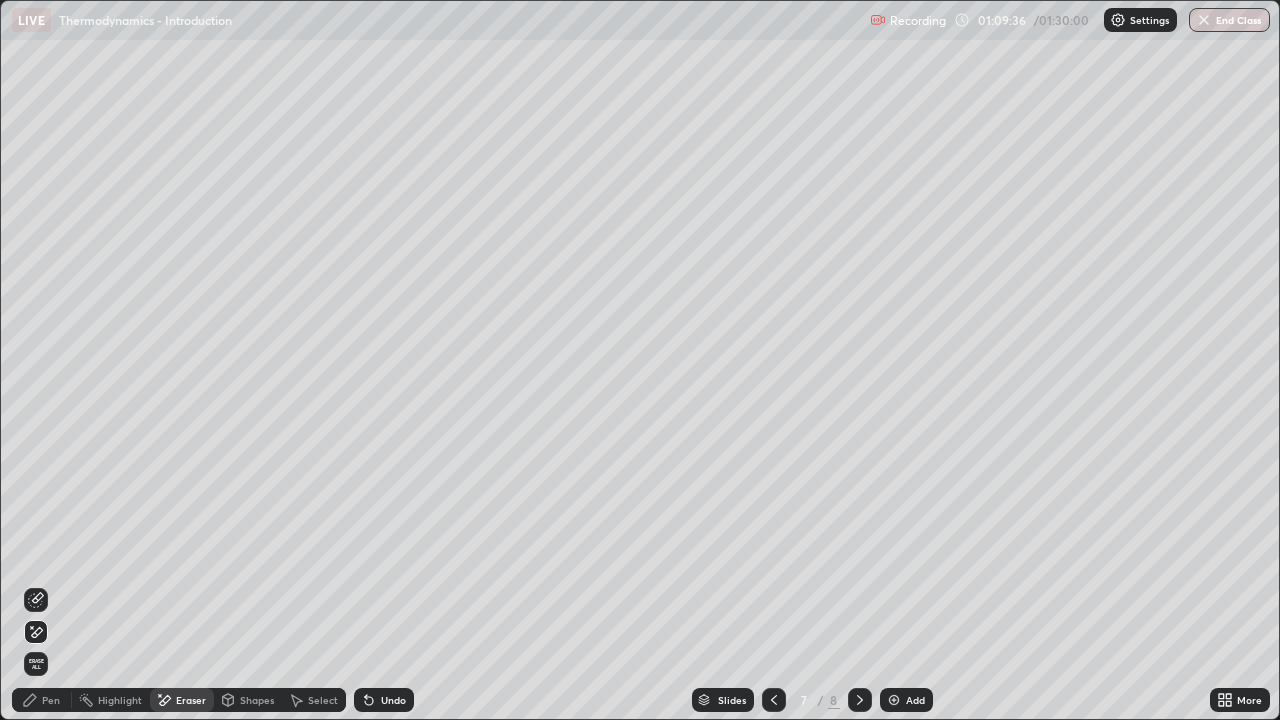 click 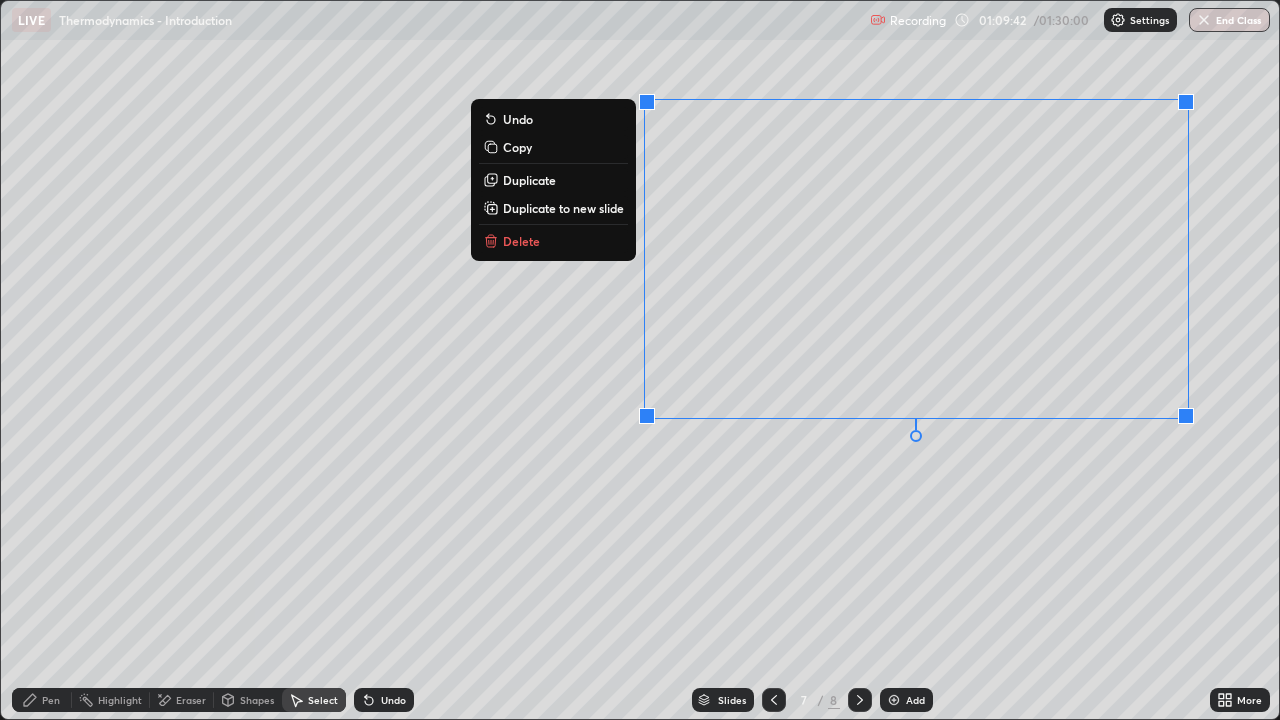 click on "Copy" at bounding box center (517, 147) 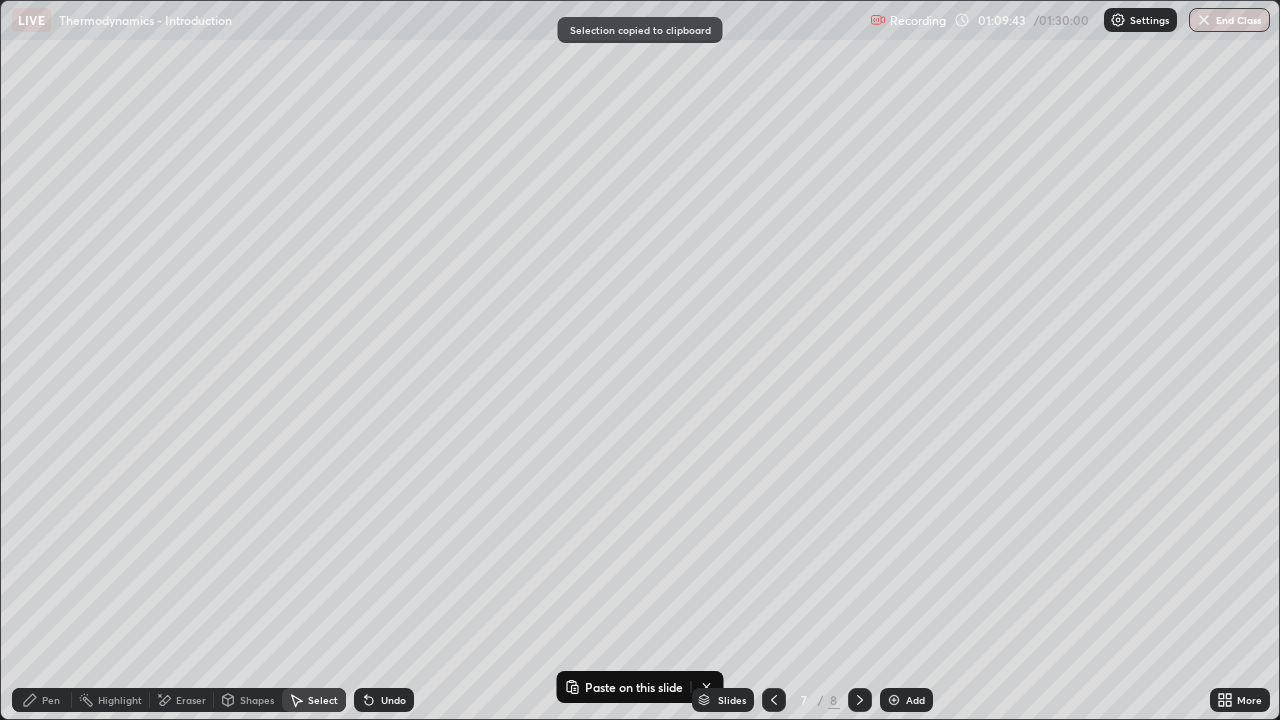click 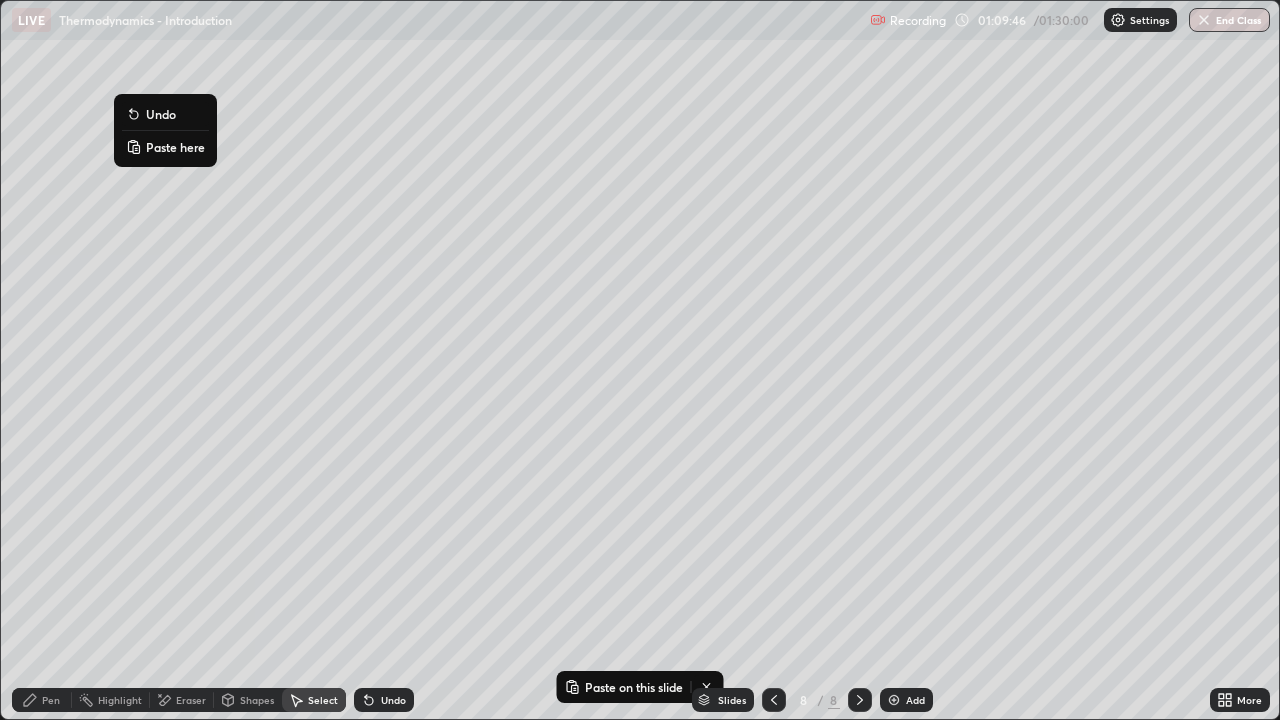 click on "Paste here" at bounding box center [175, 147] 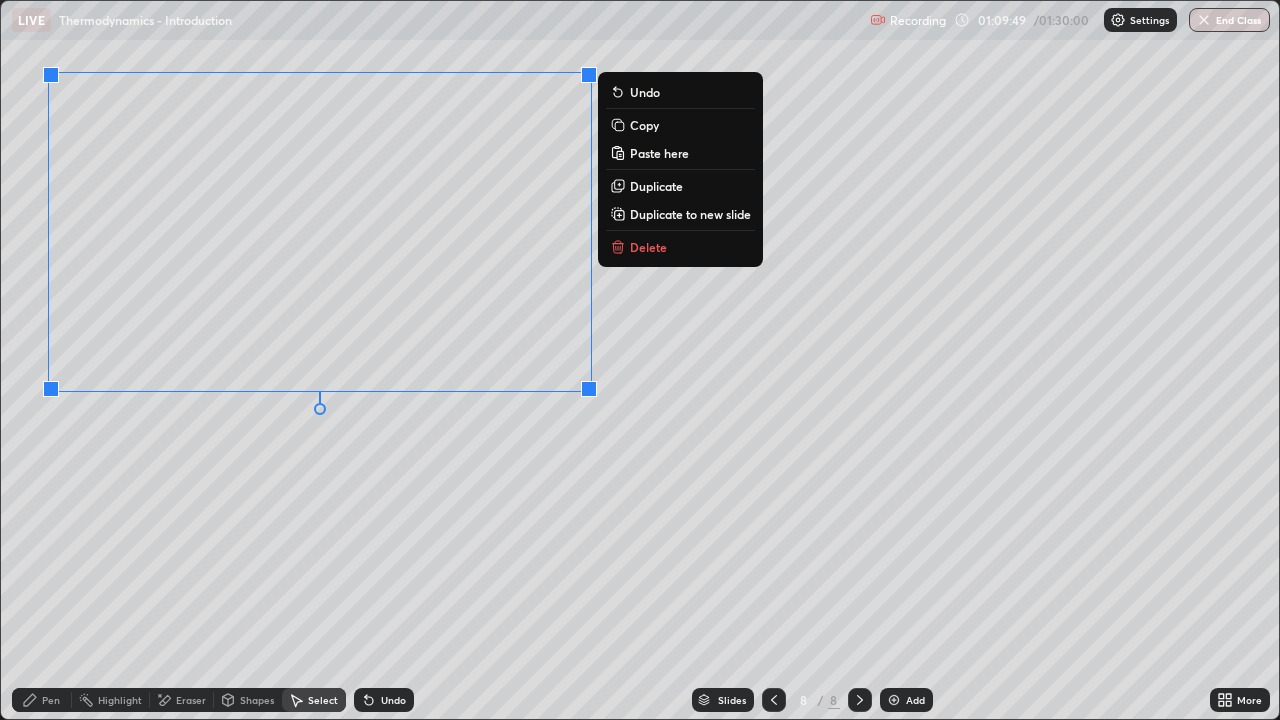 click on "Pen" at bounding box center [42, 700] 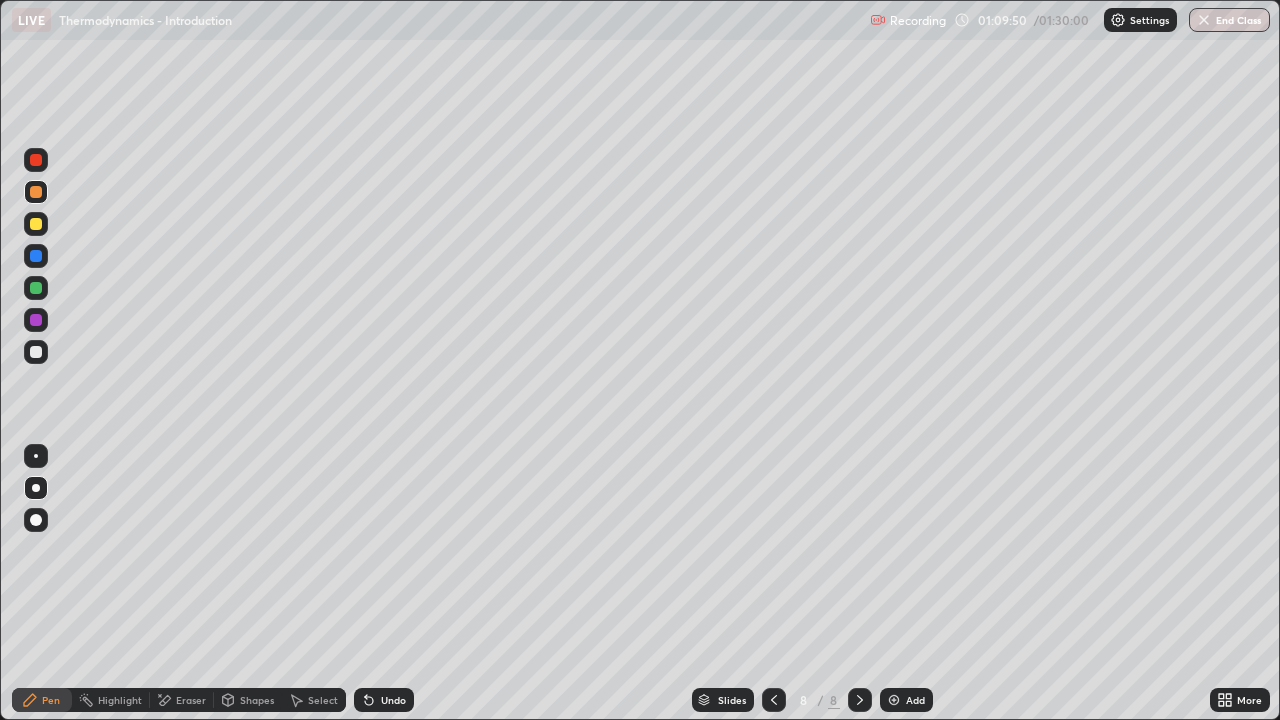click at bounding box center [36, 192] 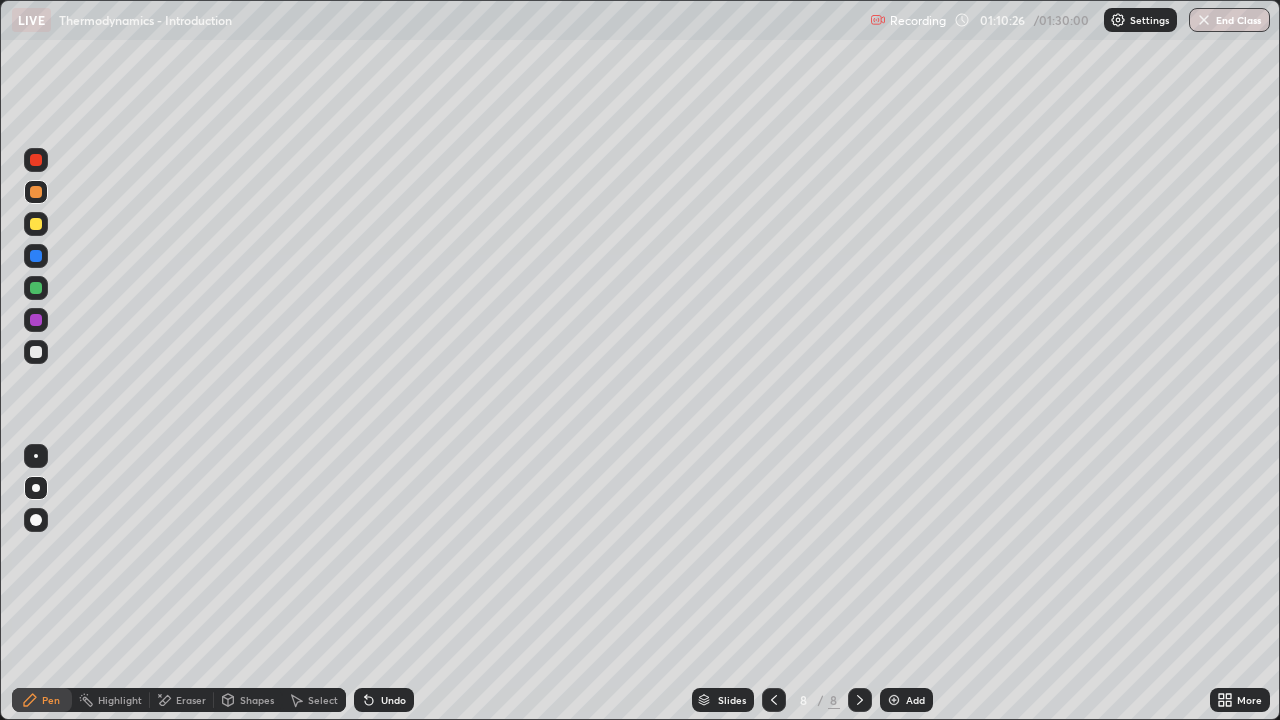 click at bounding box center (36, 352) 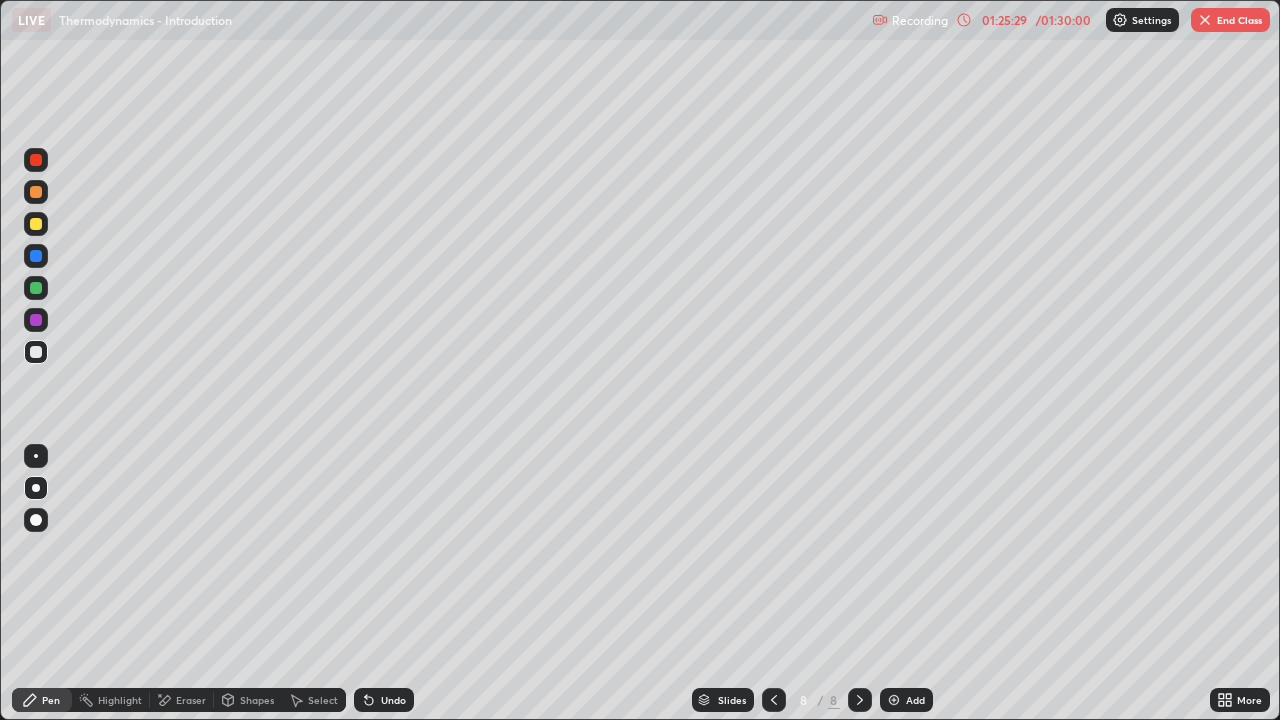 click 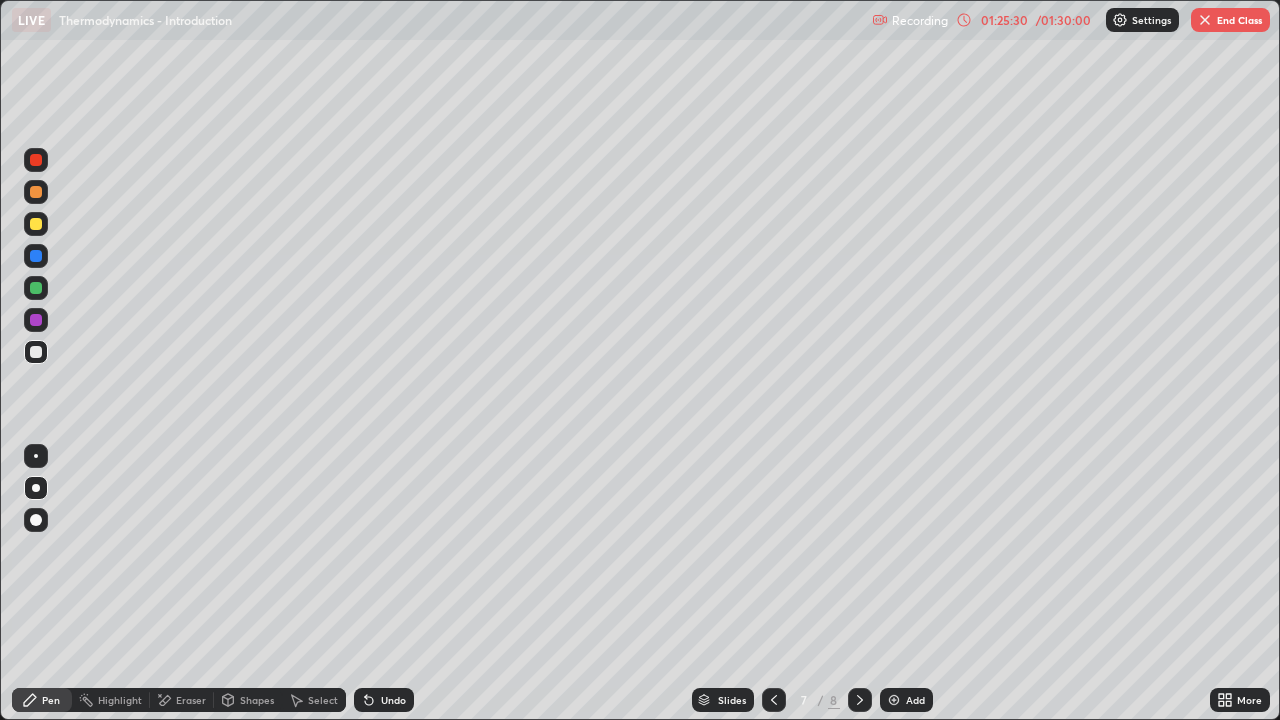 click 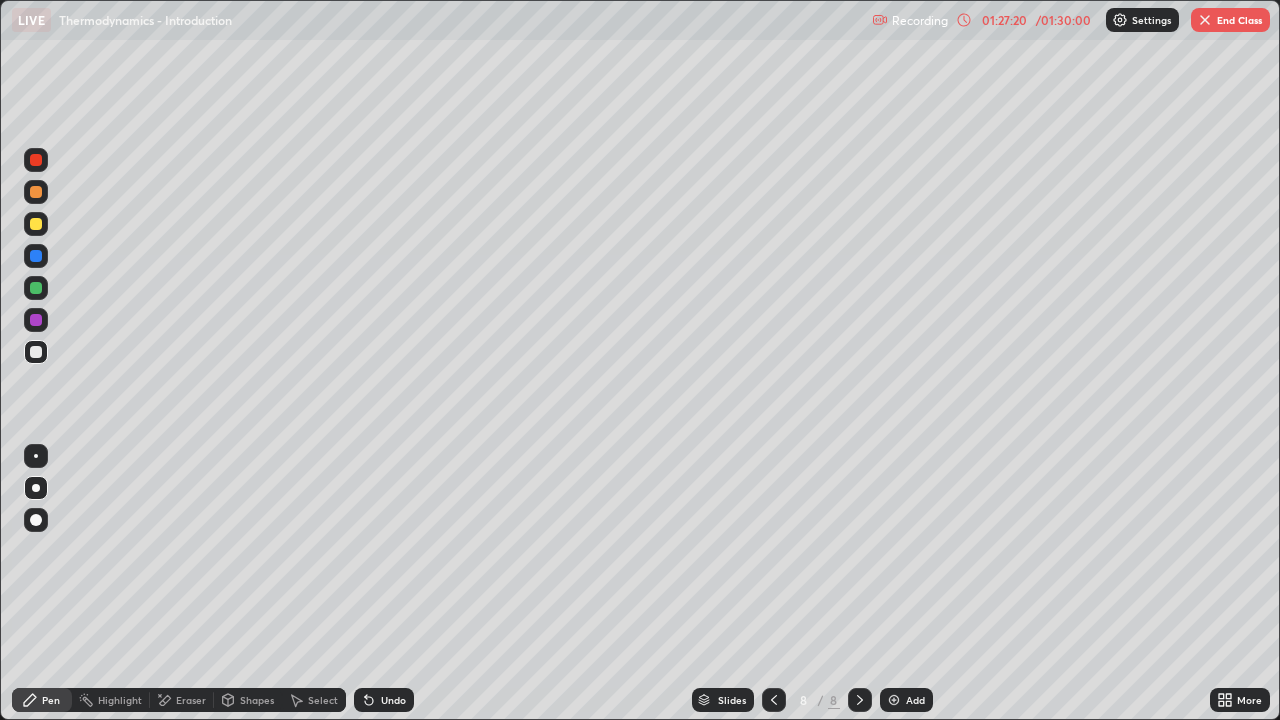 click 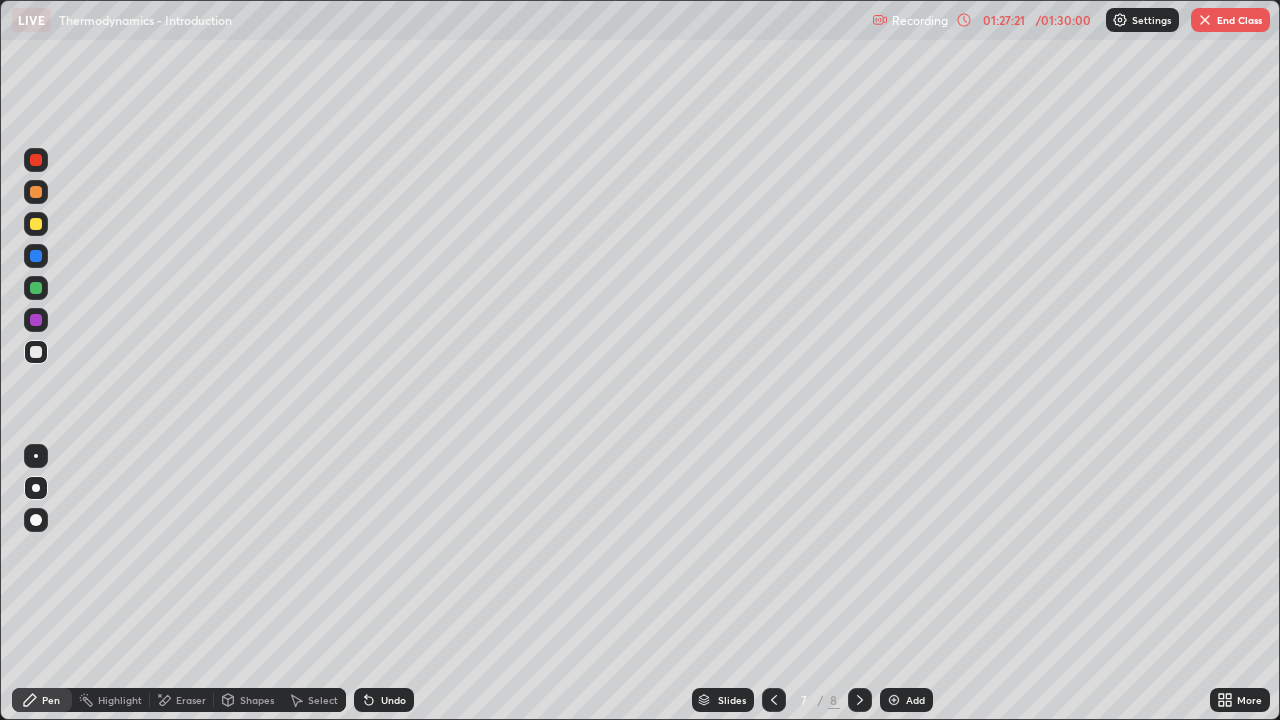 click 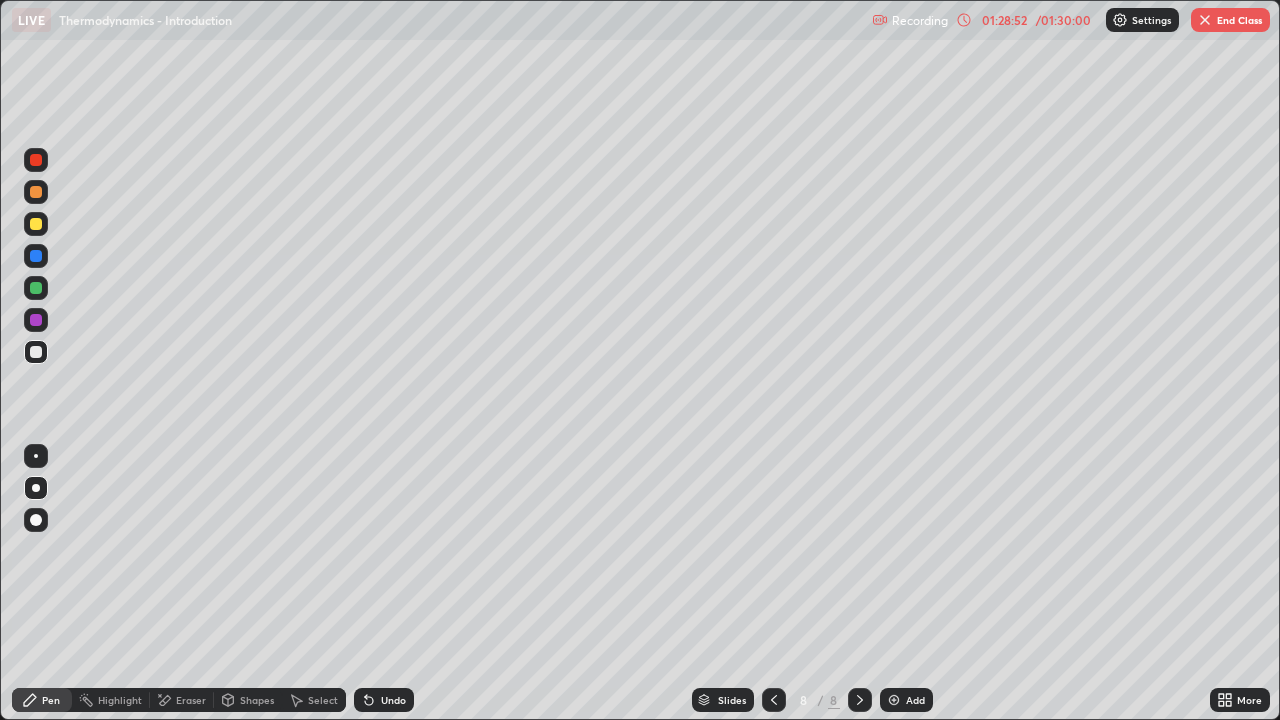 click 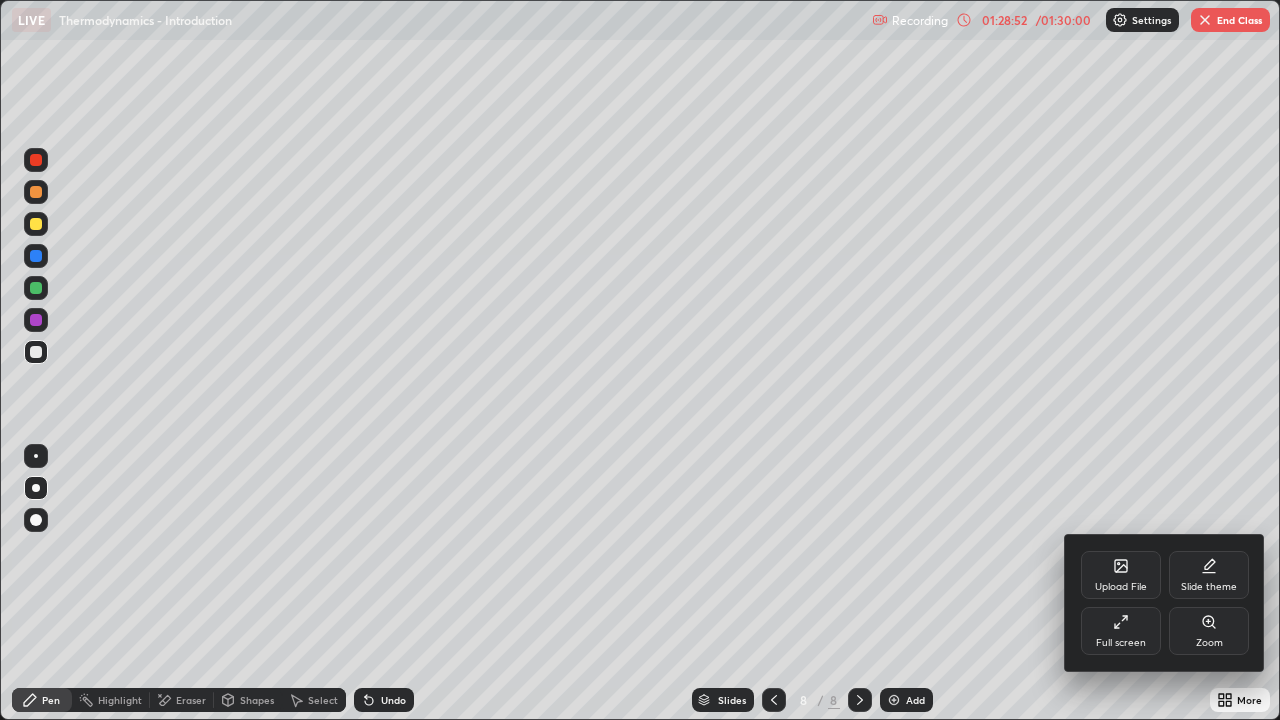 click 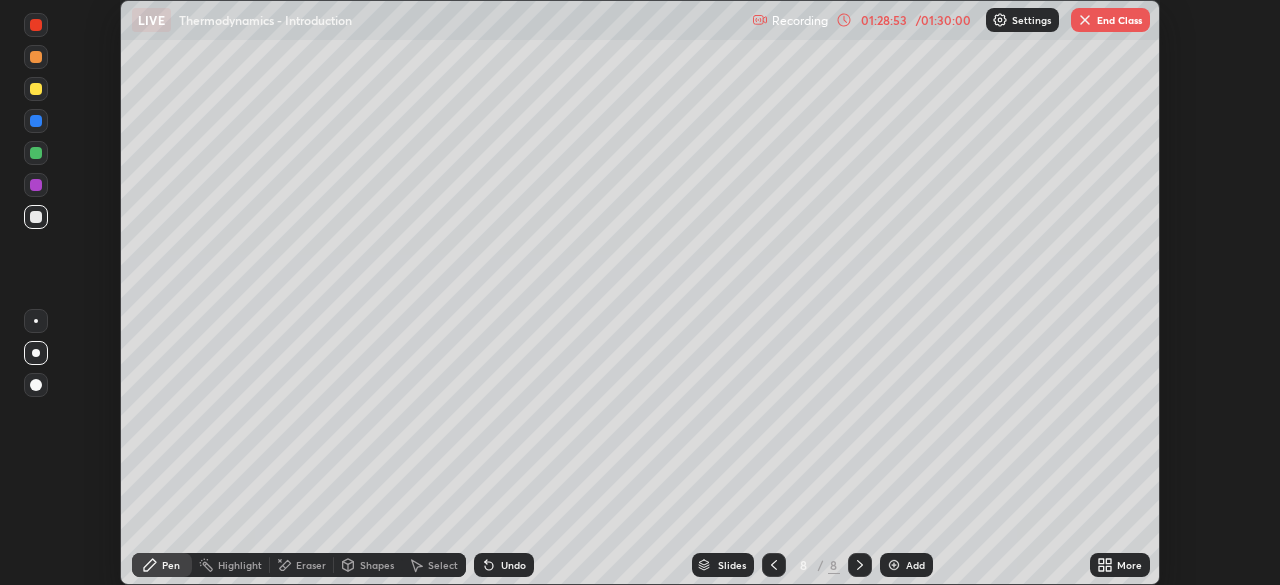 scroll, scrollTop: 585, scrollLeft: 1280, axis: both 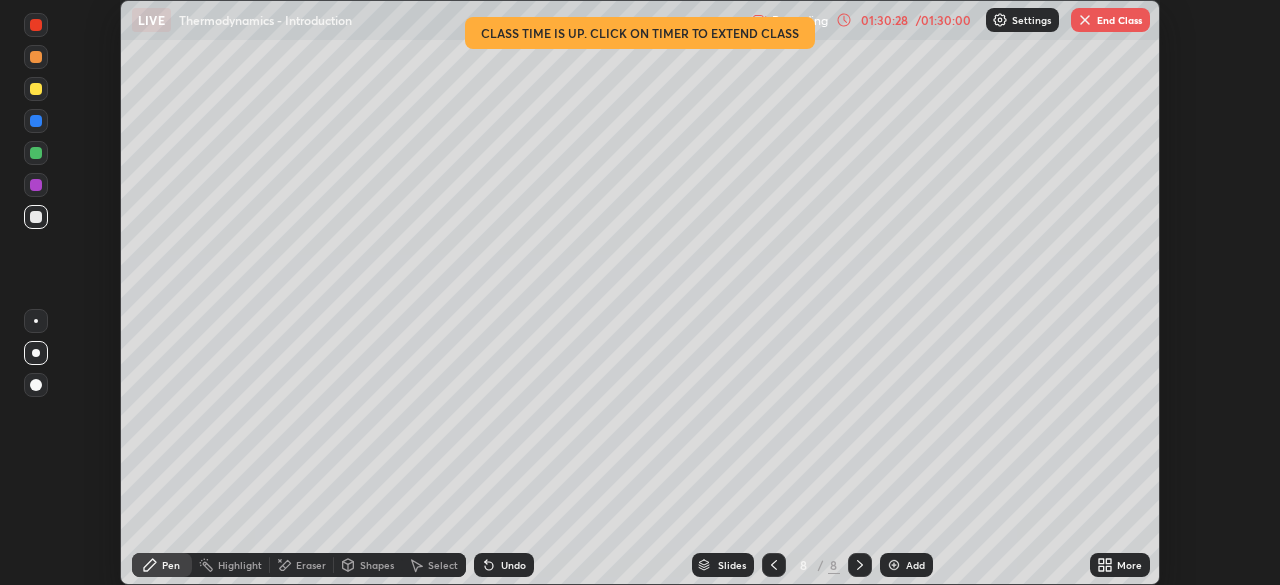 click on "End Class" at bounding box center [1110, 20] 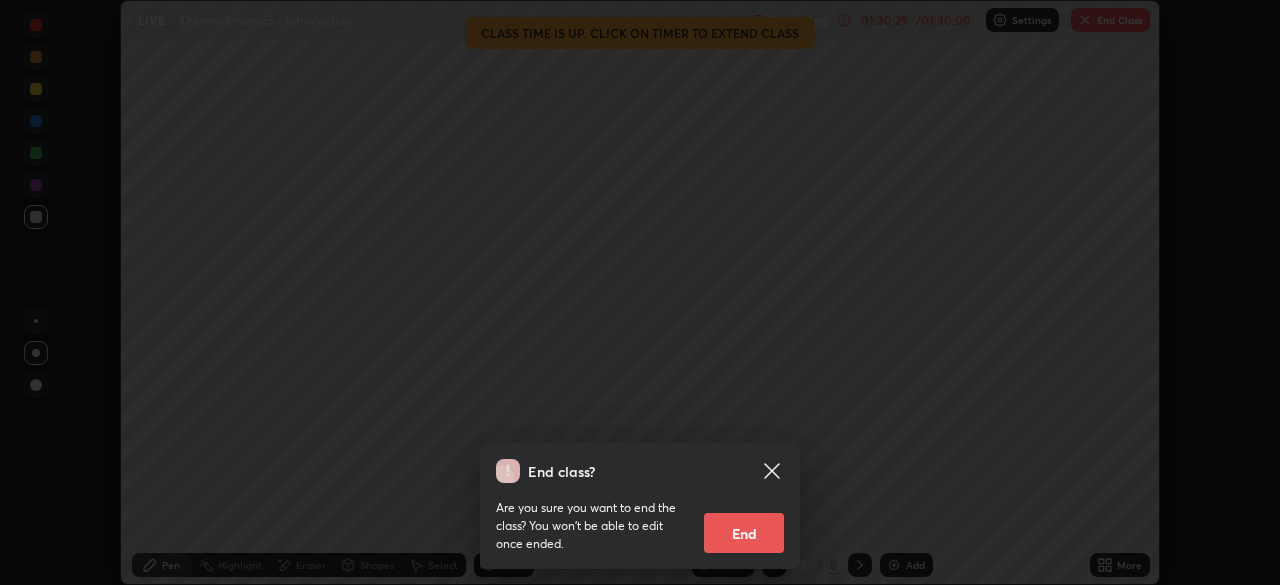 click on "End" at bounding box center (744, 533) 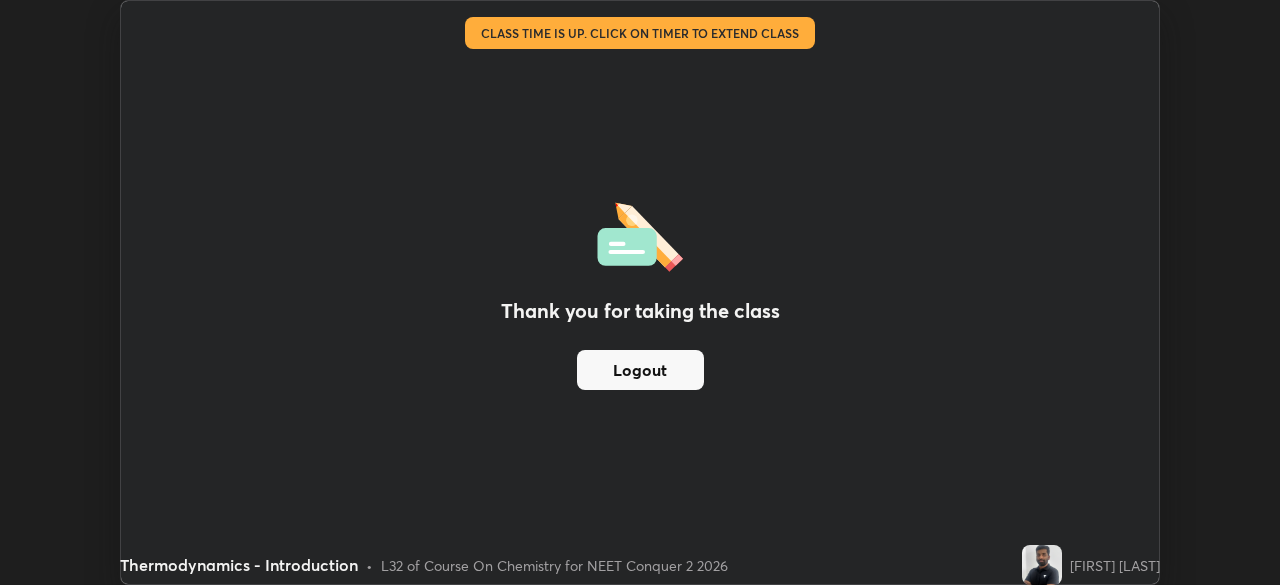 click on "Logout" at bounding box center [640, 370] 